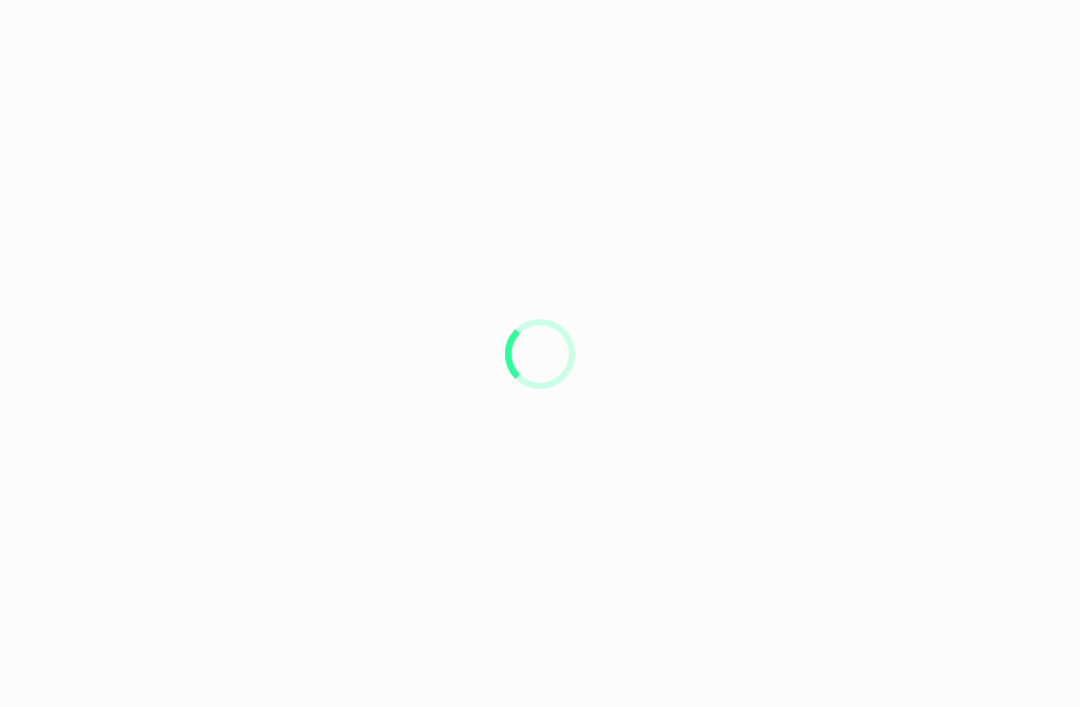 scroll, scrollTop: 64, scrollLeft: 0, axis: vertical 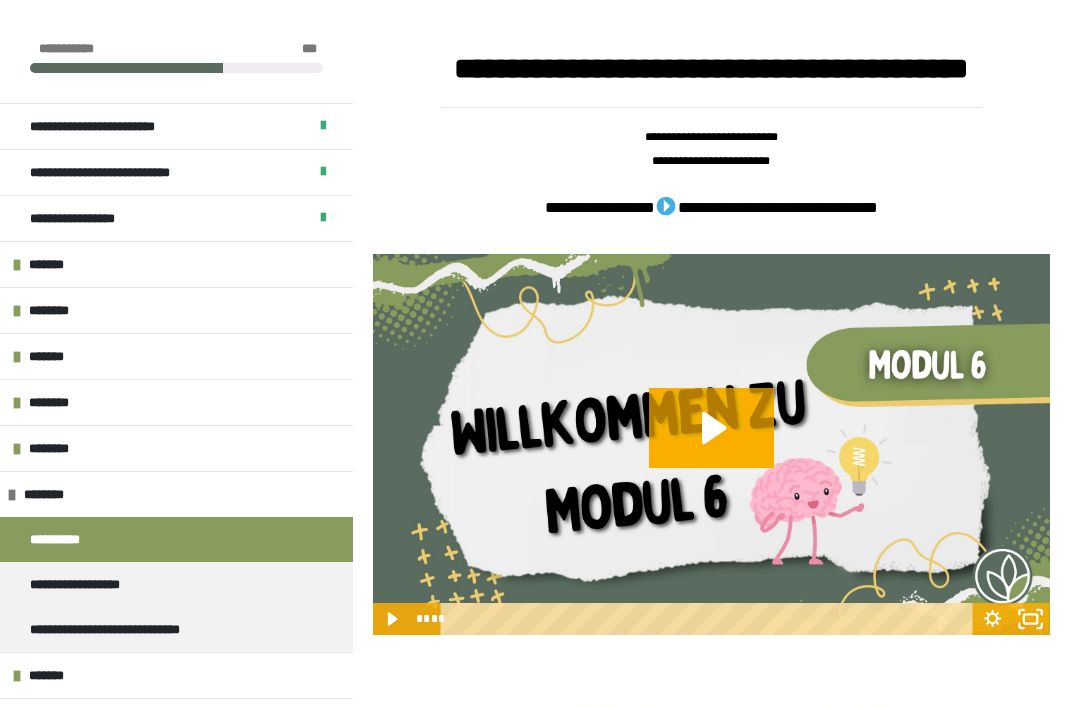 click 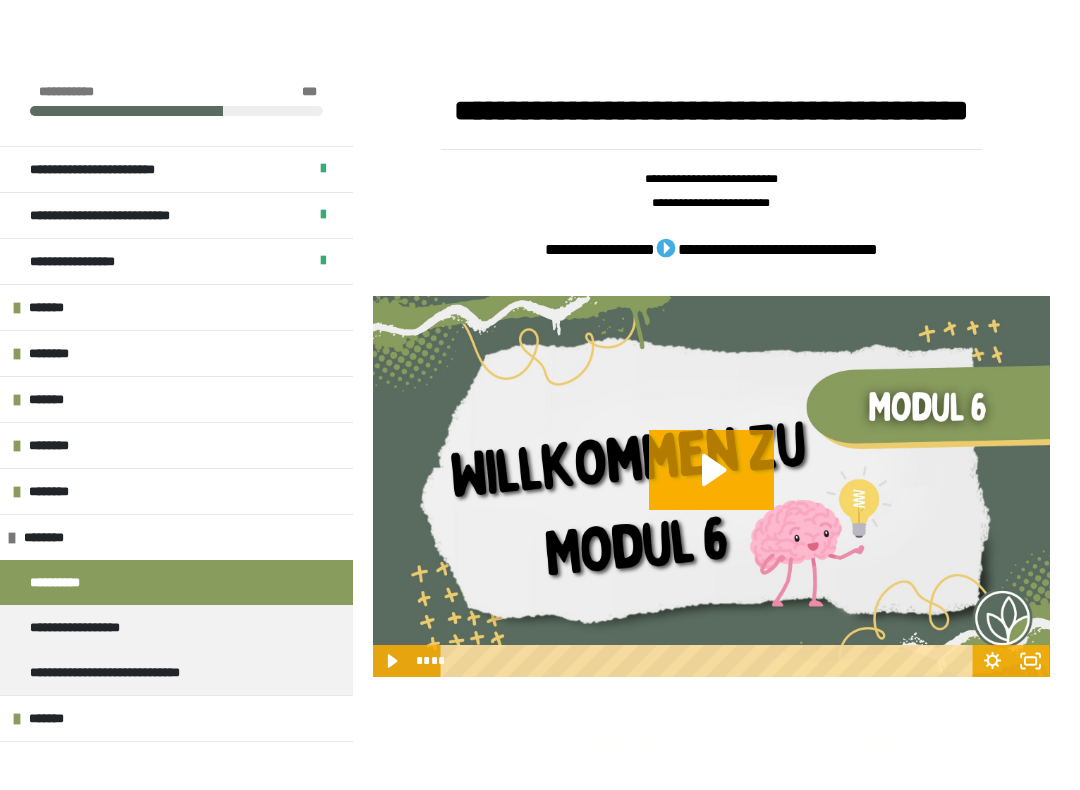 scroll, scrollTop: 20, scrollLeft: 0, axis: vertical 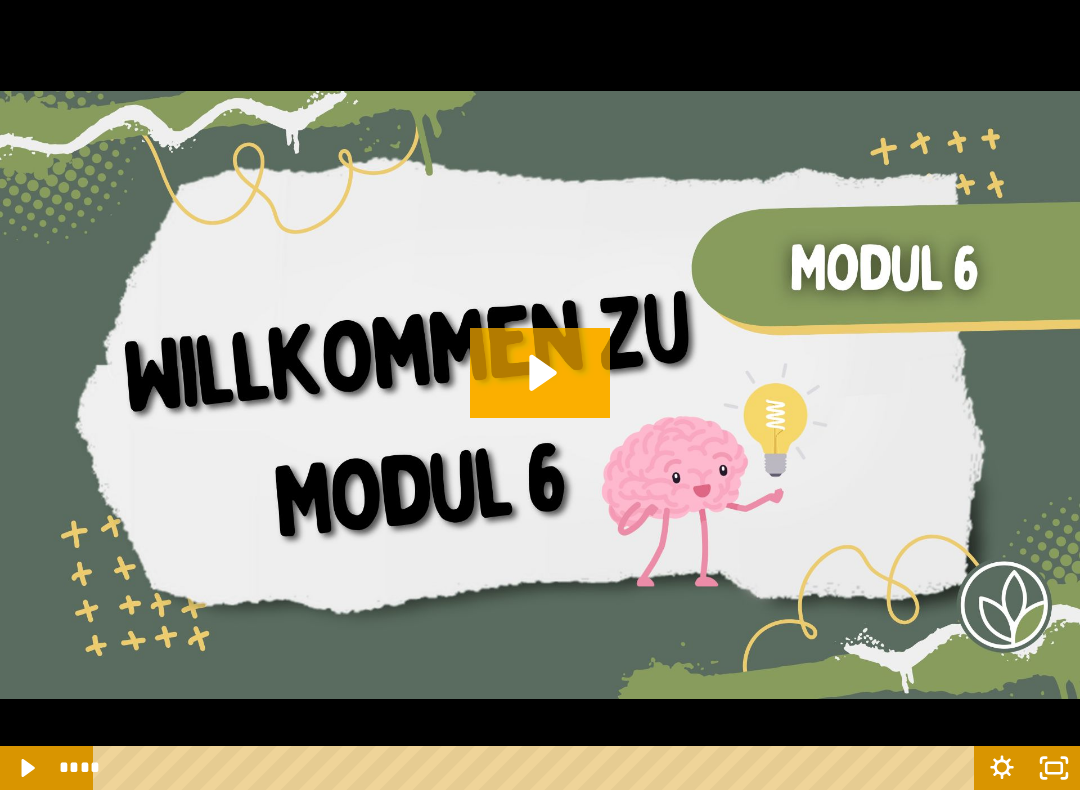 click 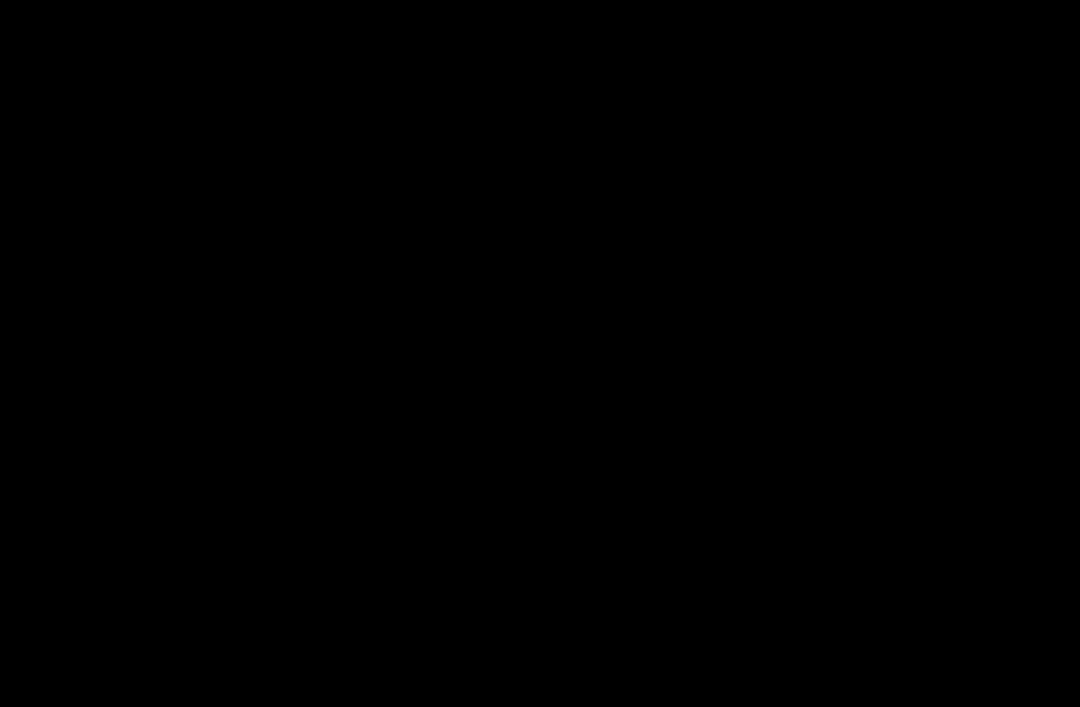 scroll, scrollTop: 2642, scrollLeft: 0, axis: vertical 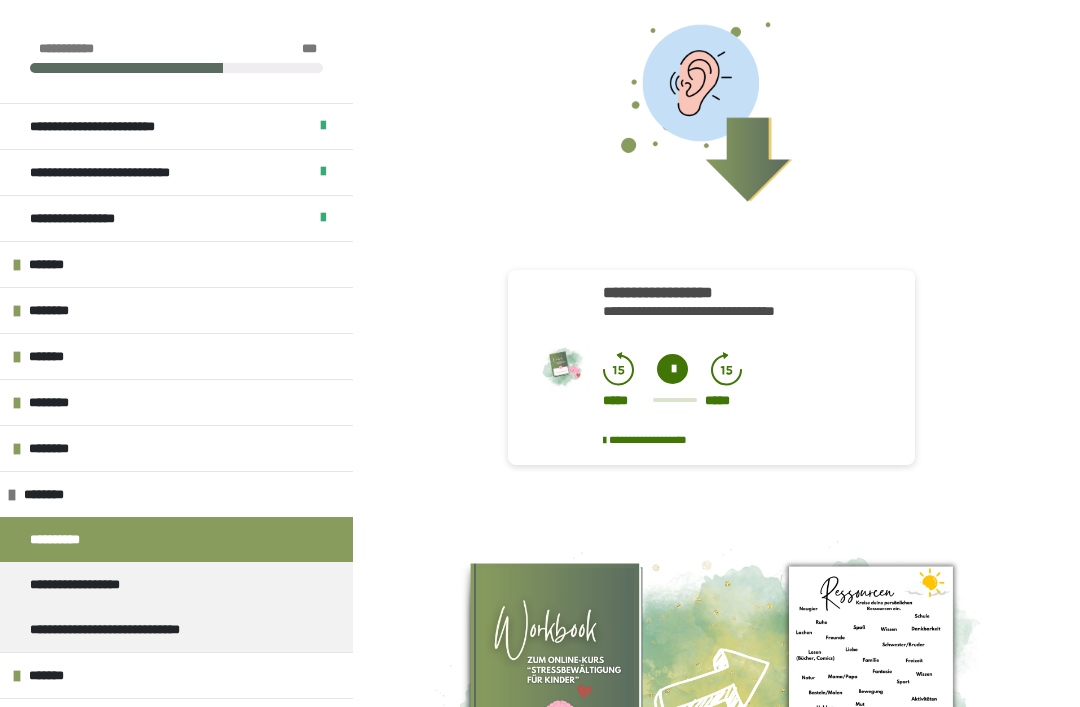 click at bounding box center [672, 370] 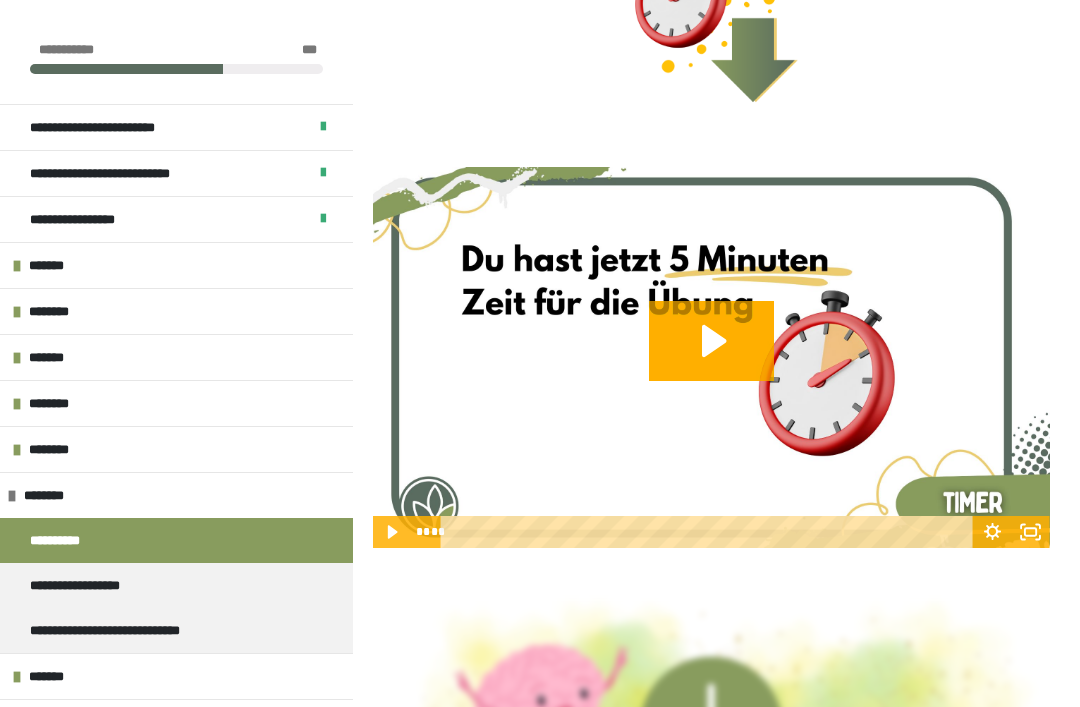 scroll, scrollTop: 3729, scrollLeft: 0, axis: vertical 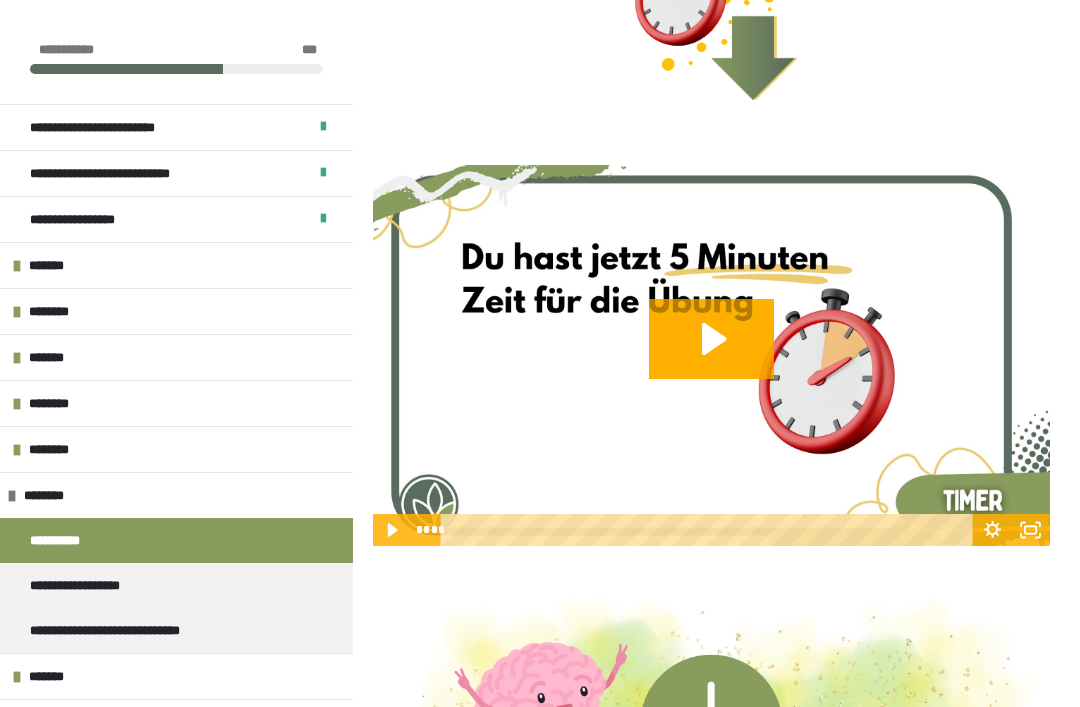 click 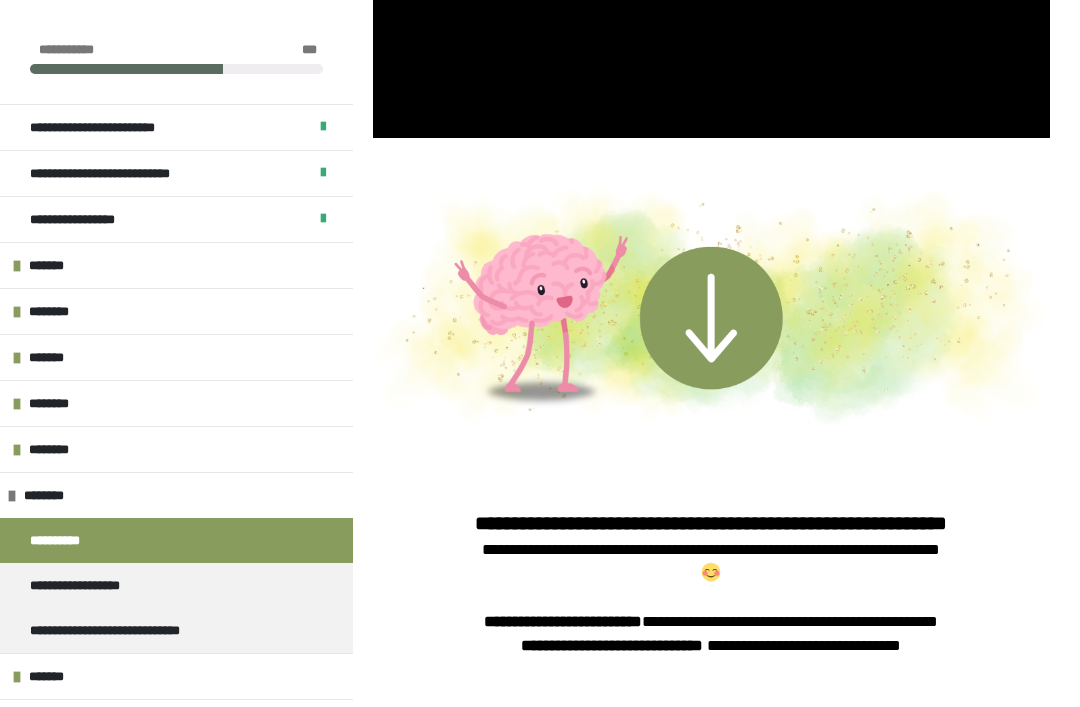 scroll, scrollTop: 4137, scrollLeft: 0, axis: vertical 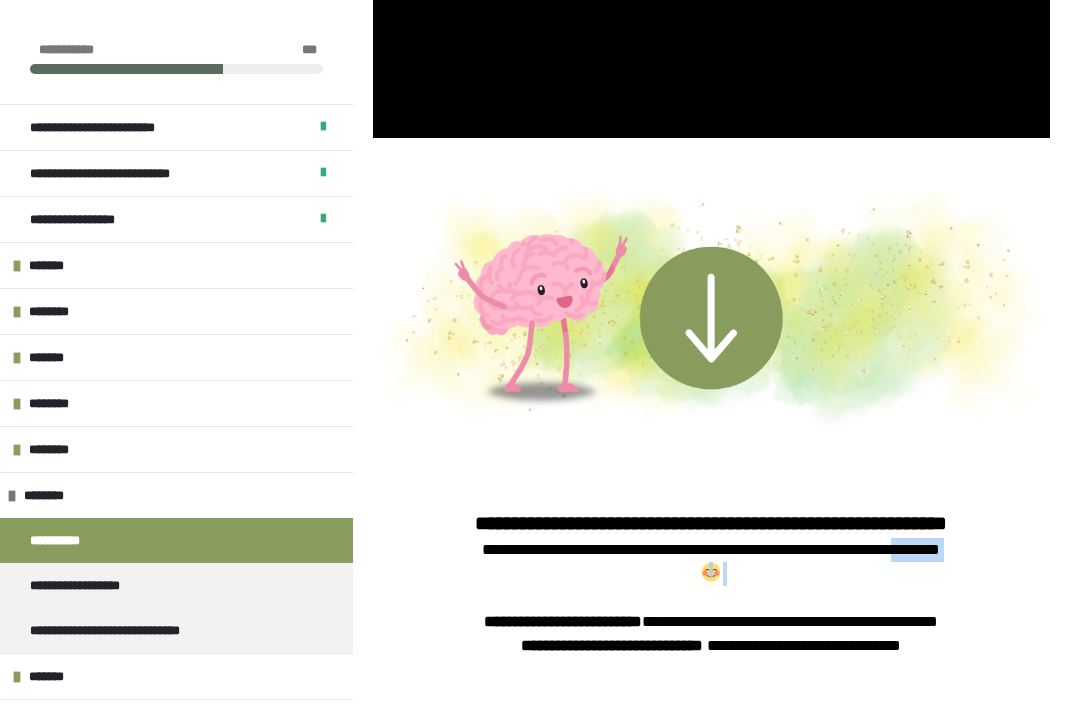 click on "**********" at bounding box center (563, 621) 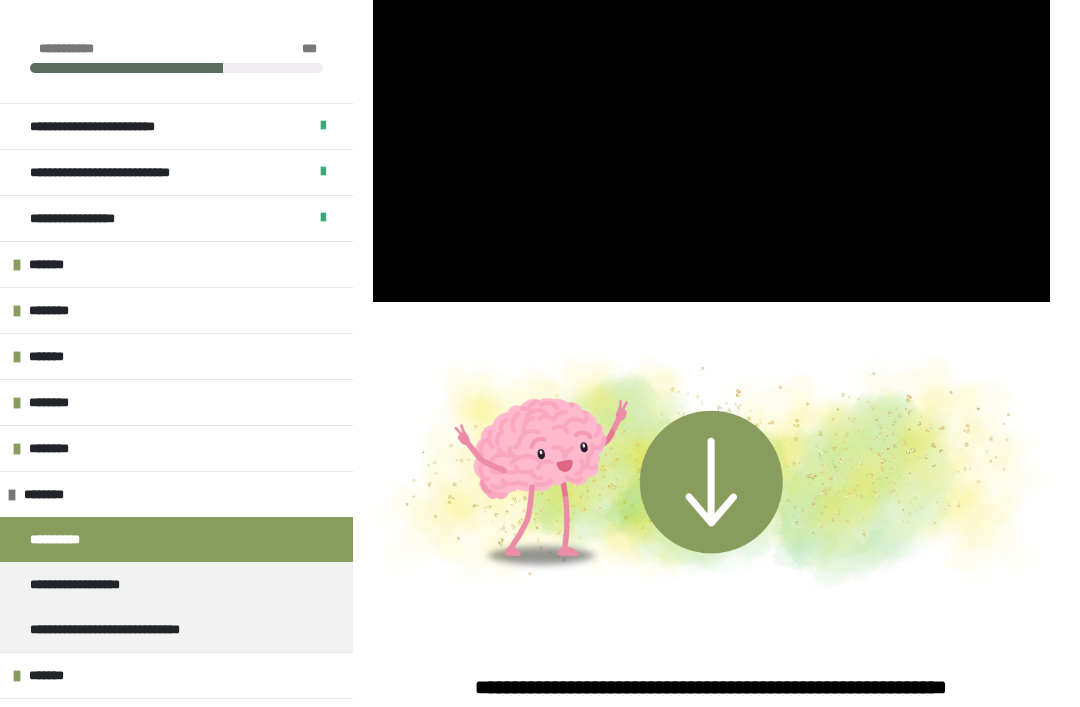scroll, scrollTop: 3973, scrollLeft: 0, axis: vertical 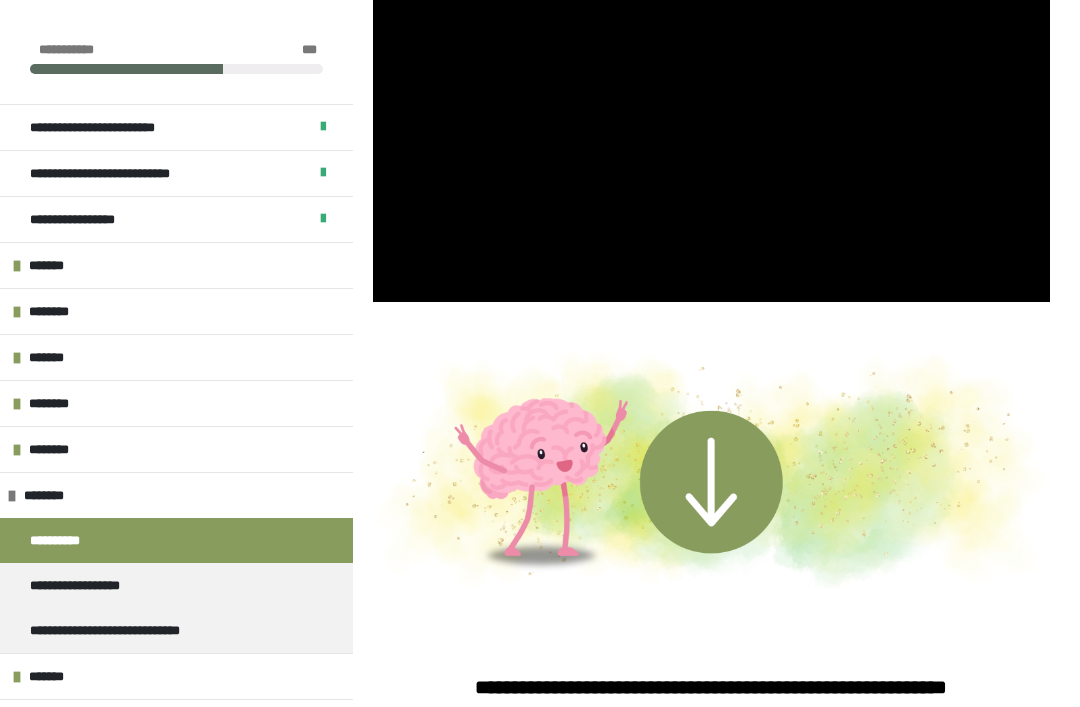 click at bounding box center (711, 111) 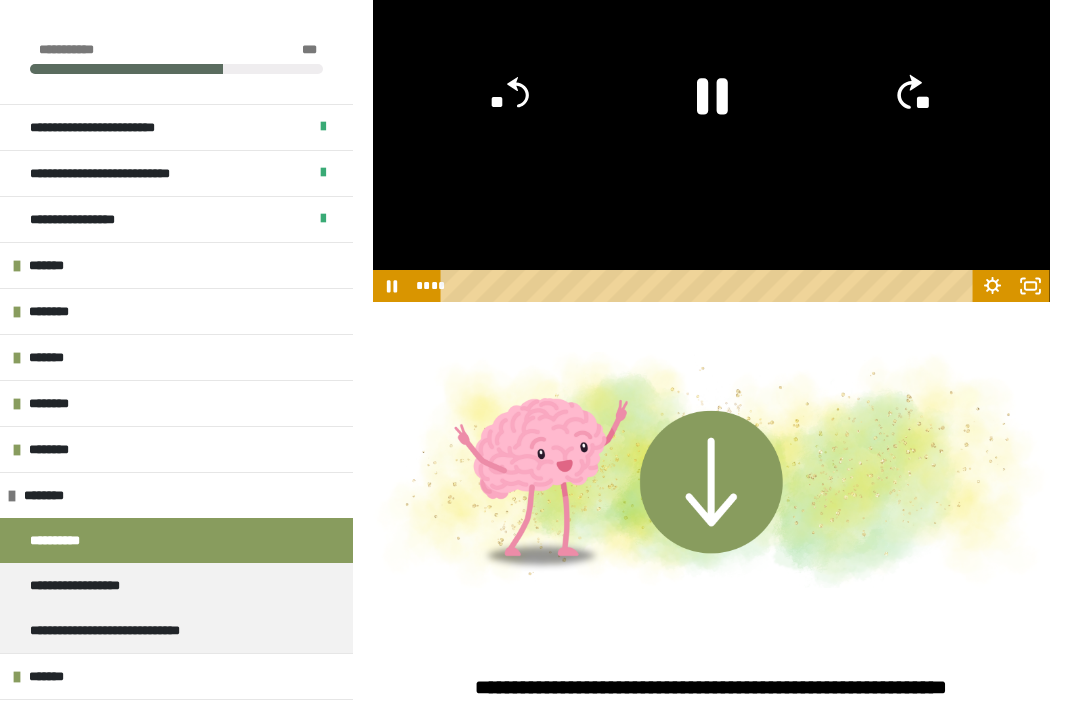 click on "**" 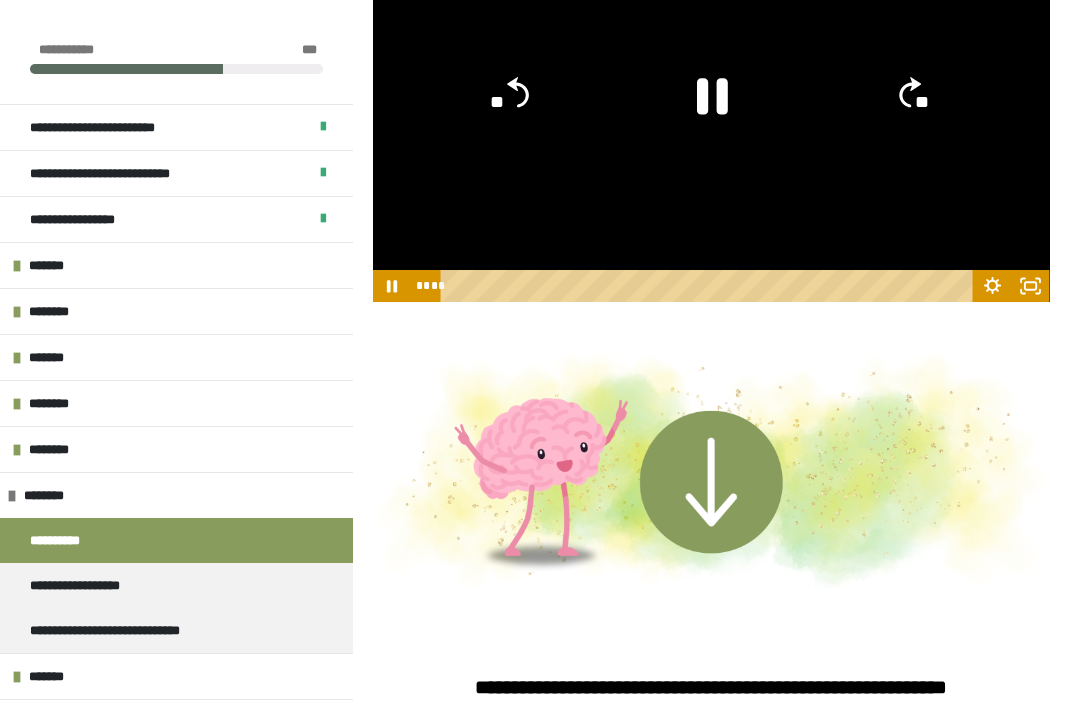 click on "**" 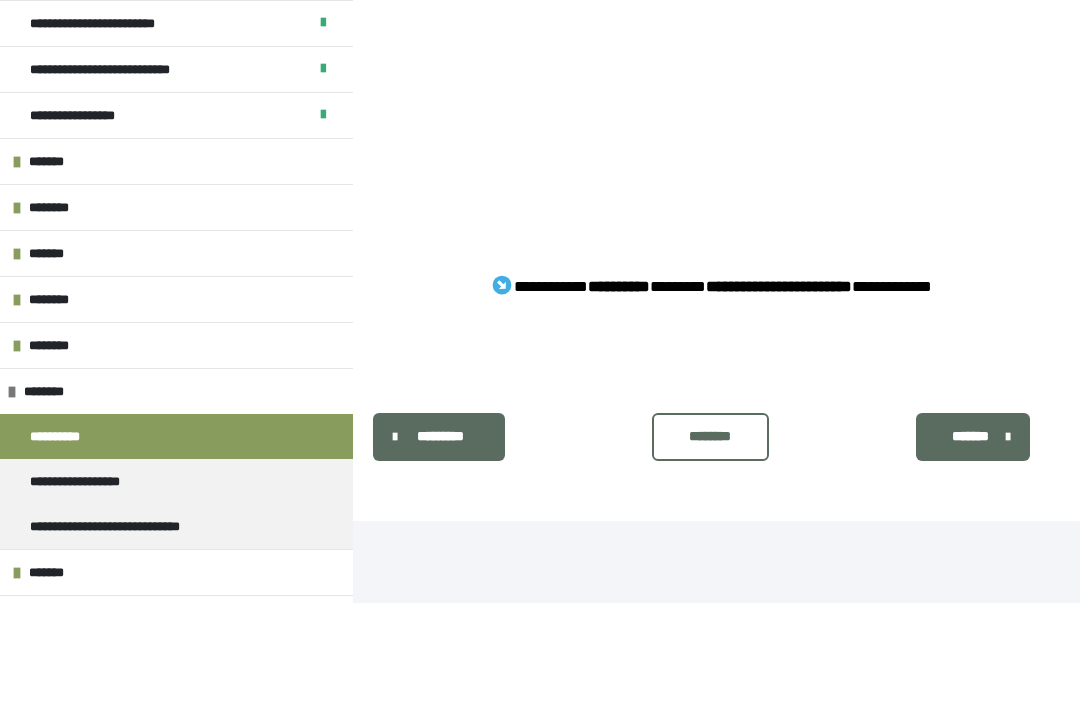 scroll, scrollTop: 4921, scrollLeft: 0, axis: vertical 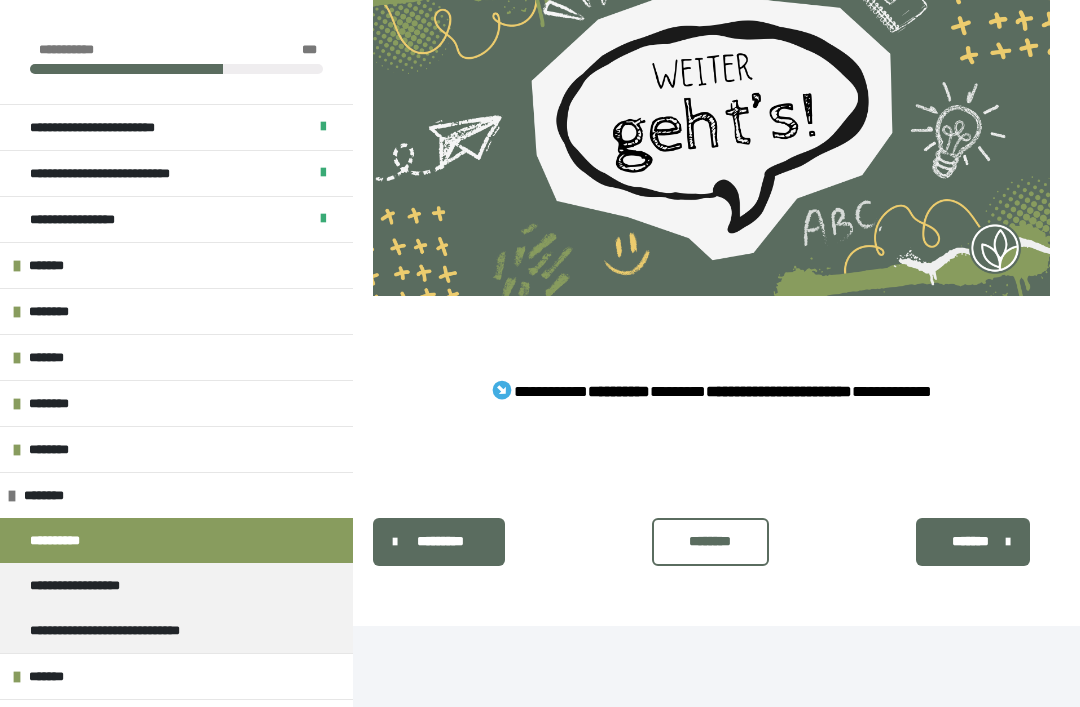 click on "********" at bounding box center (710, 541) 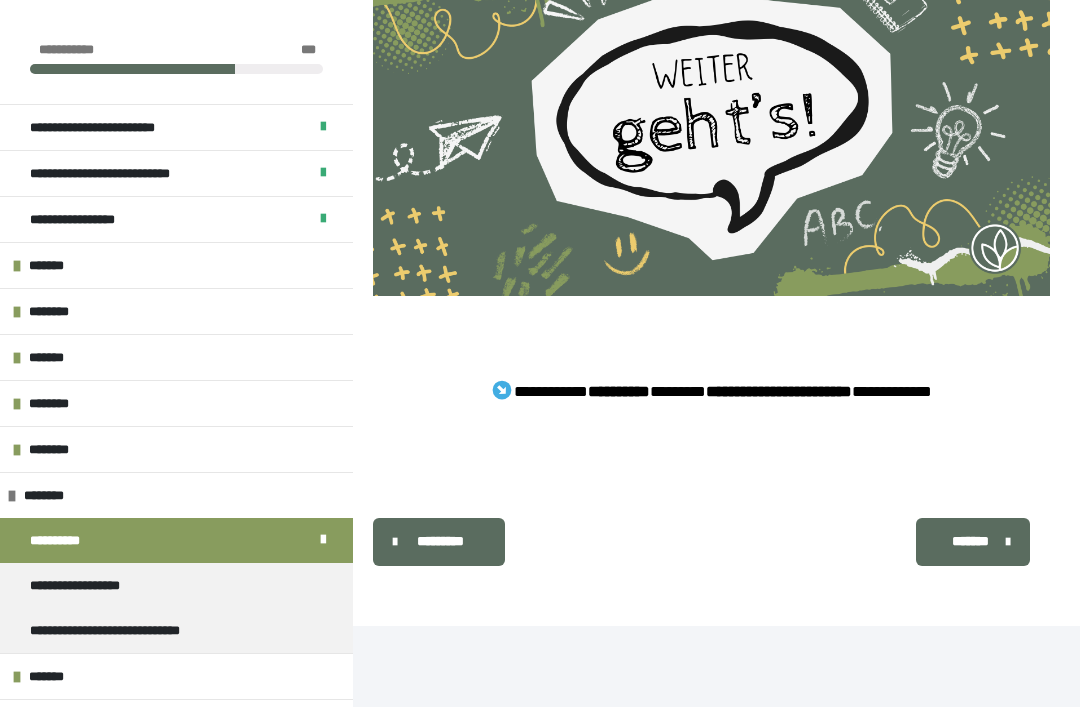click on "*******" at bounding box center (971, 541) 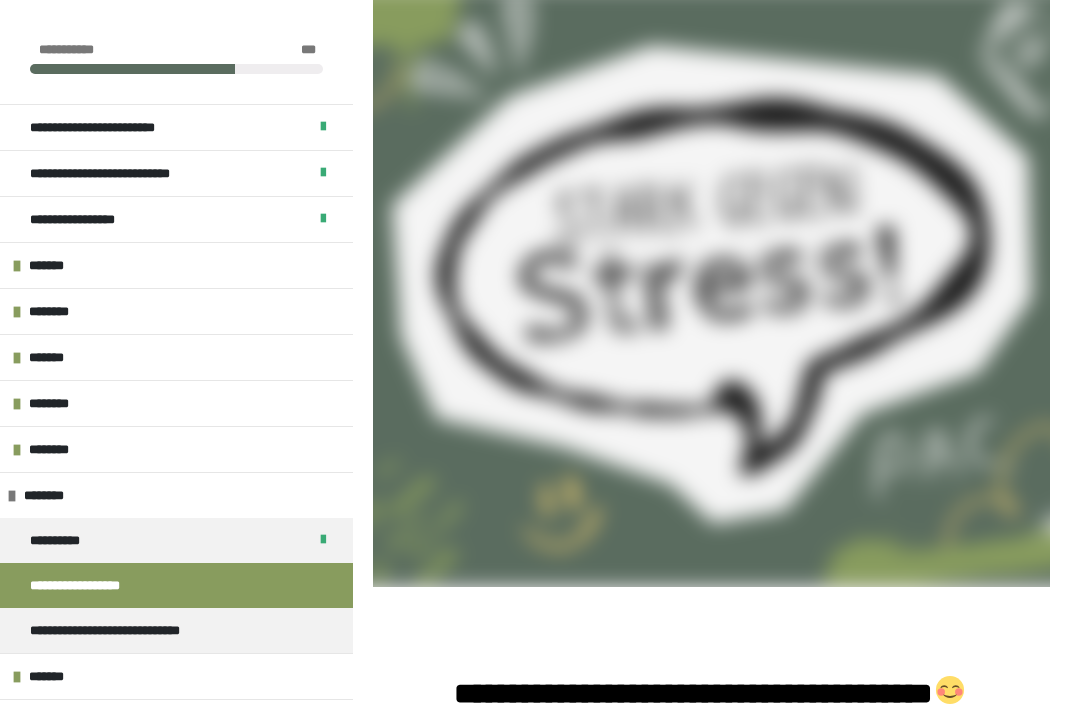 scroll, scrollTop: 0, scrollLeft: 0, axis: both 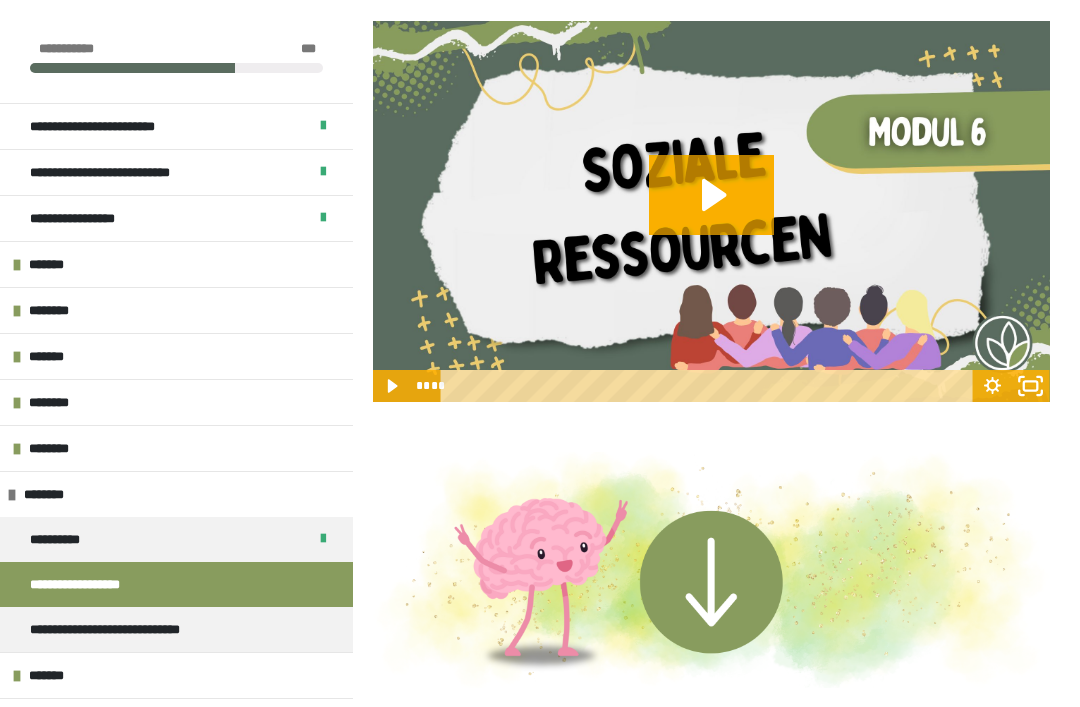 click 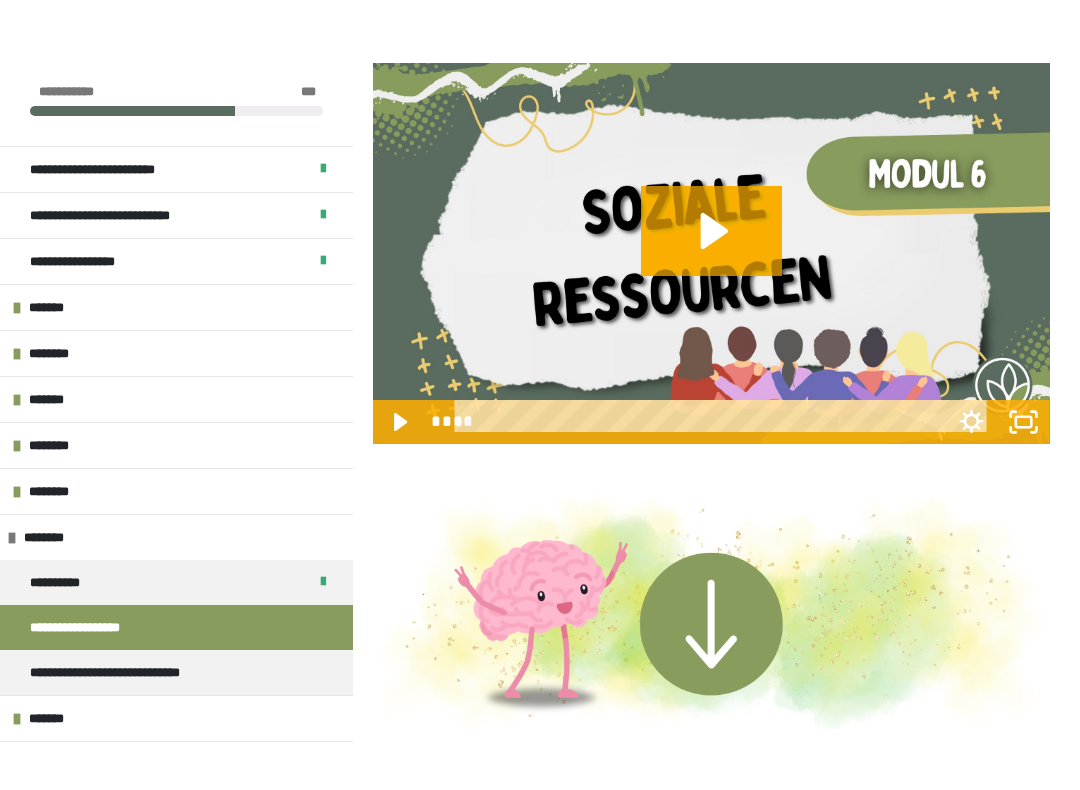 scroll, scrollTop: 20, scrollLeft: 0, axis: vertical 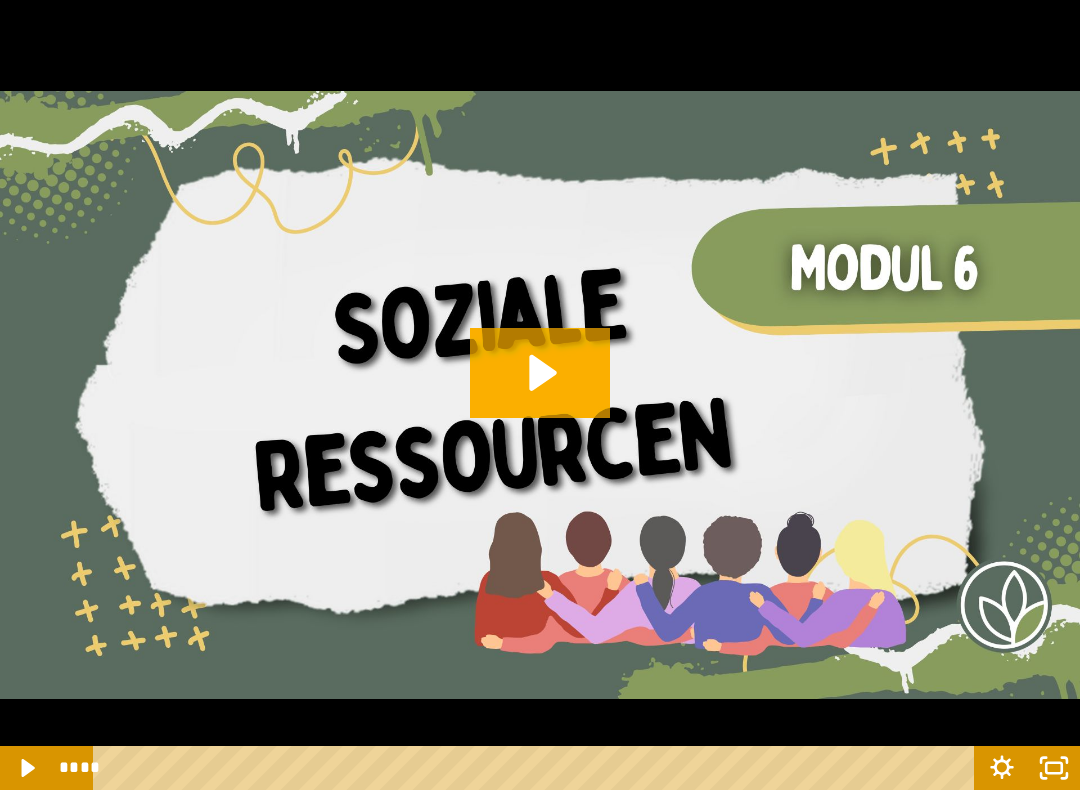 click 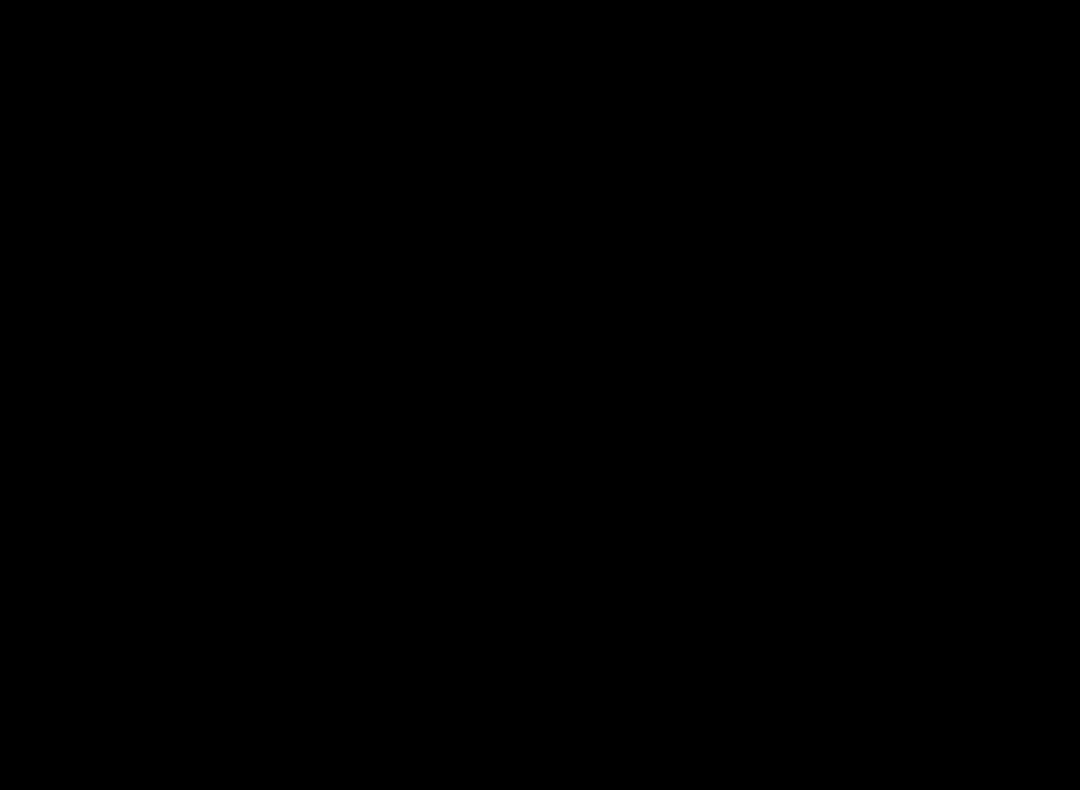 click at bounding box center [540, 395] 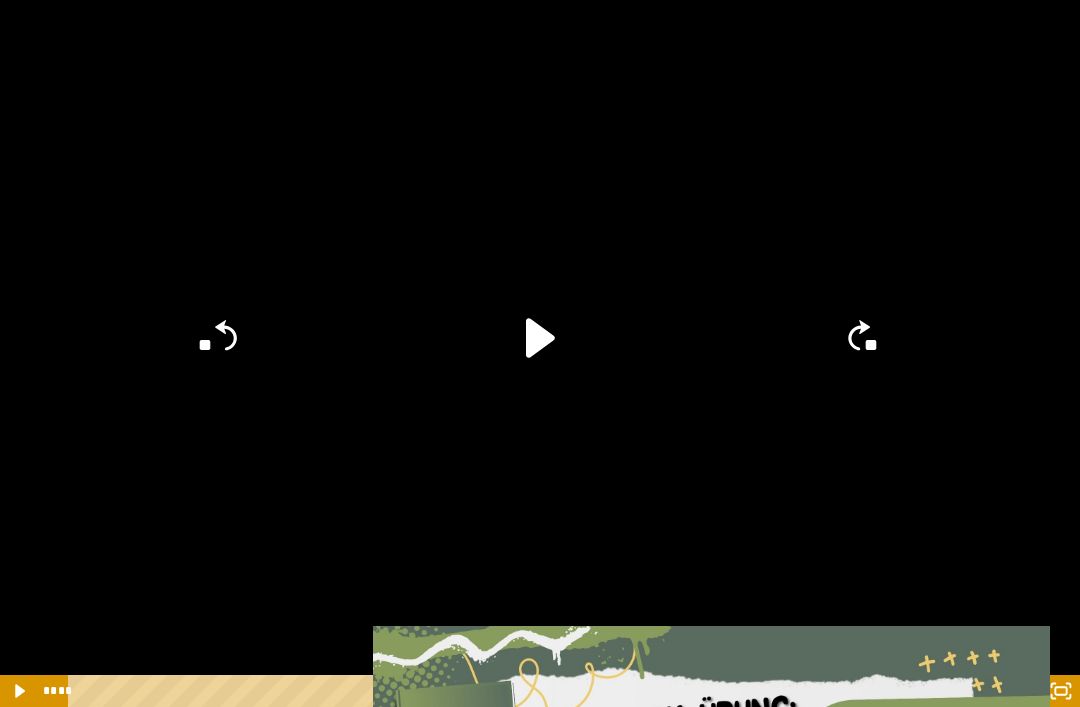 scroll, scrollTop: 2118, scrollLeft: 0, axis: vertical 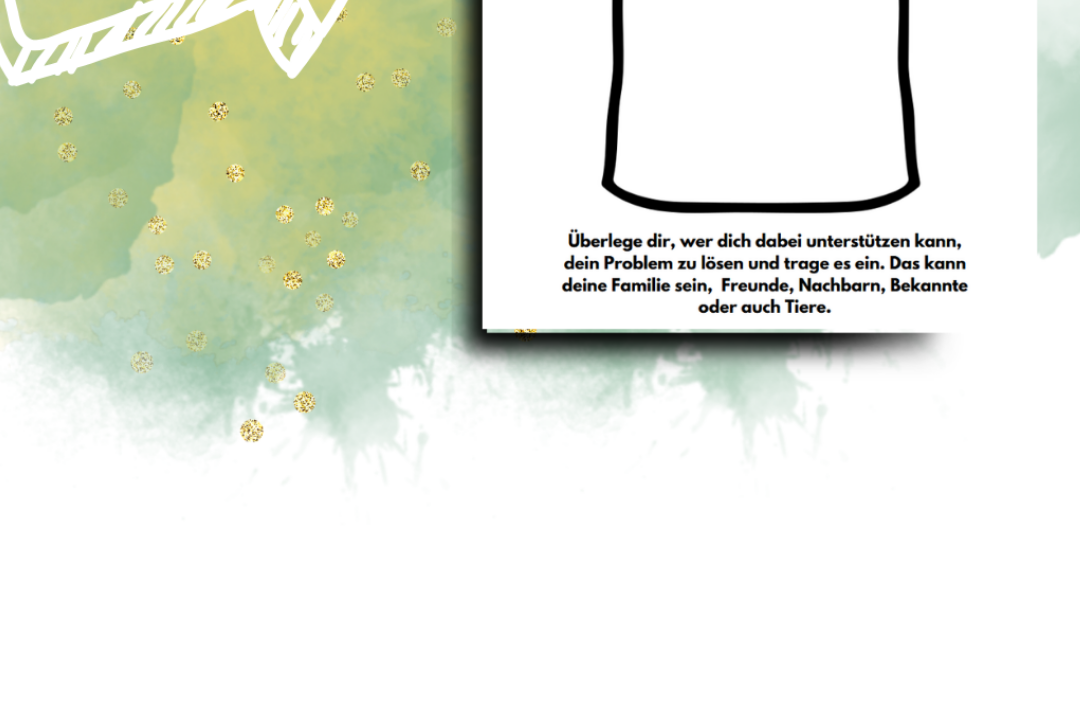 click at bounding box center [711, 338] 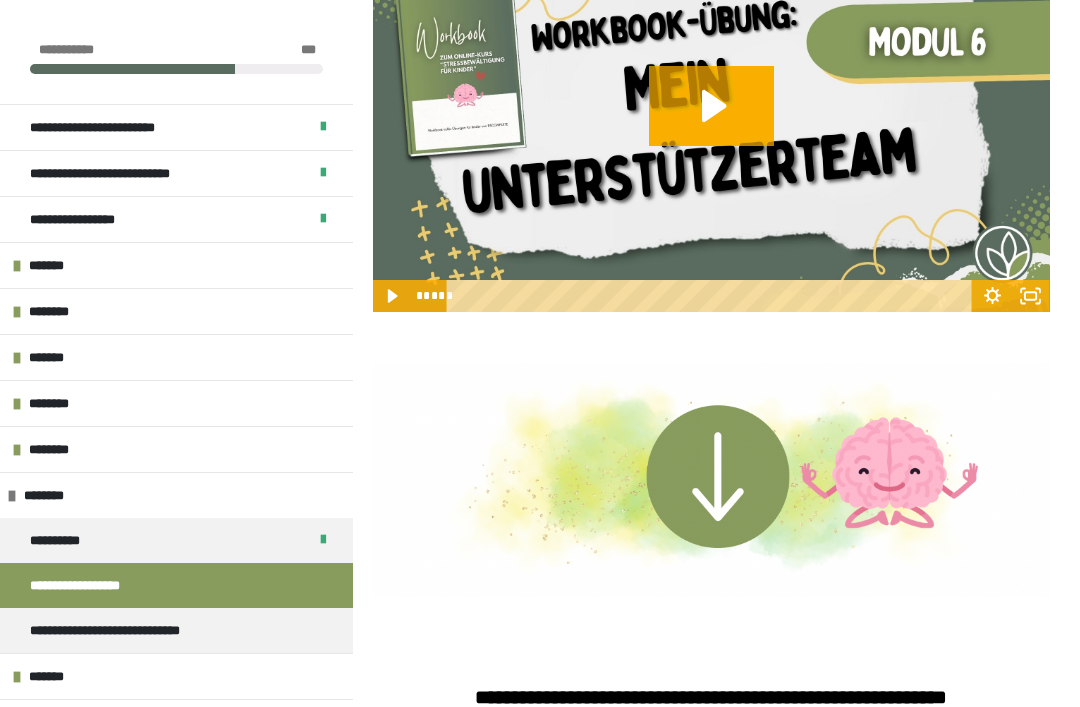 scroll, scrollTop: 2789, scrollLeft: 0, axis: vertical 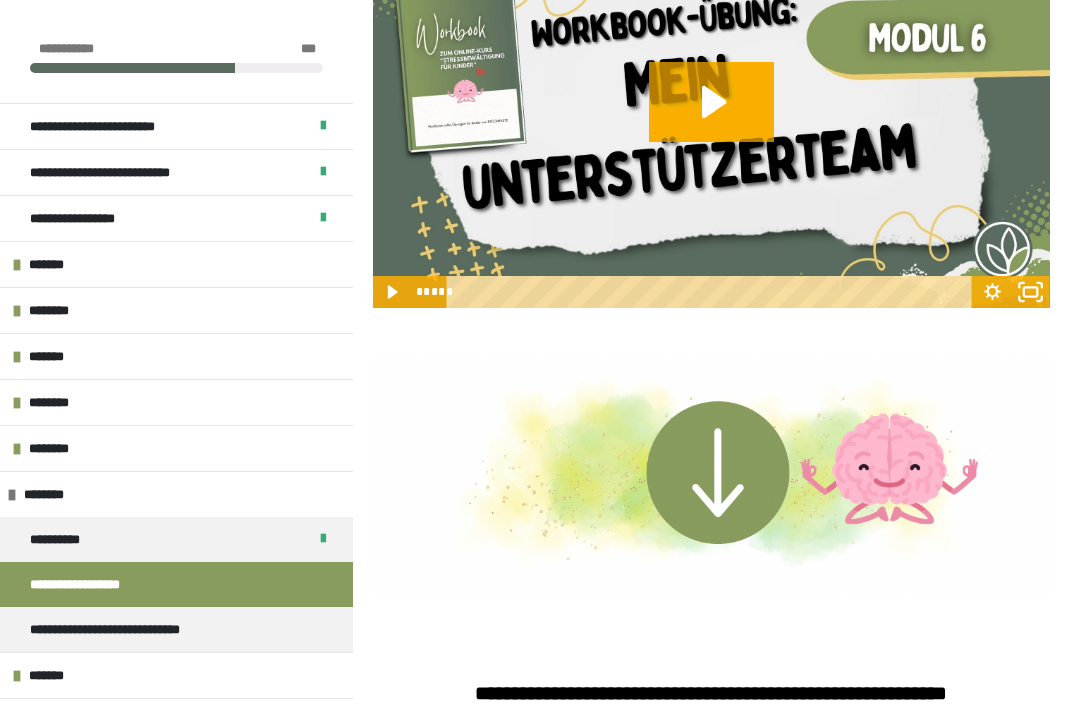 click 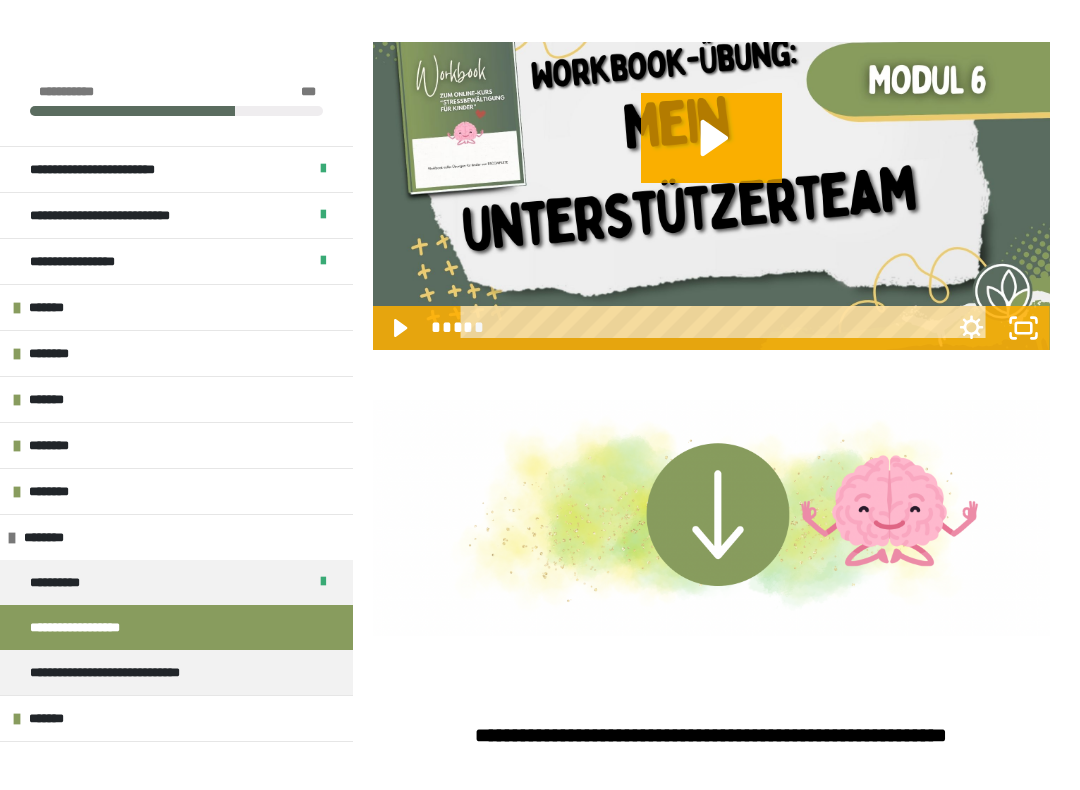 scroll, scrollTop: 20, scrollLeft: 0, axis: vertical 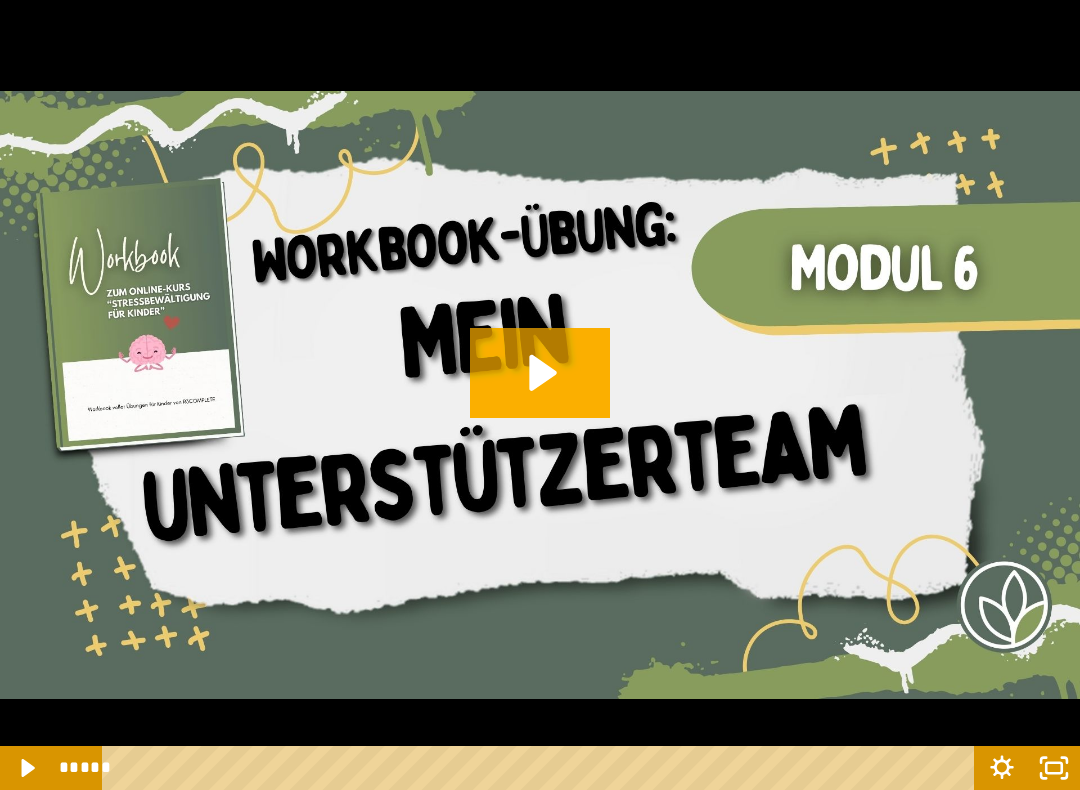 click 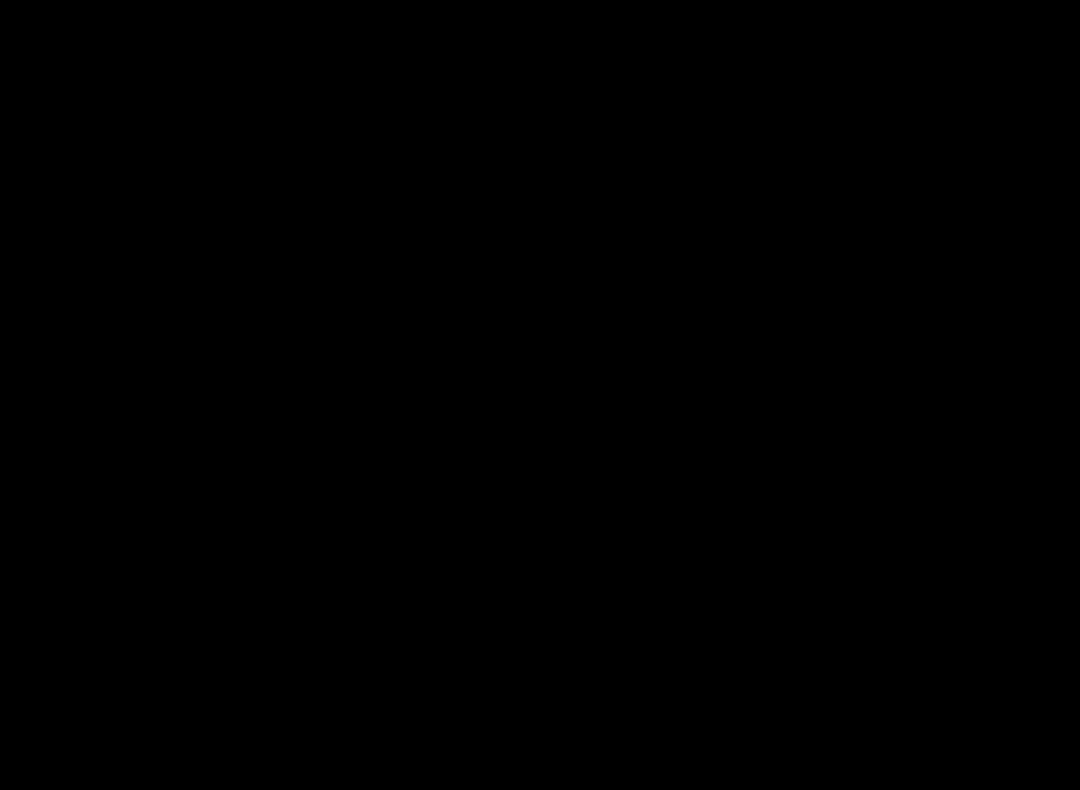 click at bounding box center (540, 395) 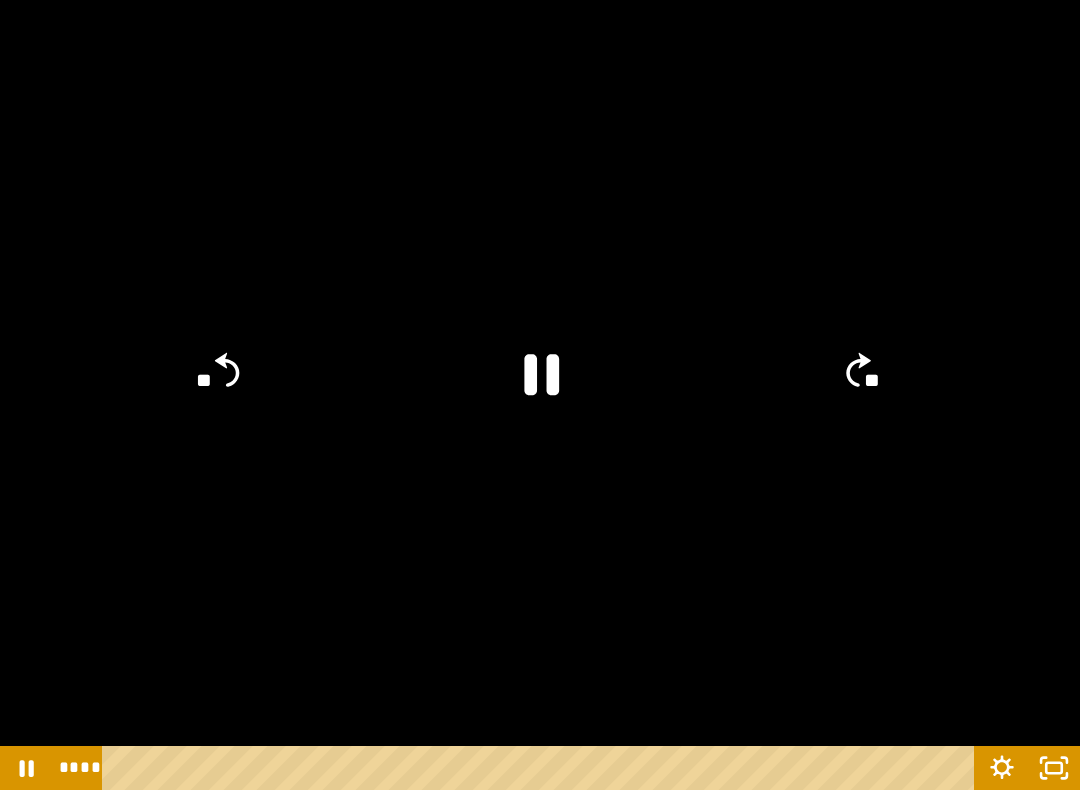 click on "**" 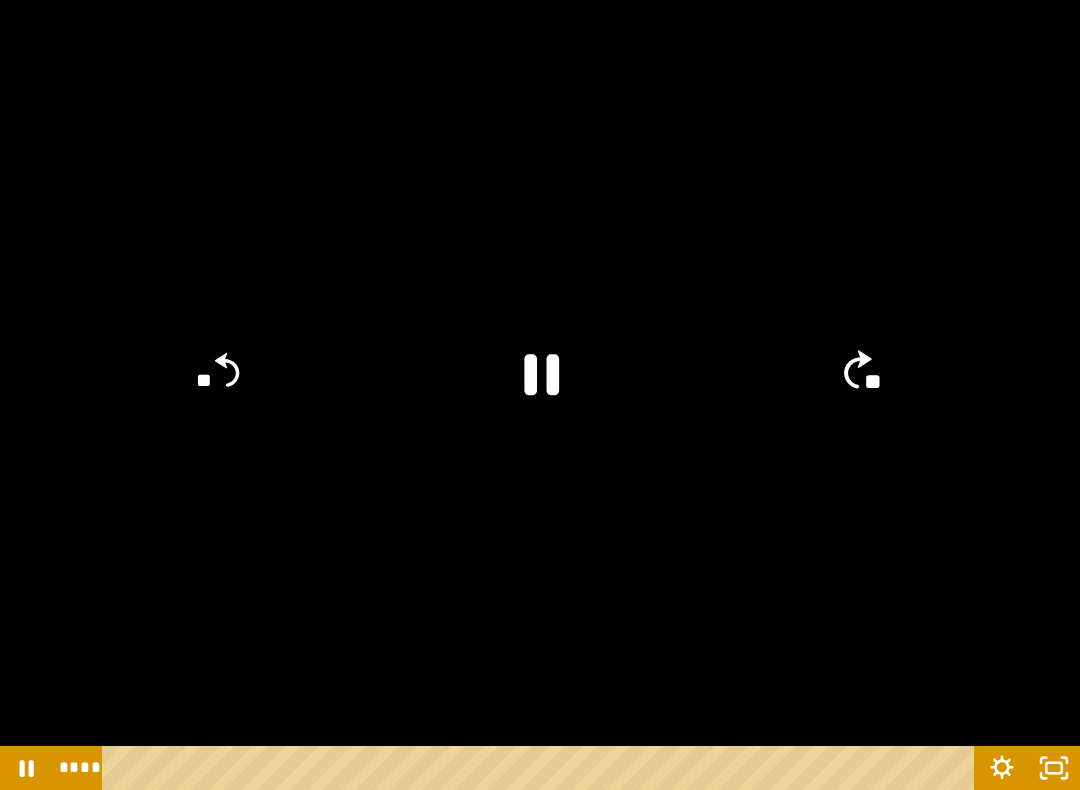 click on "**" 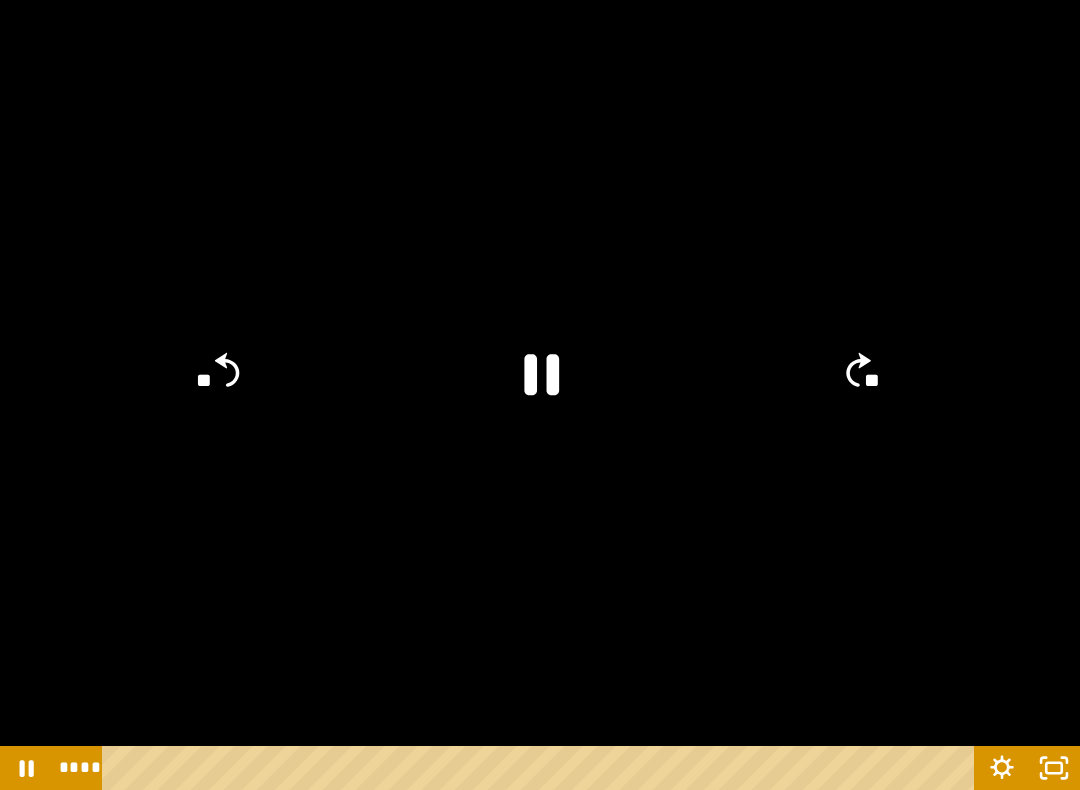 click on "**" 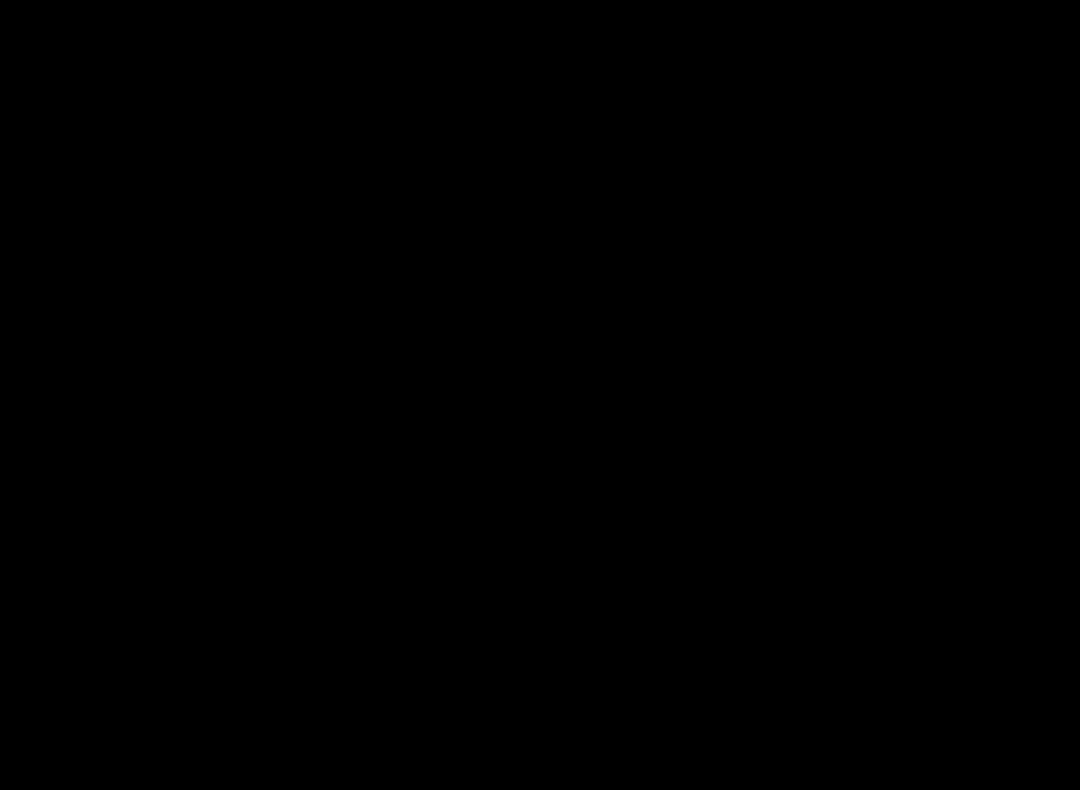 click at bounding box center [540, 395] 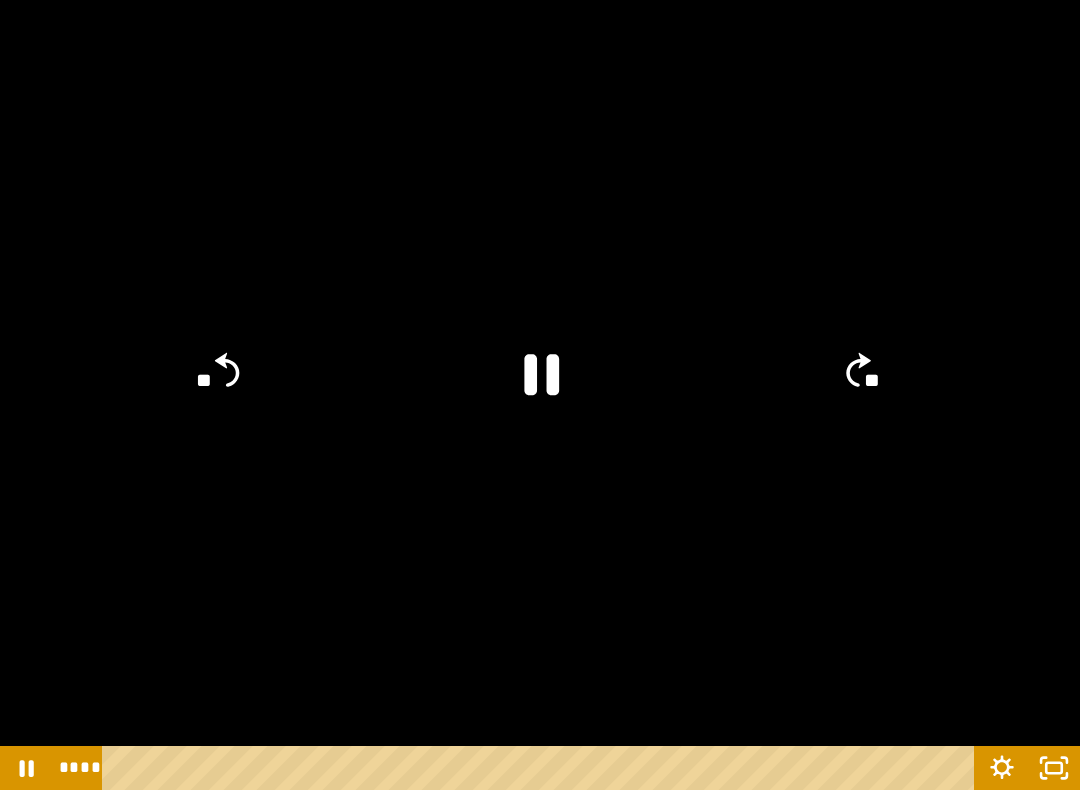 click on "**" 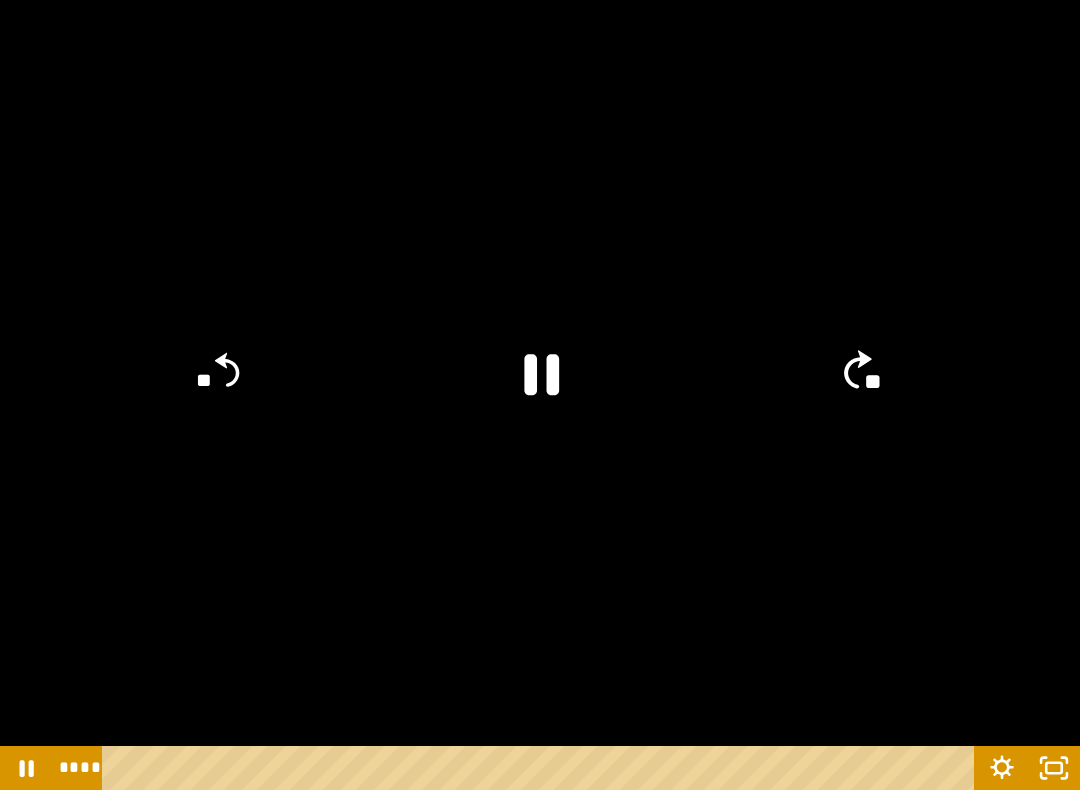 click on "**" 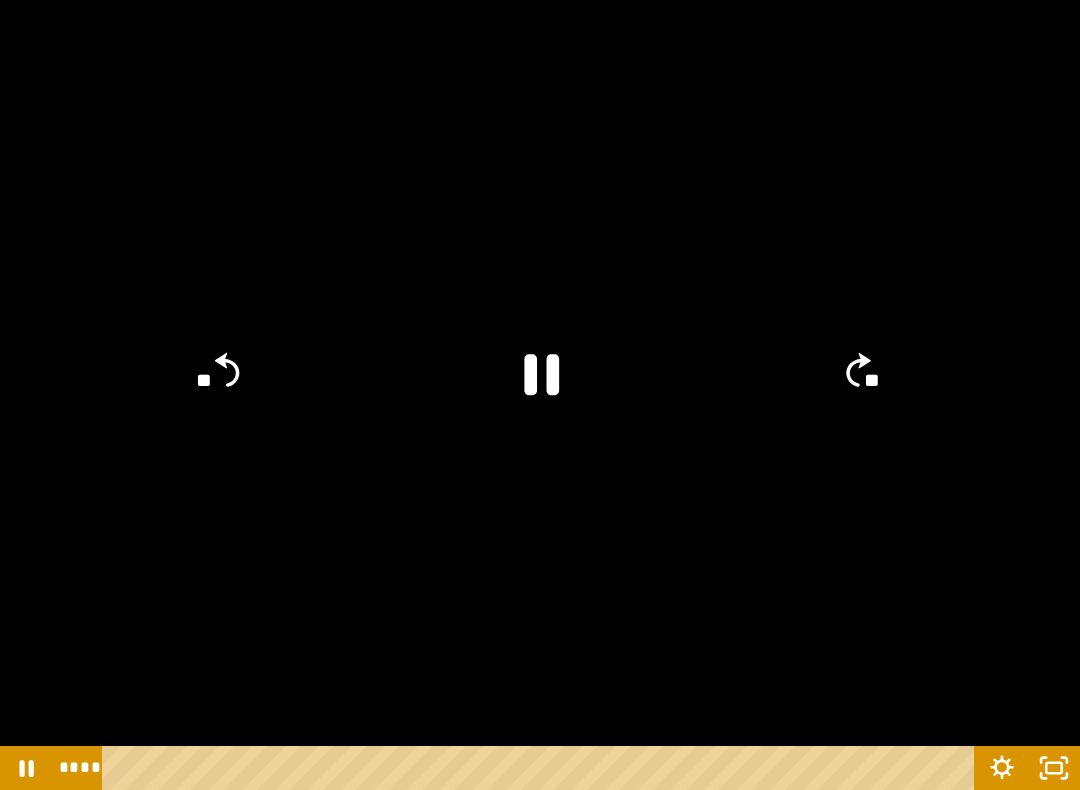 click on "**" 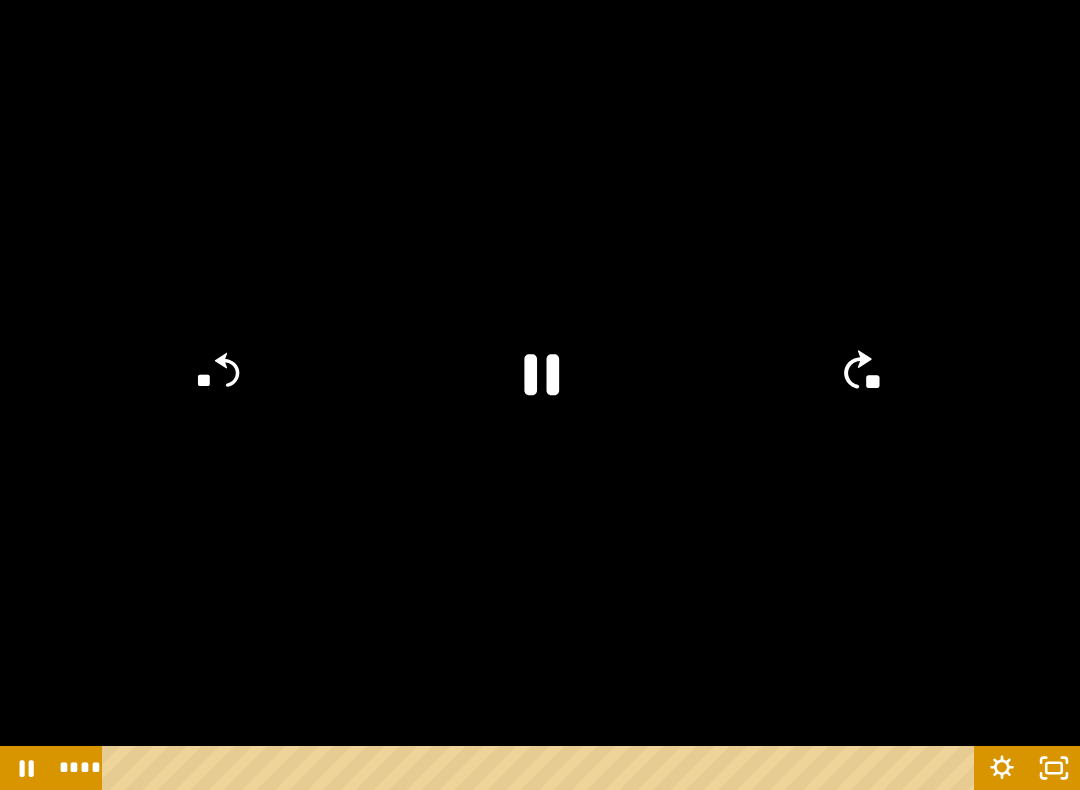 click on "**" 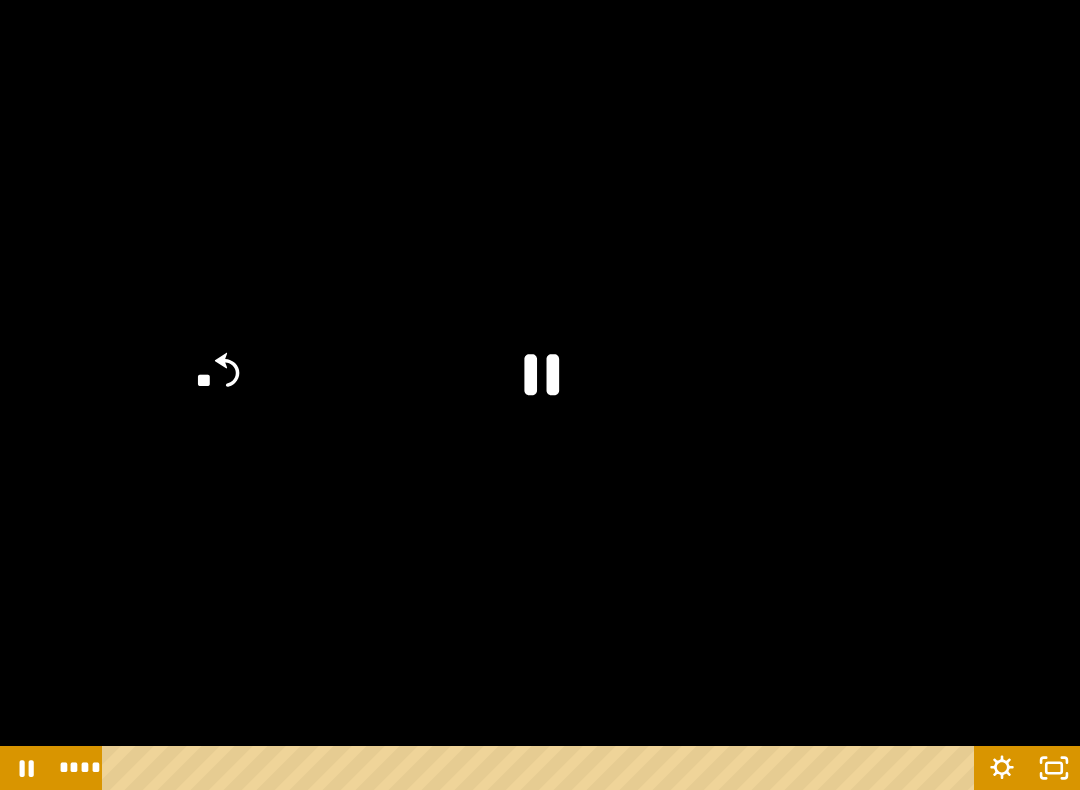 click on "**" 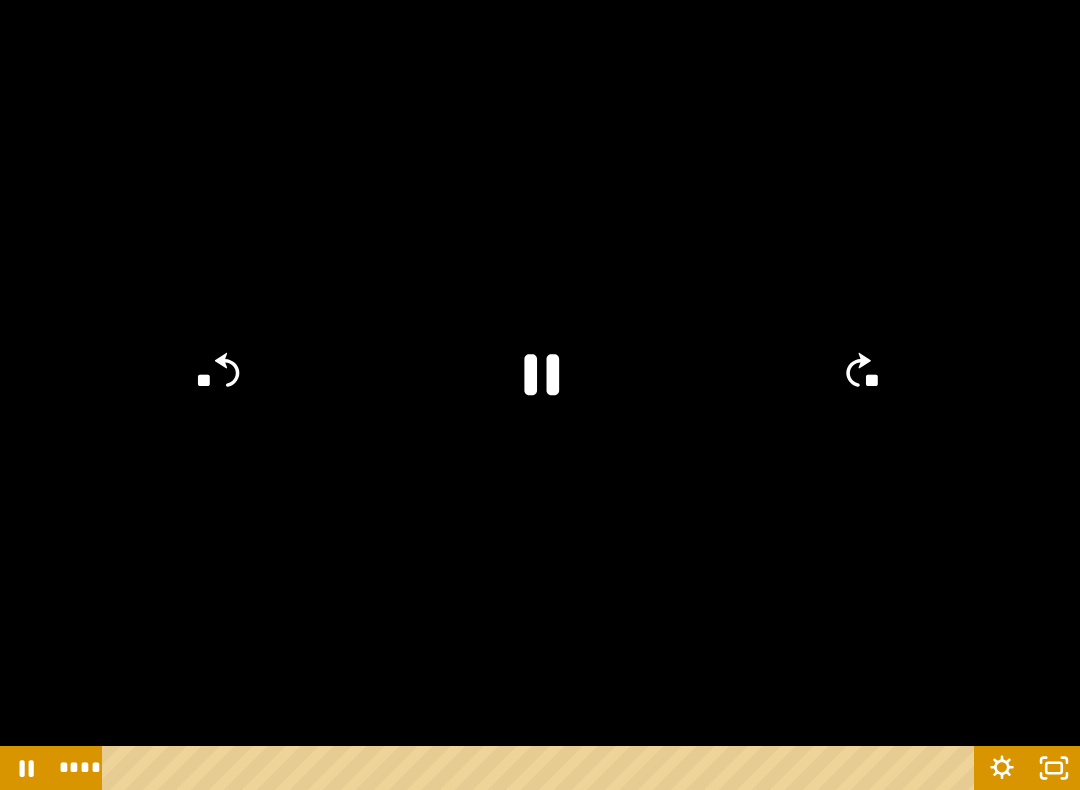 click on "**" 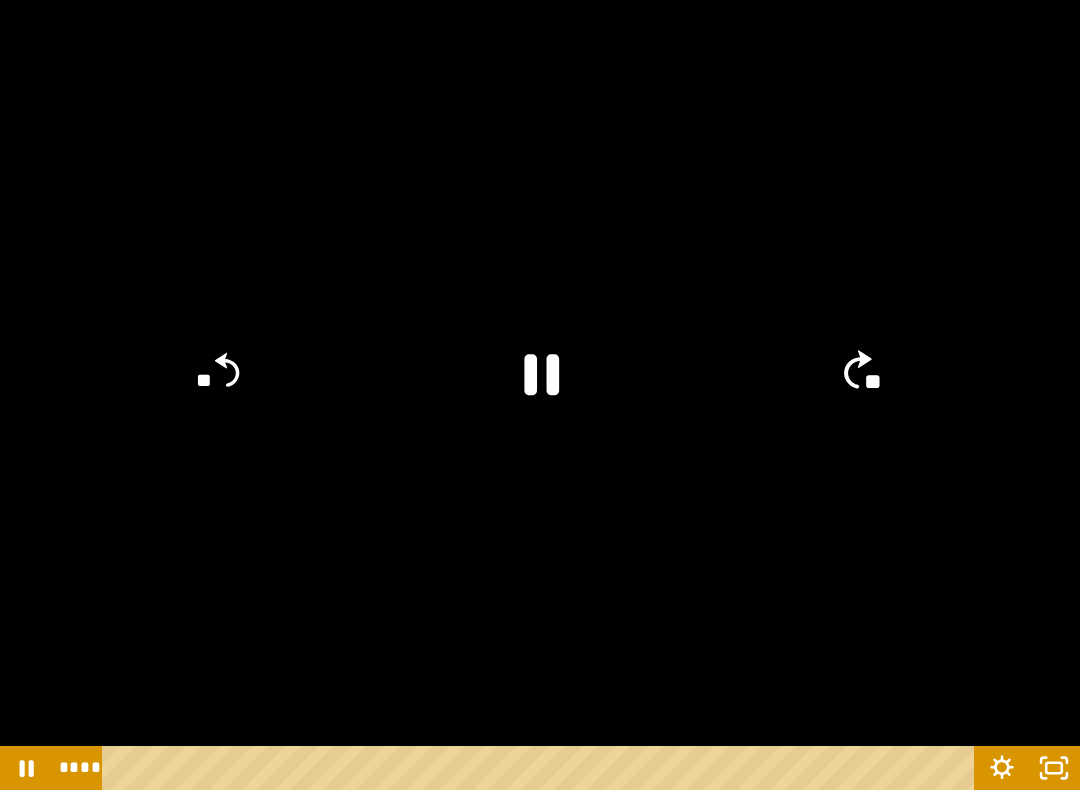 click on "**" 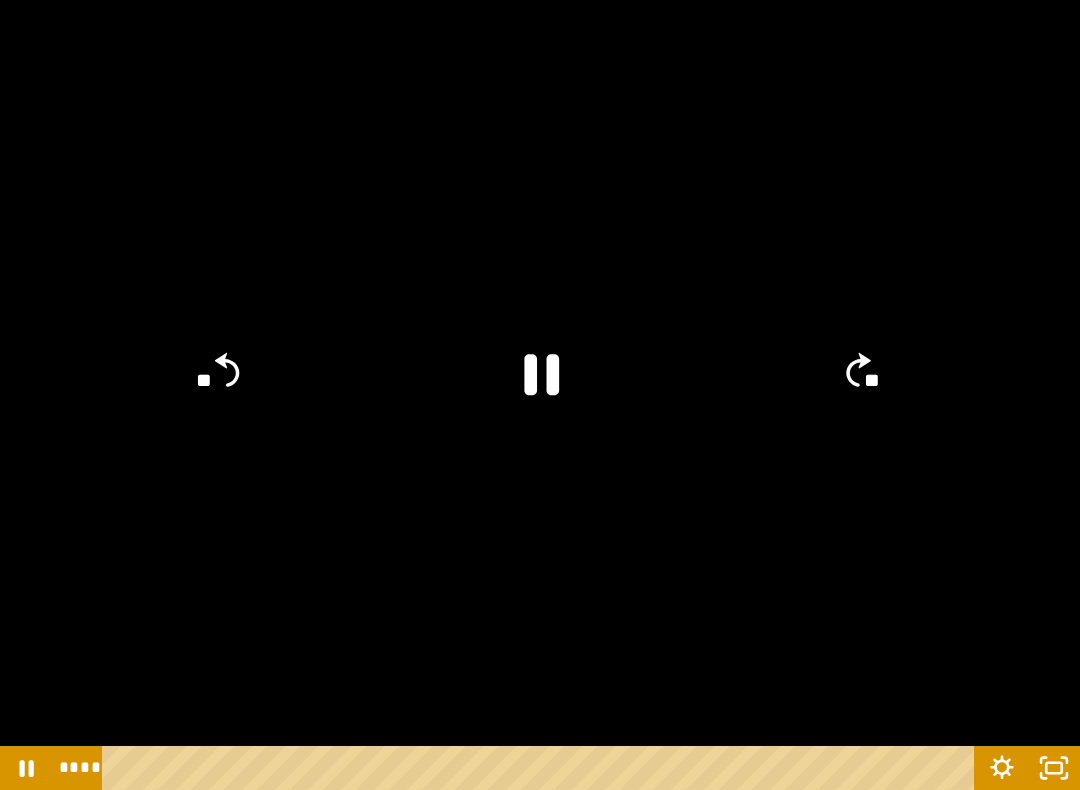 click on "**" 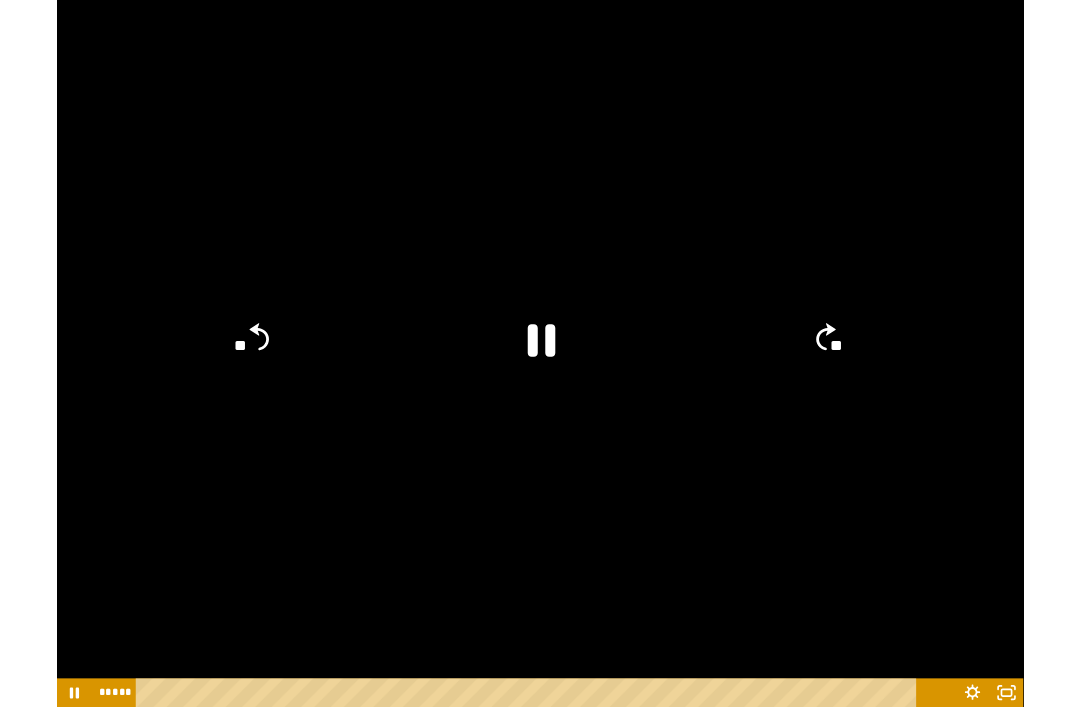 scroll, scrollTop: 2579, scrollLeft: 0, axis: vertical 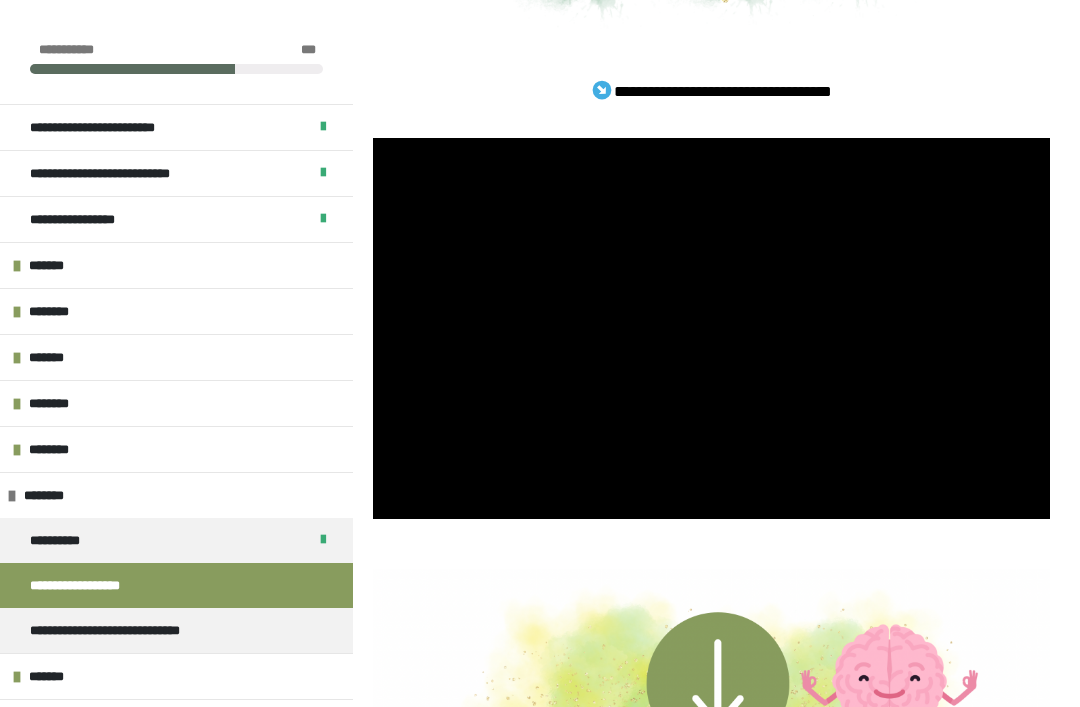 click at bounding box center (711, 328) 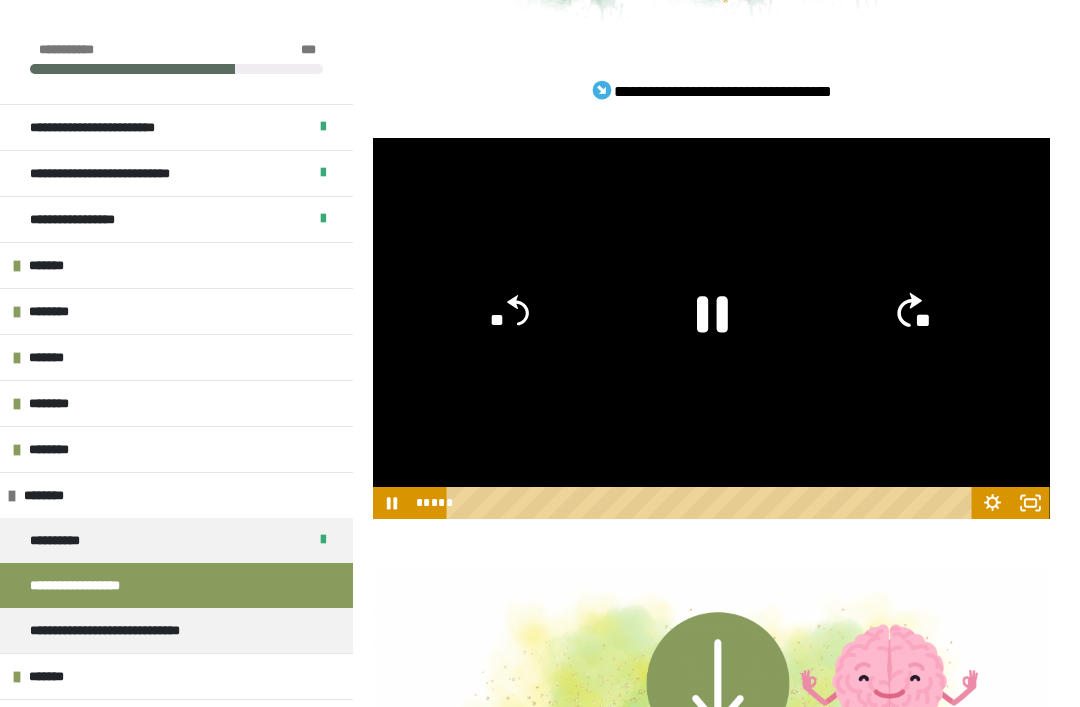 click 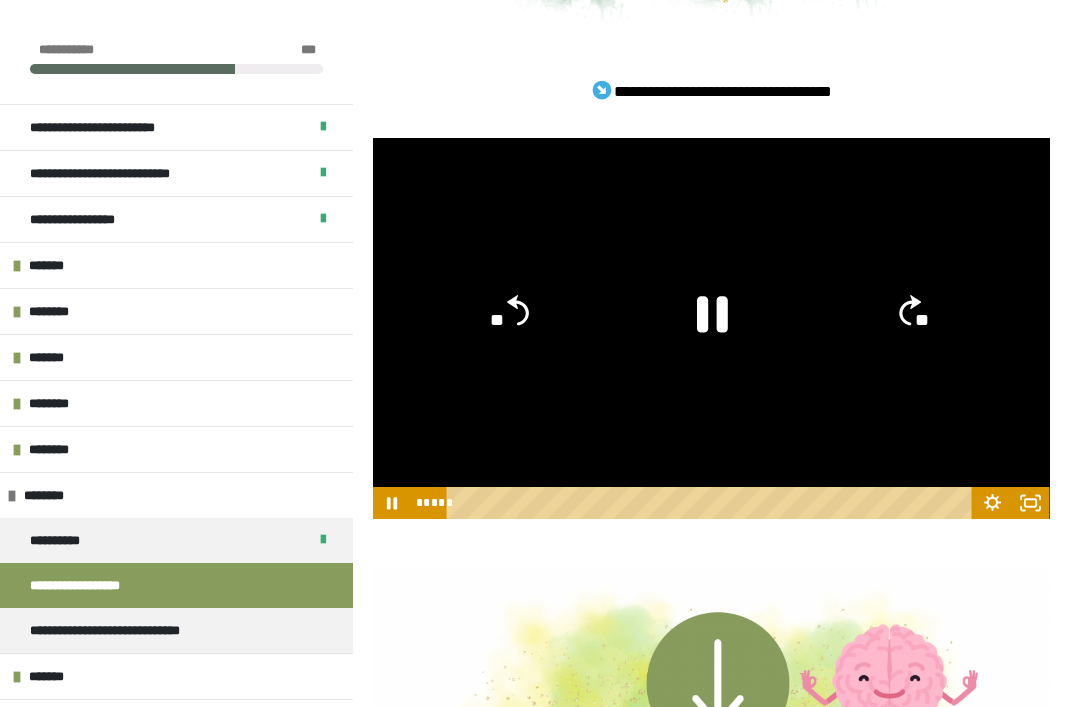 click on "**" 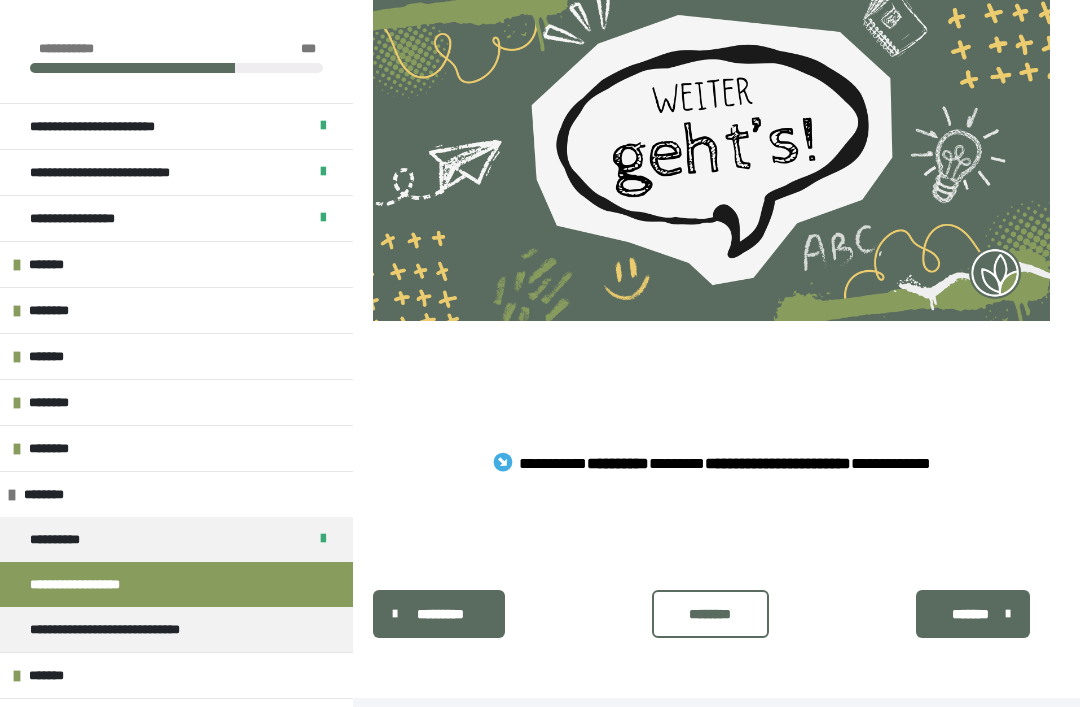scroll, scrollTop: 3793, scrollLeft: 0, axis: vertical 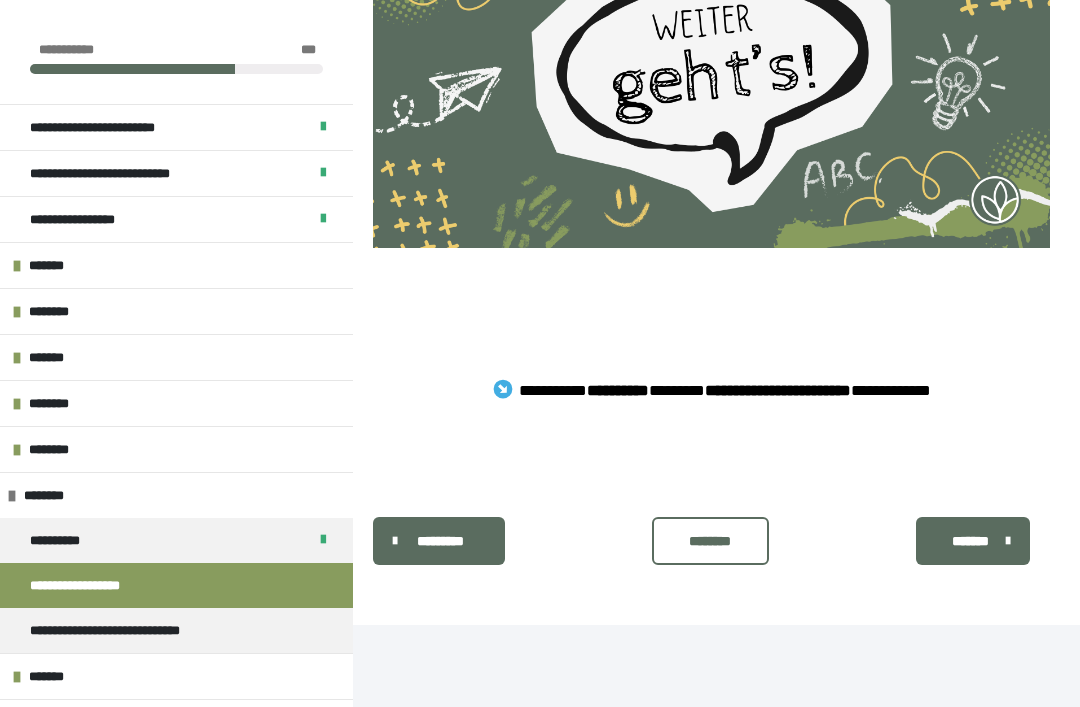 click on "********" at bounding box center [710, 541] 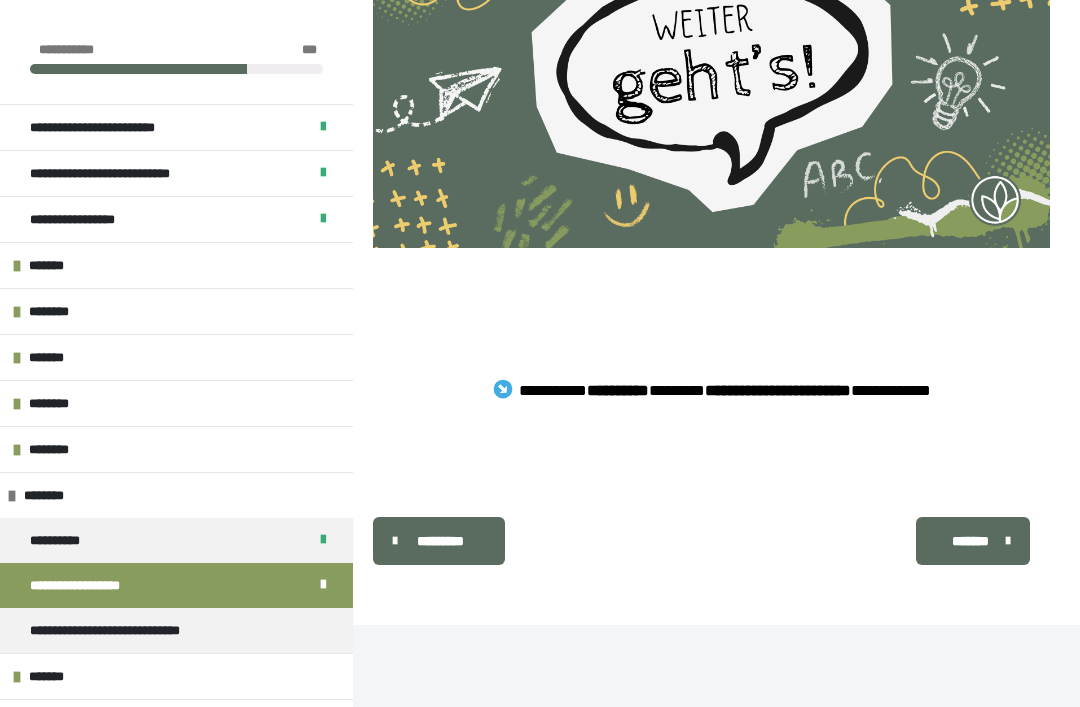click on "*******" at bounding box center [971, 541] 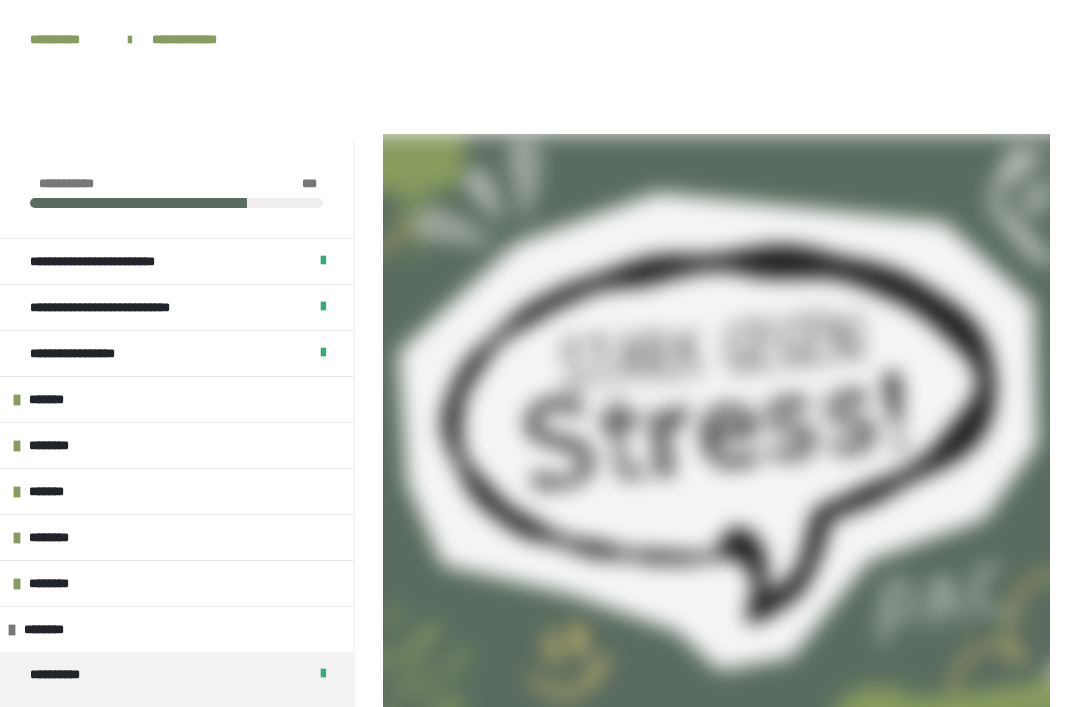 scroll, scrollTop: 0, scrollLeft: 0, axis: both 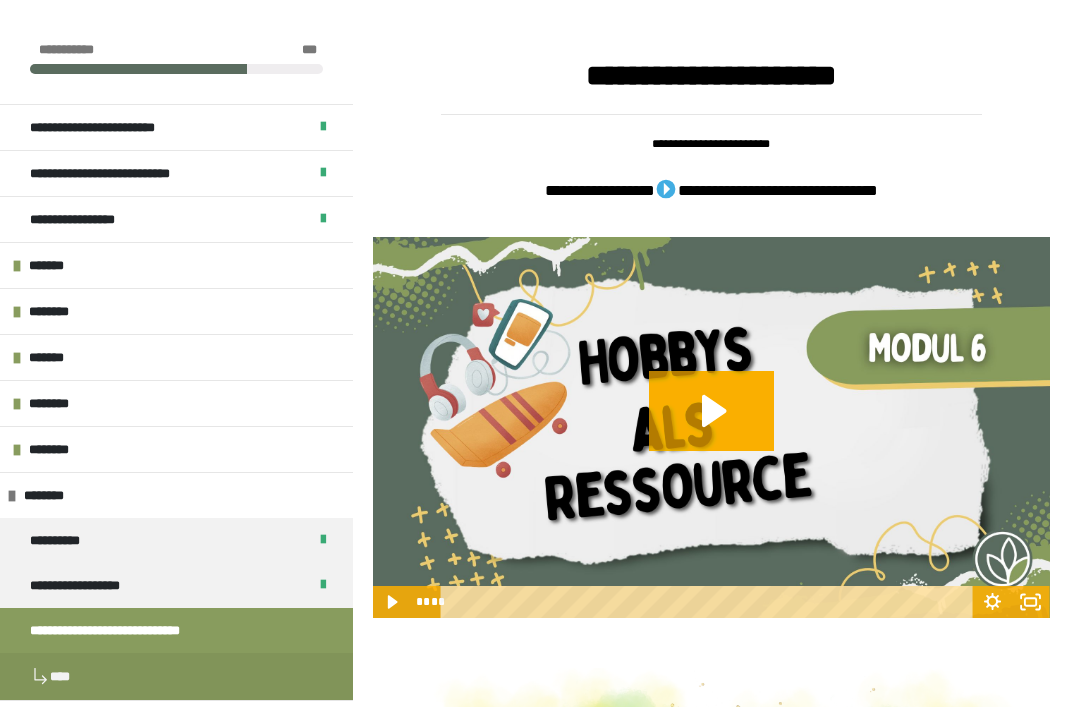click 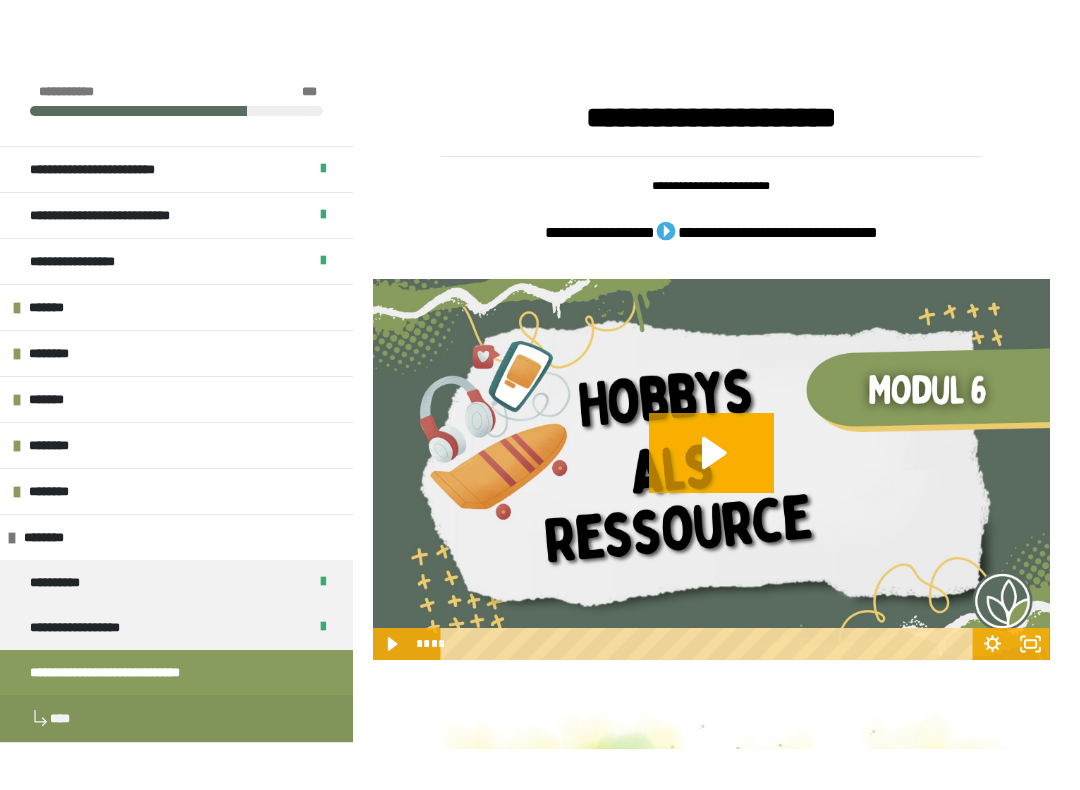scroll, scrollTop: 20, scrollLeft: 0, axis: vertical 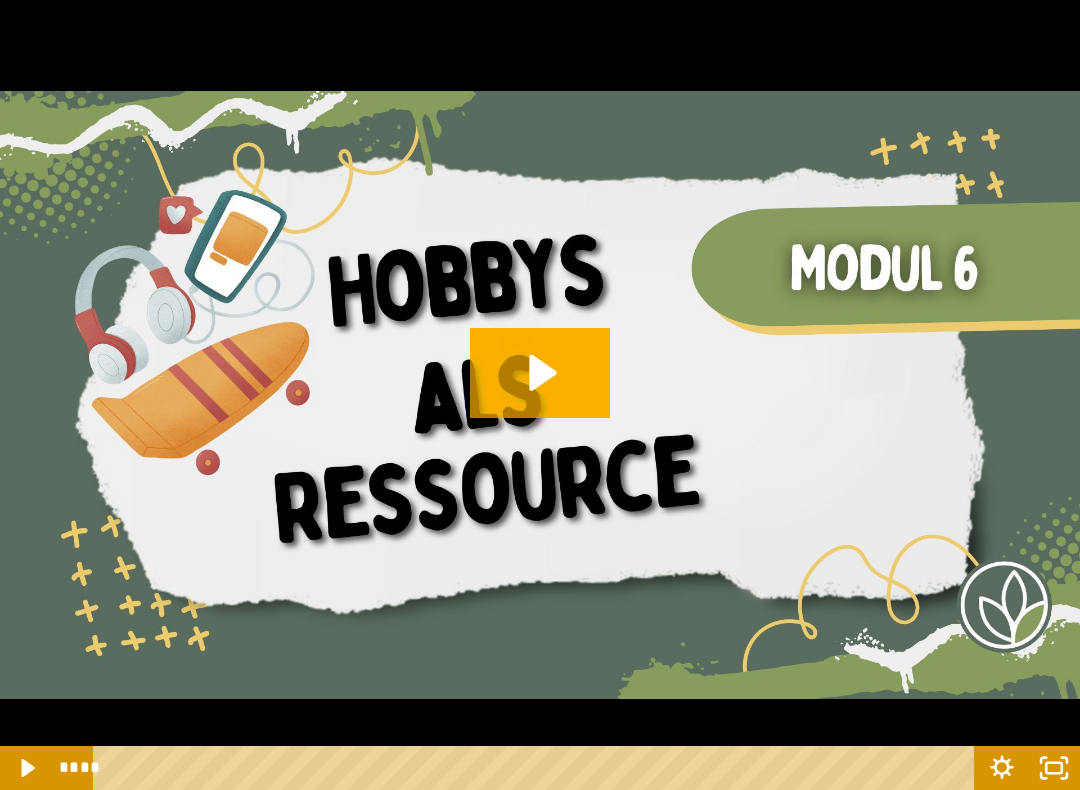 click 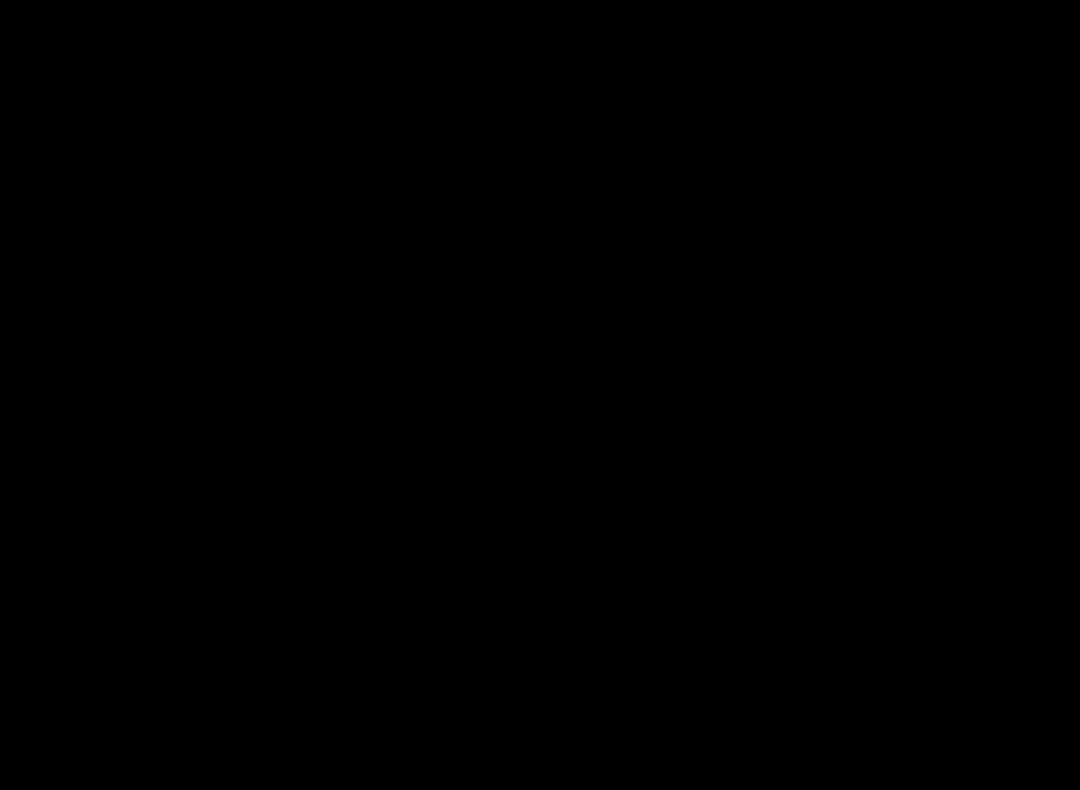 click at bounding box center (540, 395) 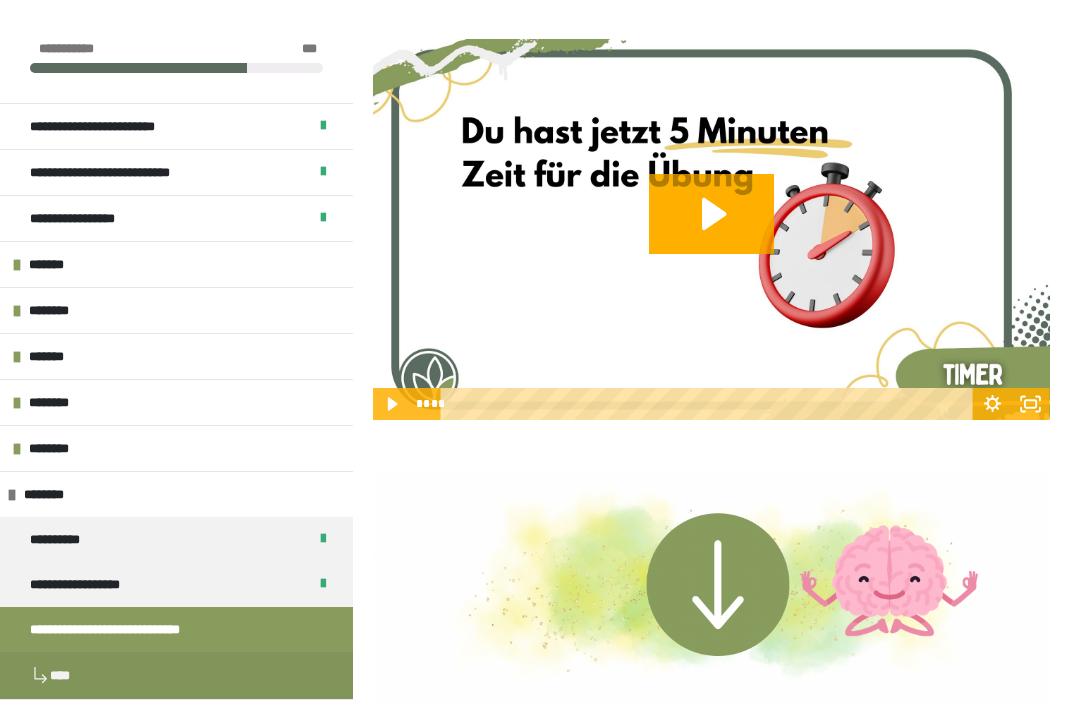 click 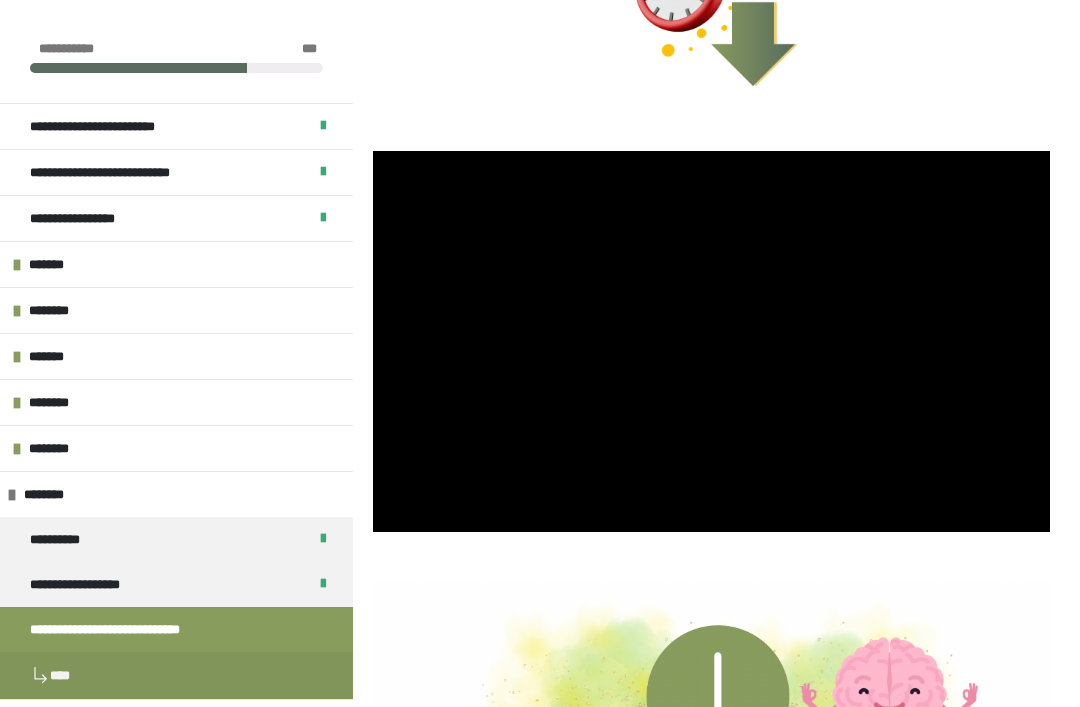 scroll, scrollTop: 3017, scrollLeft: 0, axis: vertical 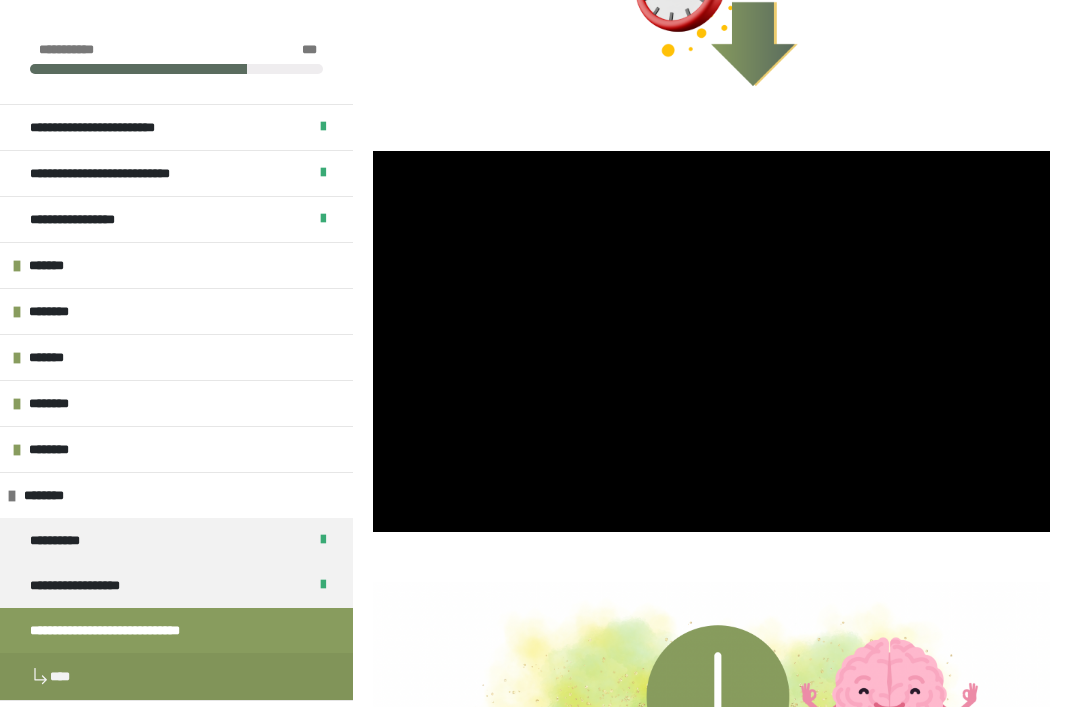 click at bounding box center (711, 341) 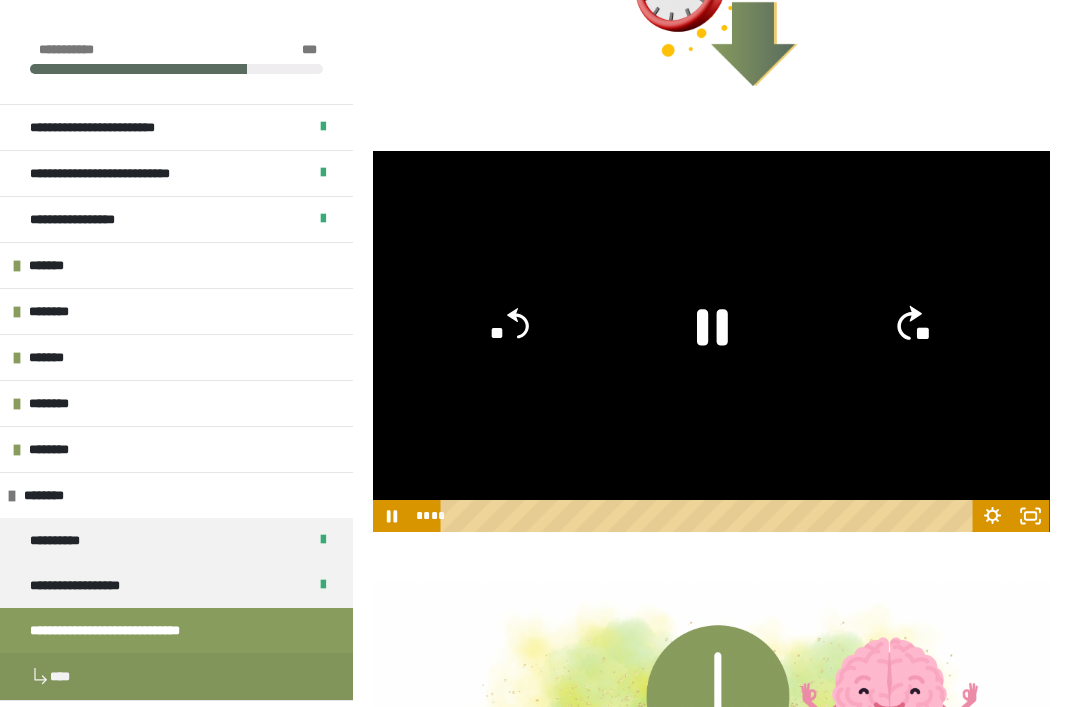 click 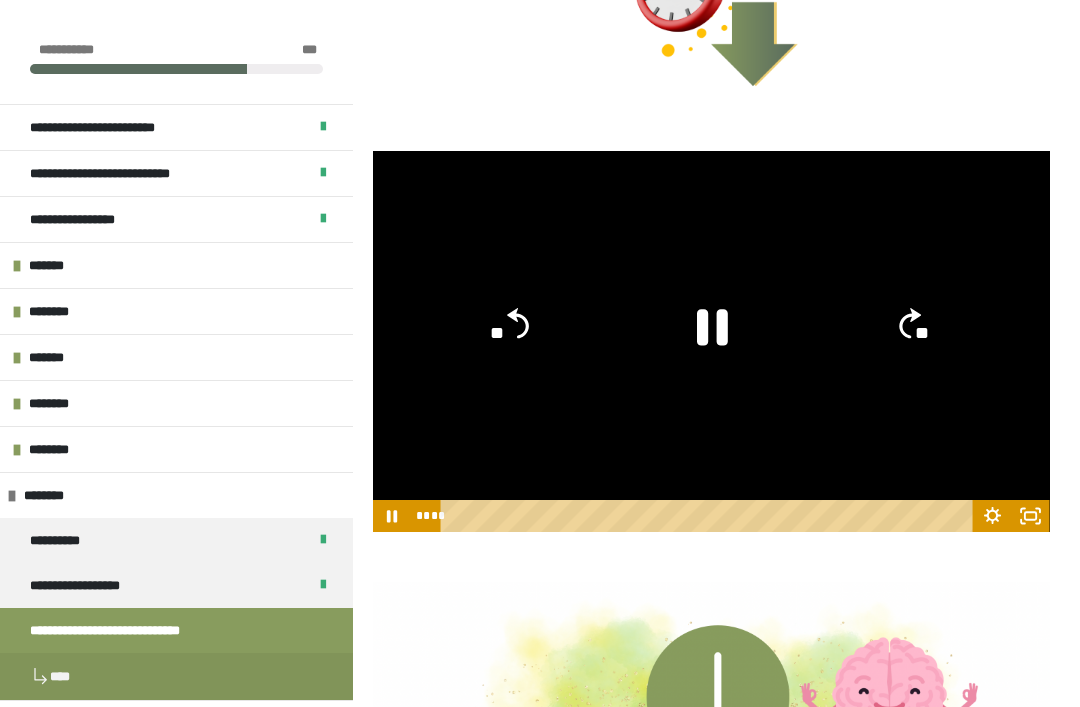 click on "**" 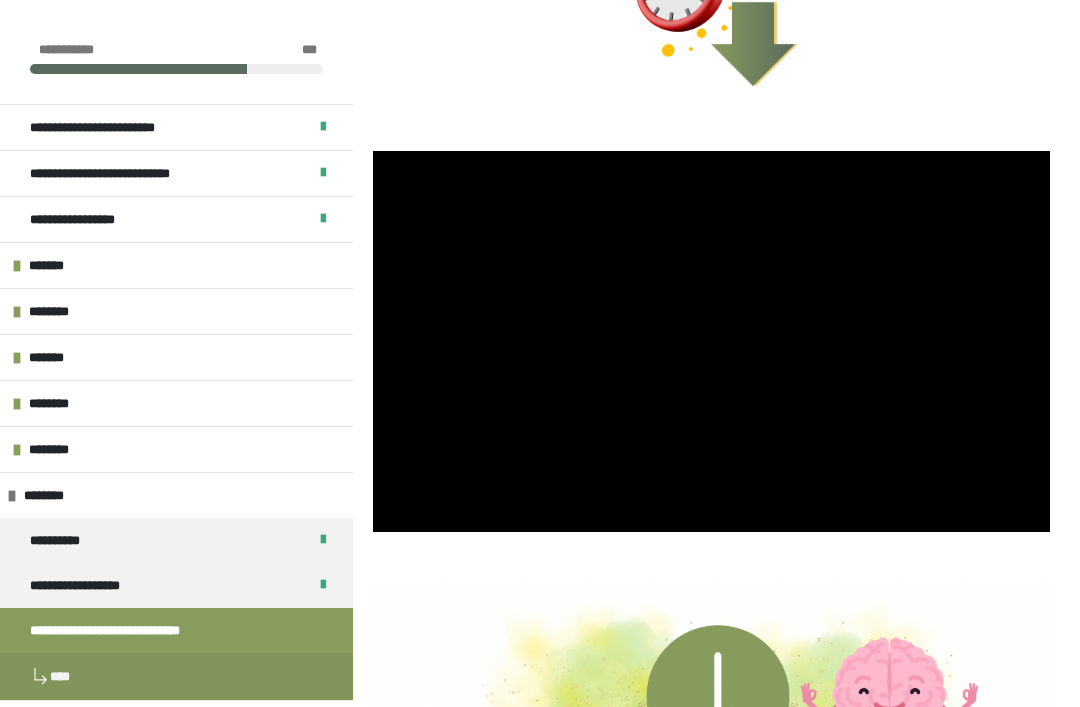 click at bounding box center (711, 341) 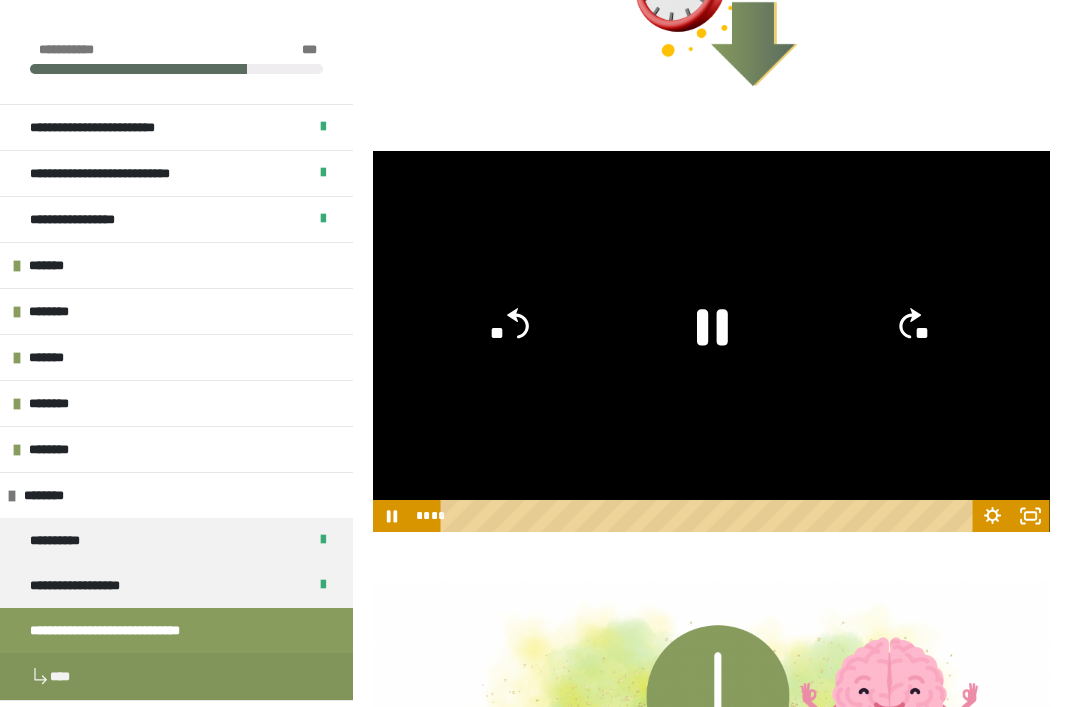 click on "**" 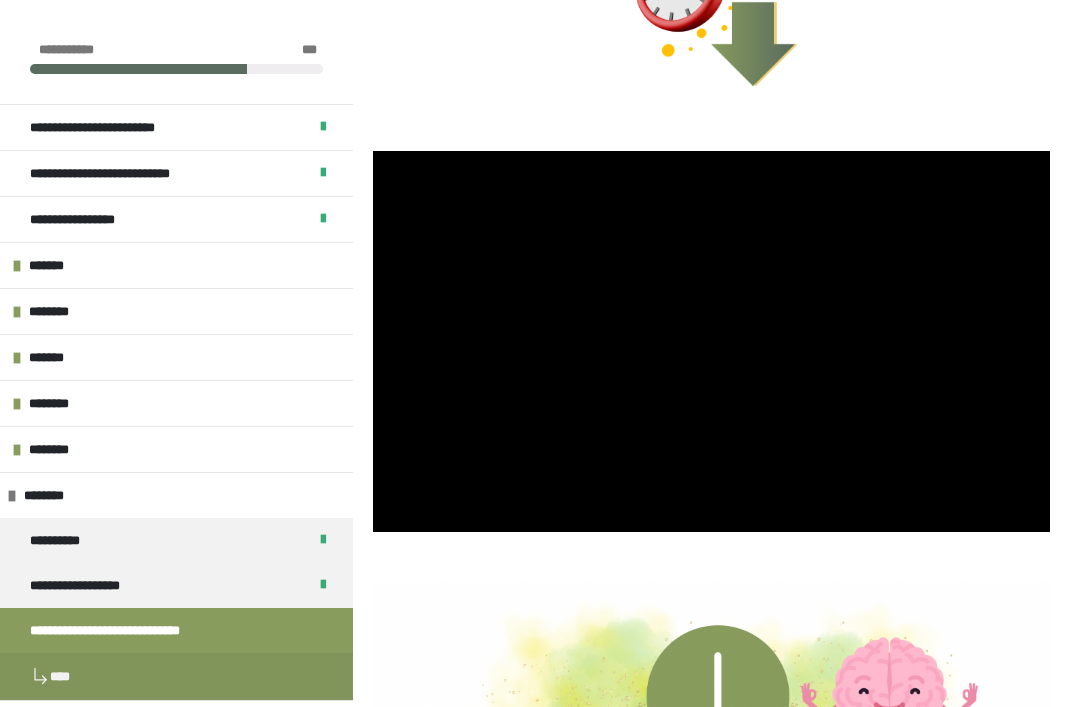 click at bounding box center [711, 341] 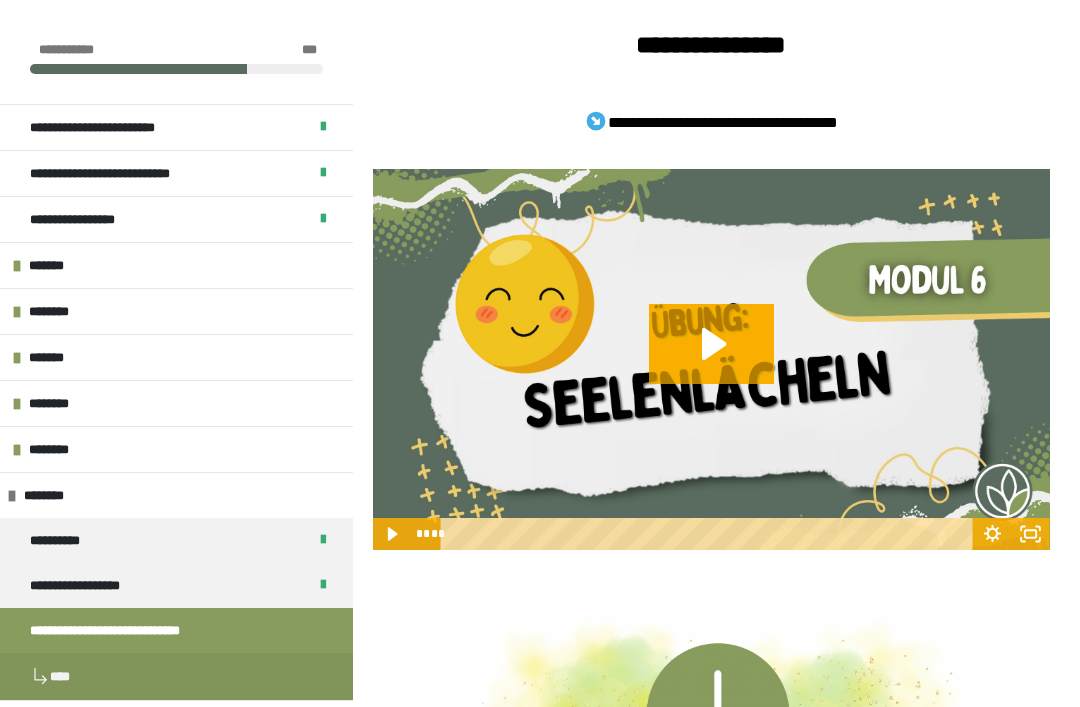 scroll, scrollTop: 3953, scrollLeft: 0, axis: vertical 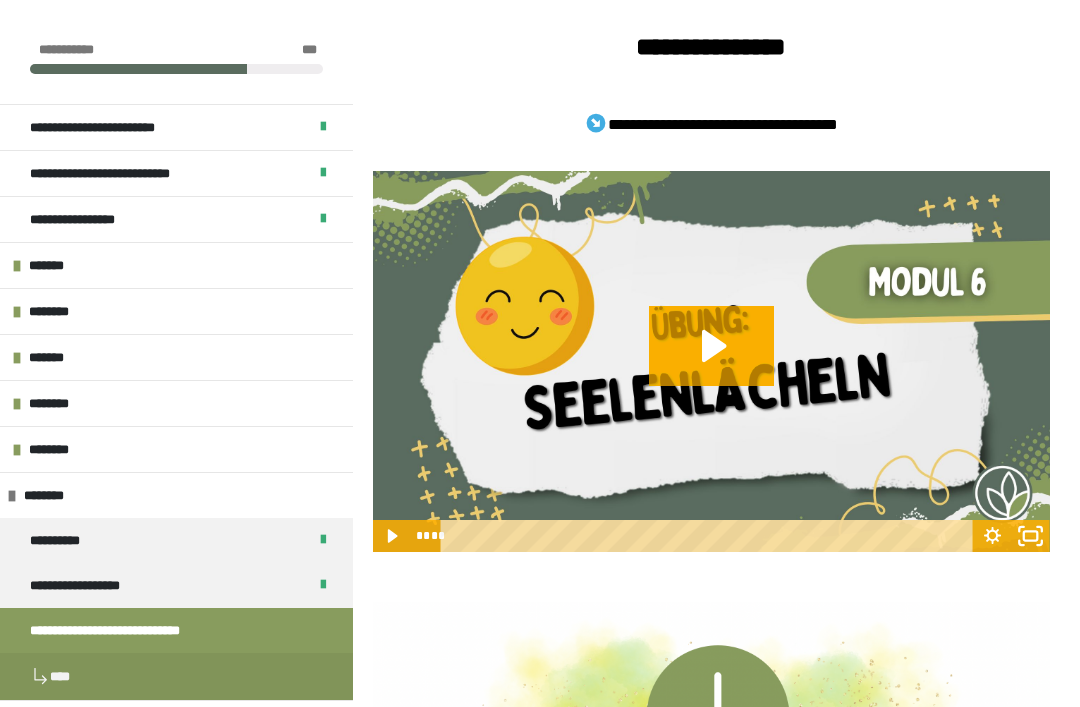 click 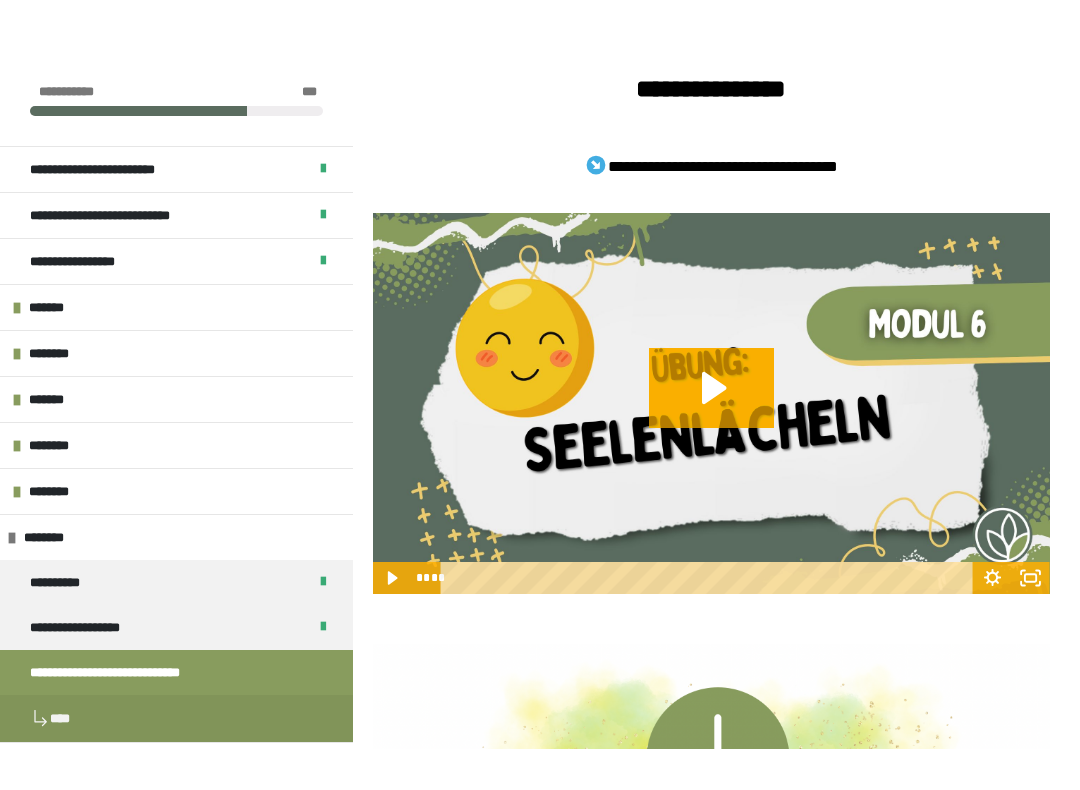 scroll, scrollTop: 20, scrollLeft: 0, axis: vertical 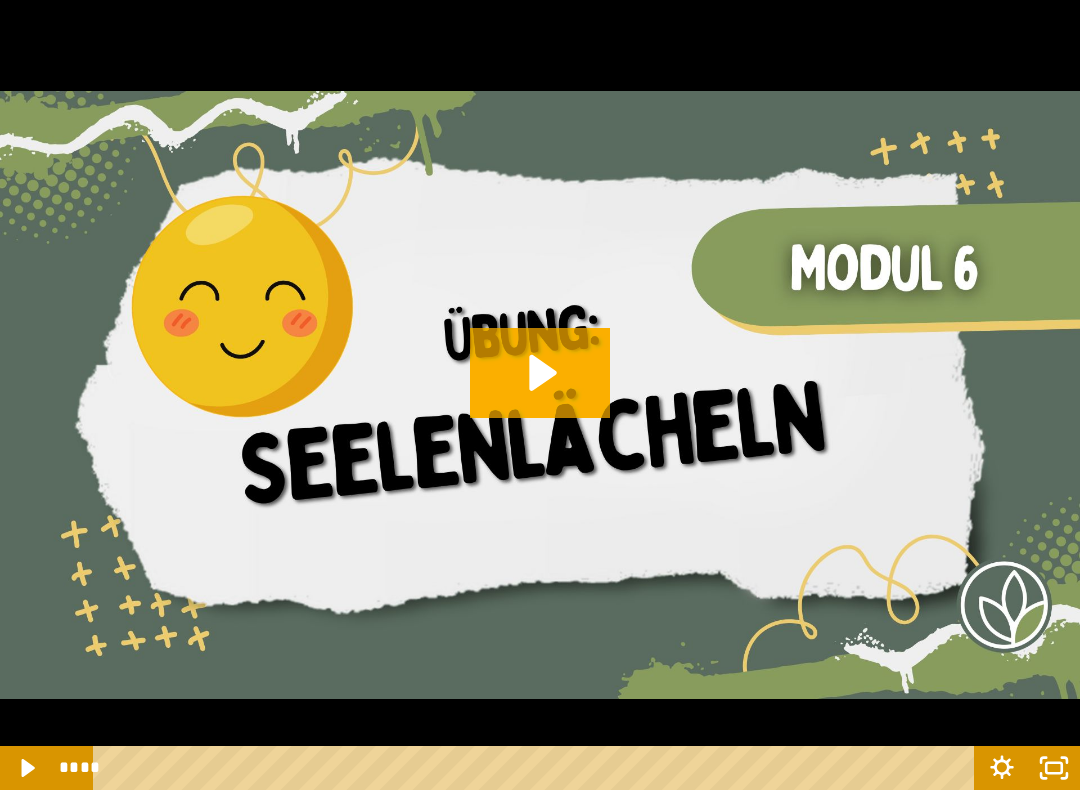click 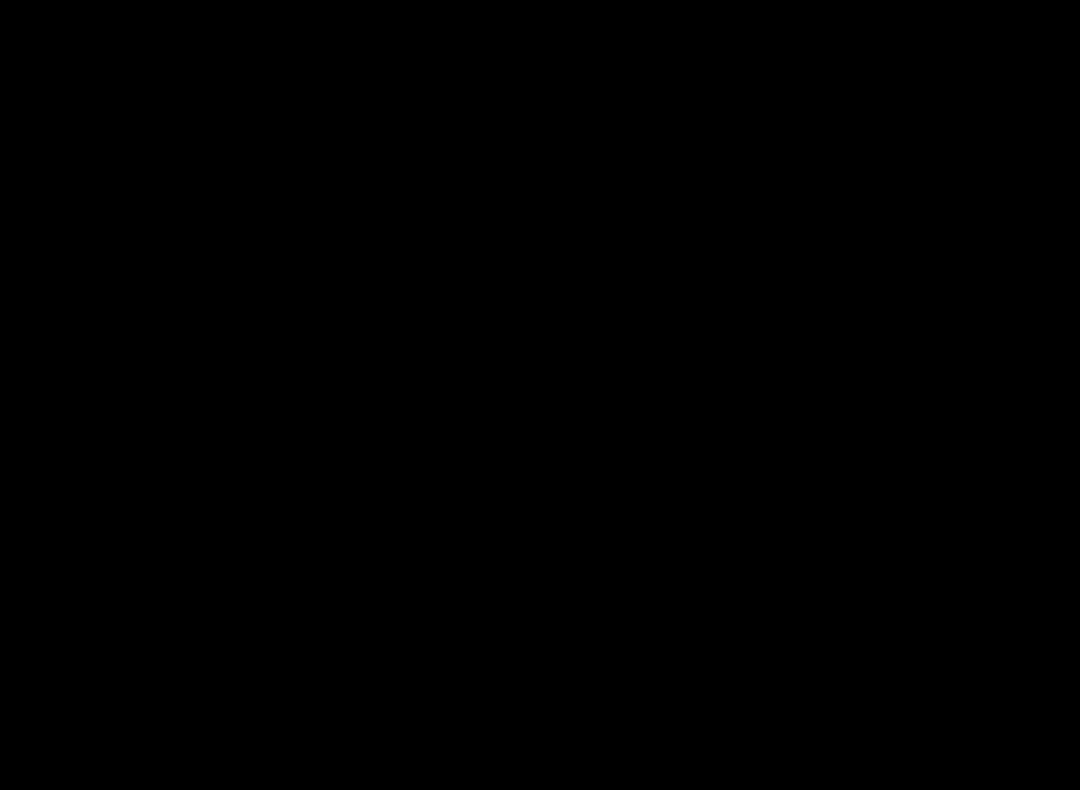 click at bounding box center (540, 395) 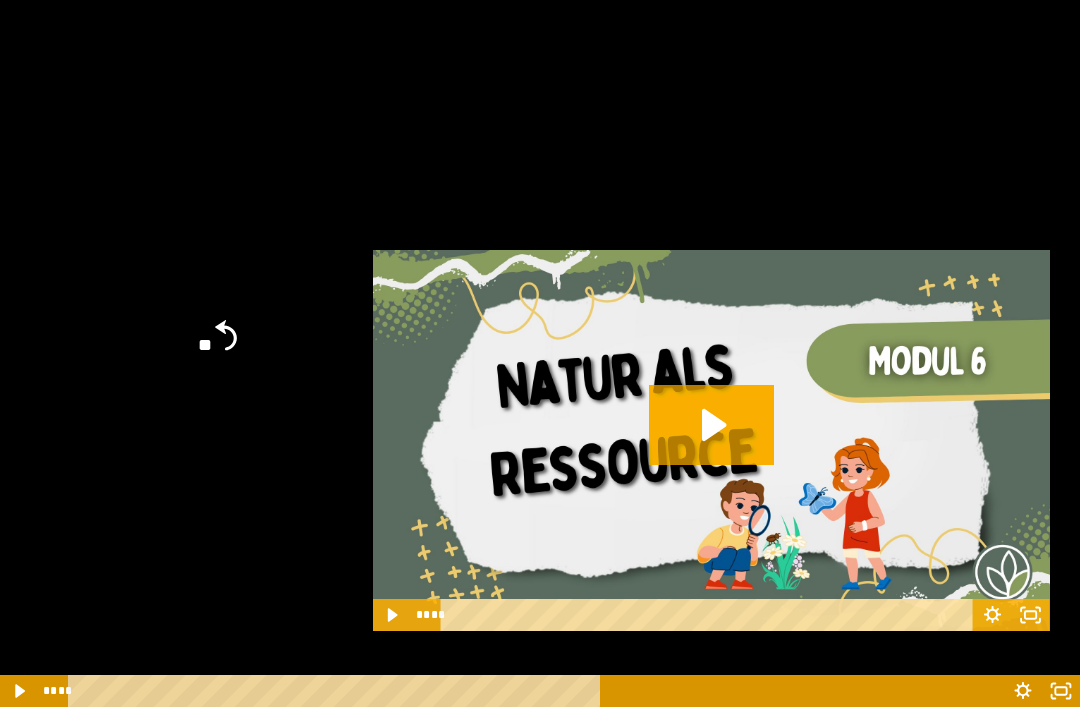 scroll, scrollTop: 4825, scrollLeft: 0, axis: vertical 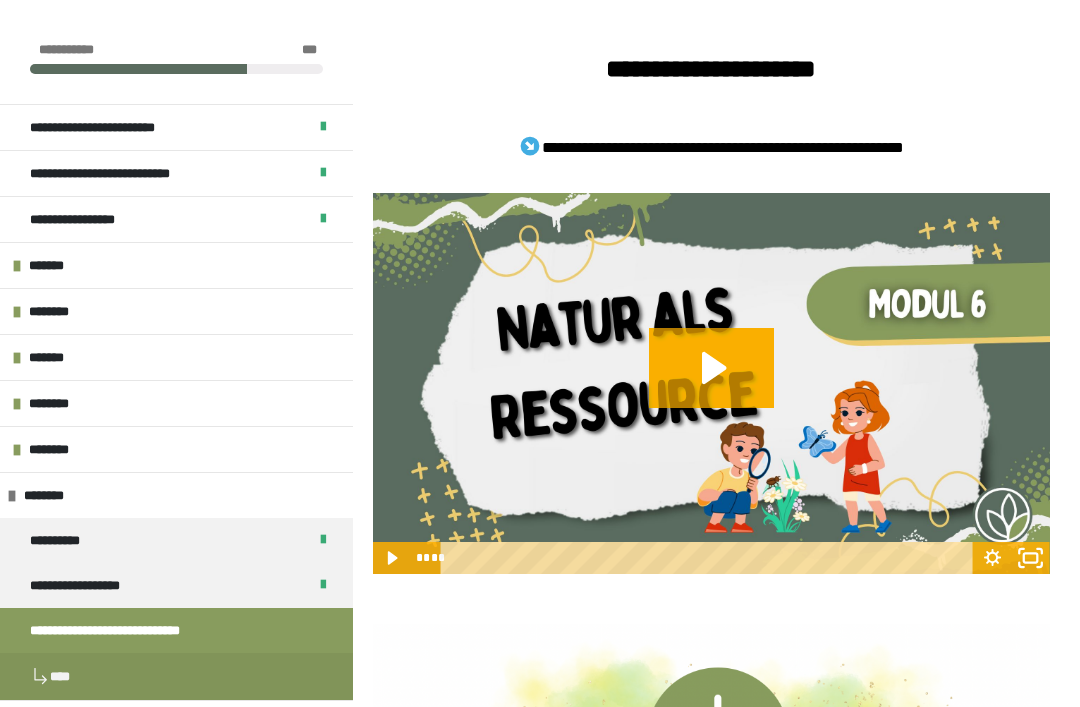 click 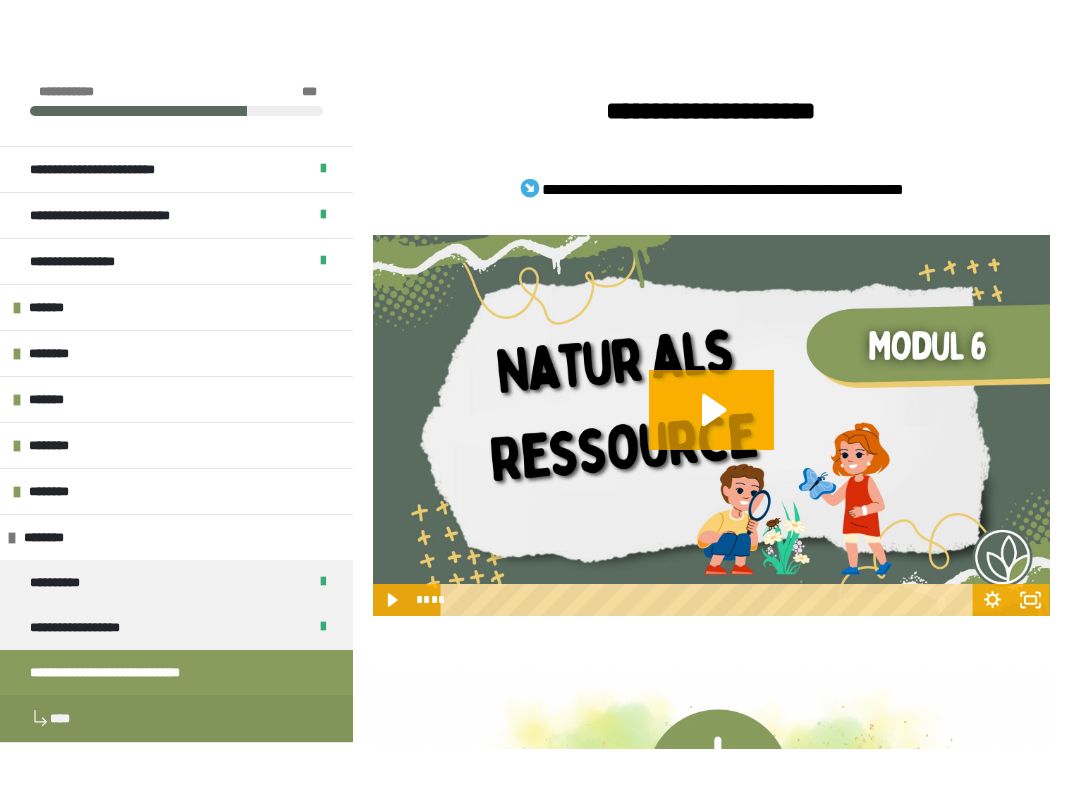 scroll, scrollTop: 20, scrollLeft: 0, axis: vertical 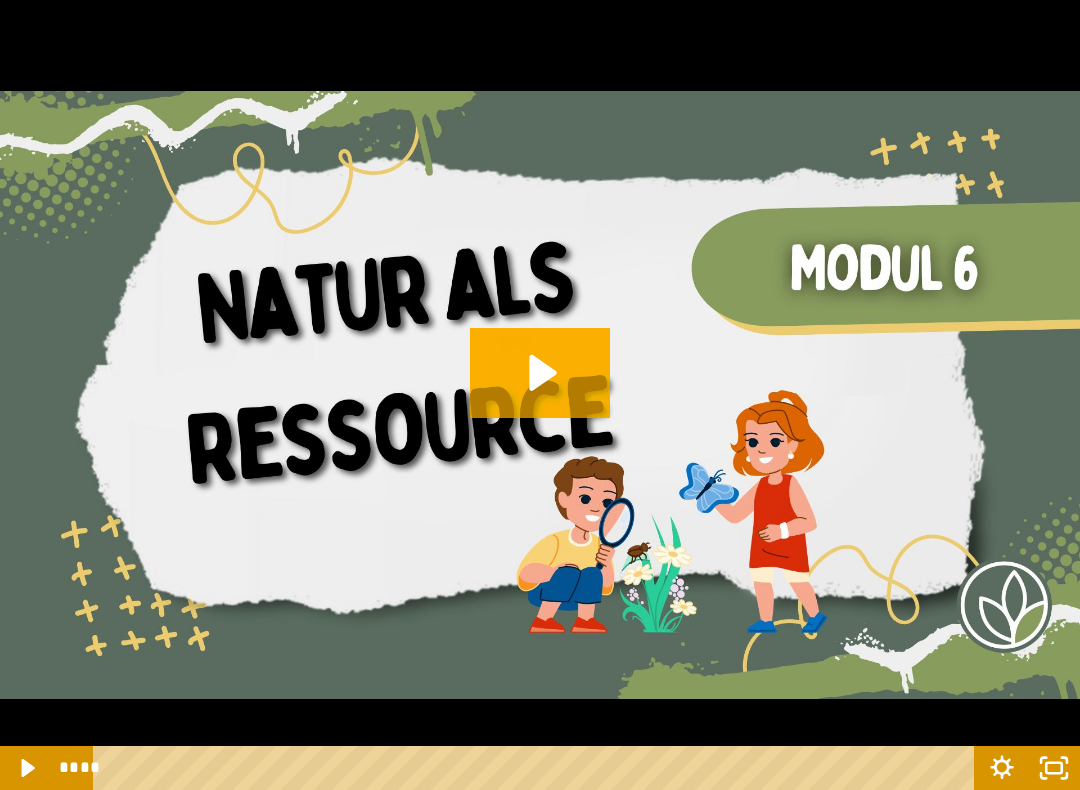 click 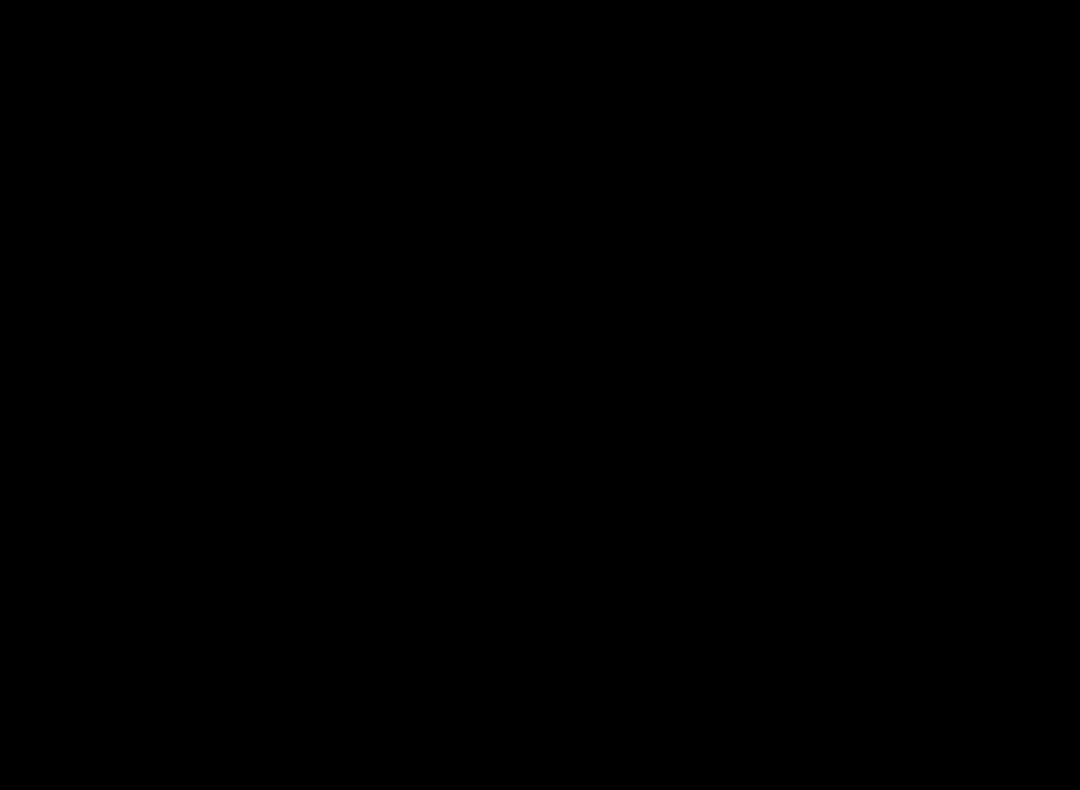 click at bounding box center (540, 395) 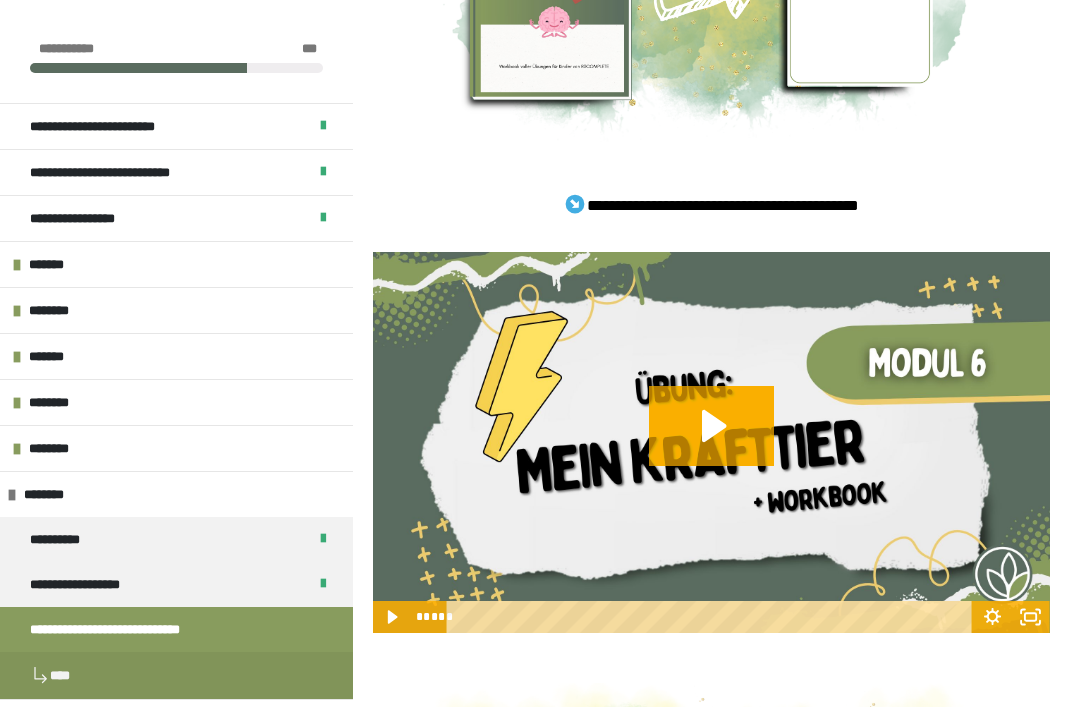 click 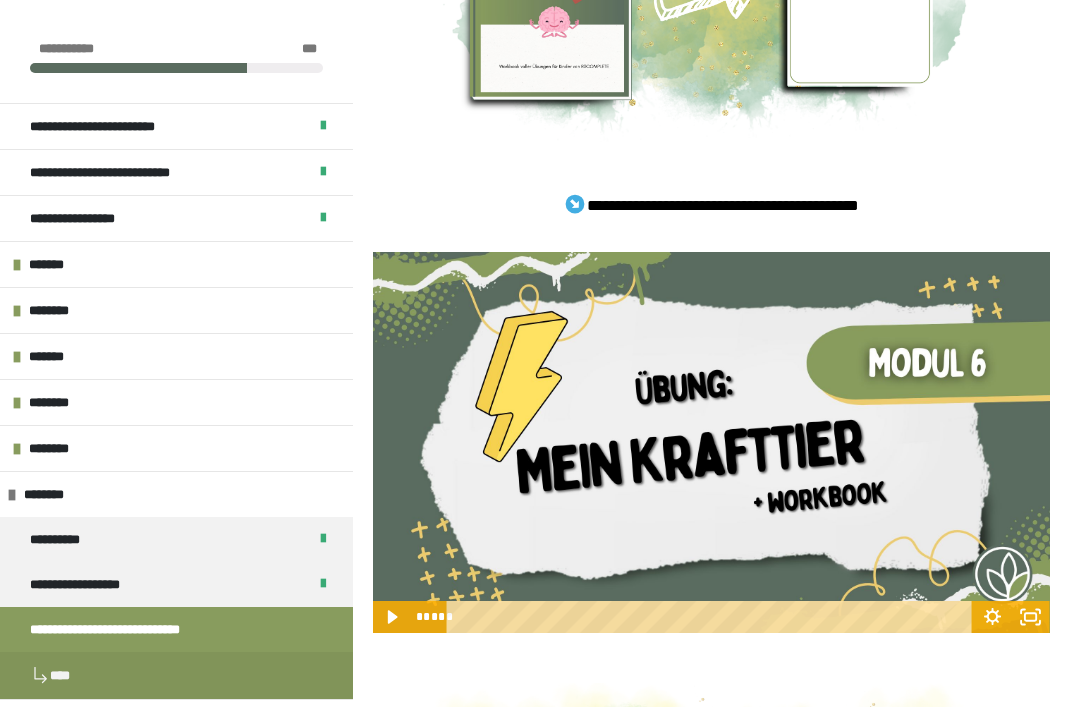 scroll, scrollTop: 6261, scrollLeft: 0, axis: vertical 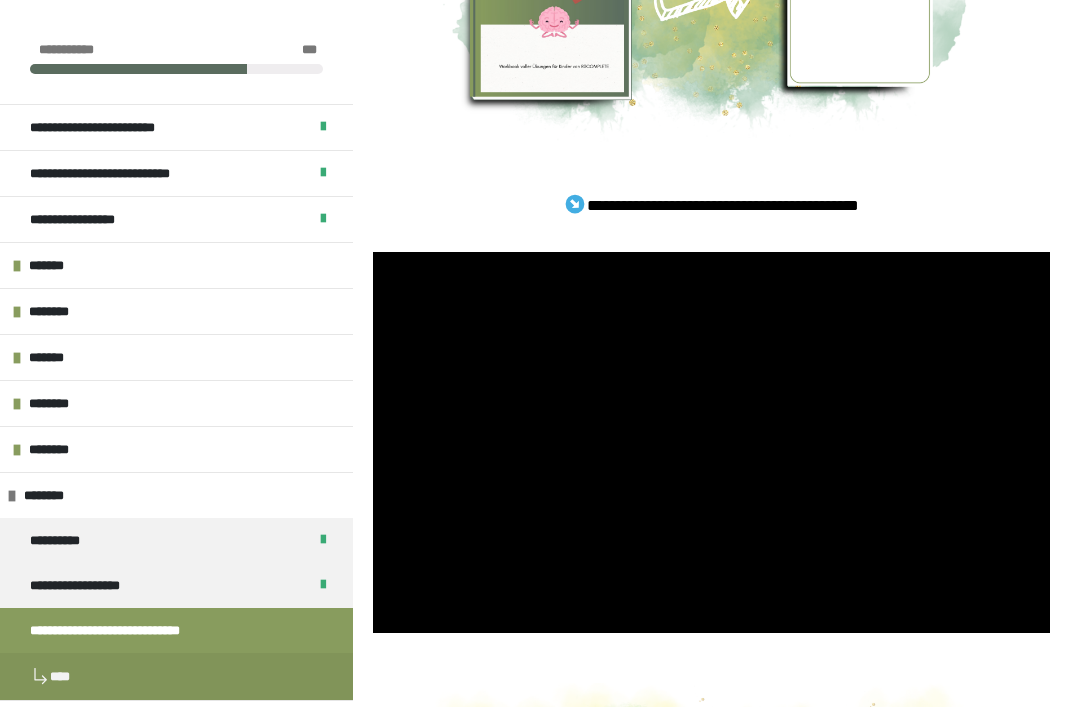 click at bounding box center (711, 442) 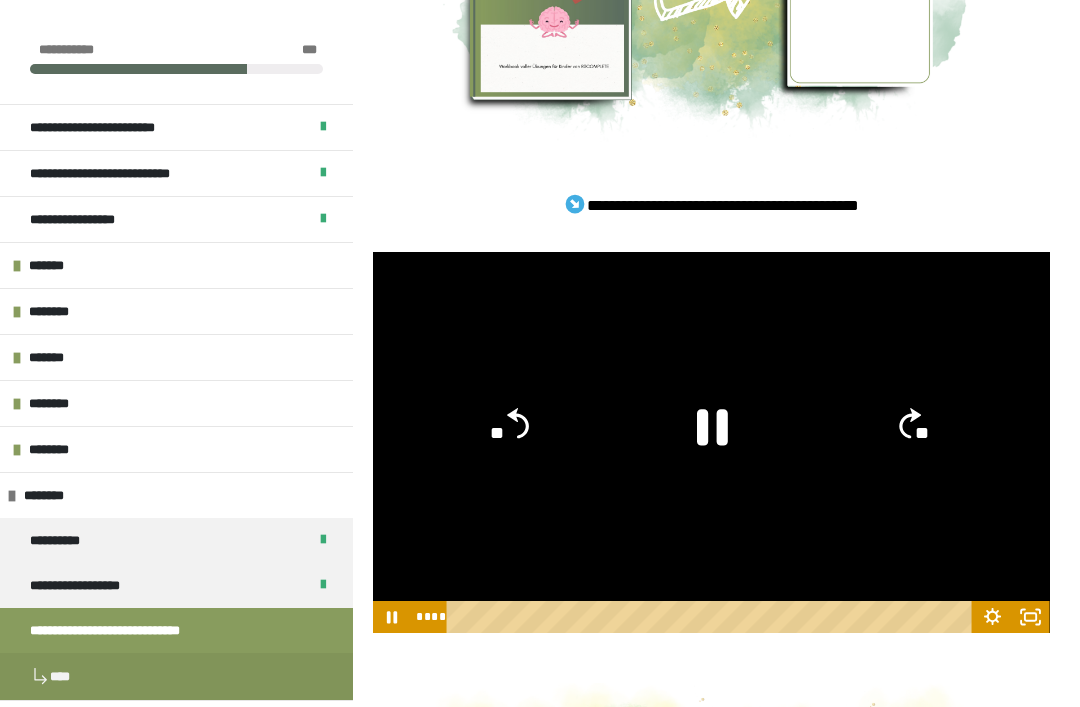 click 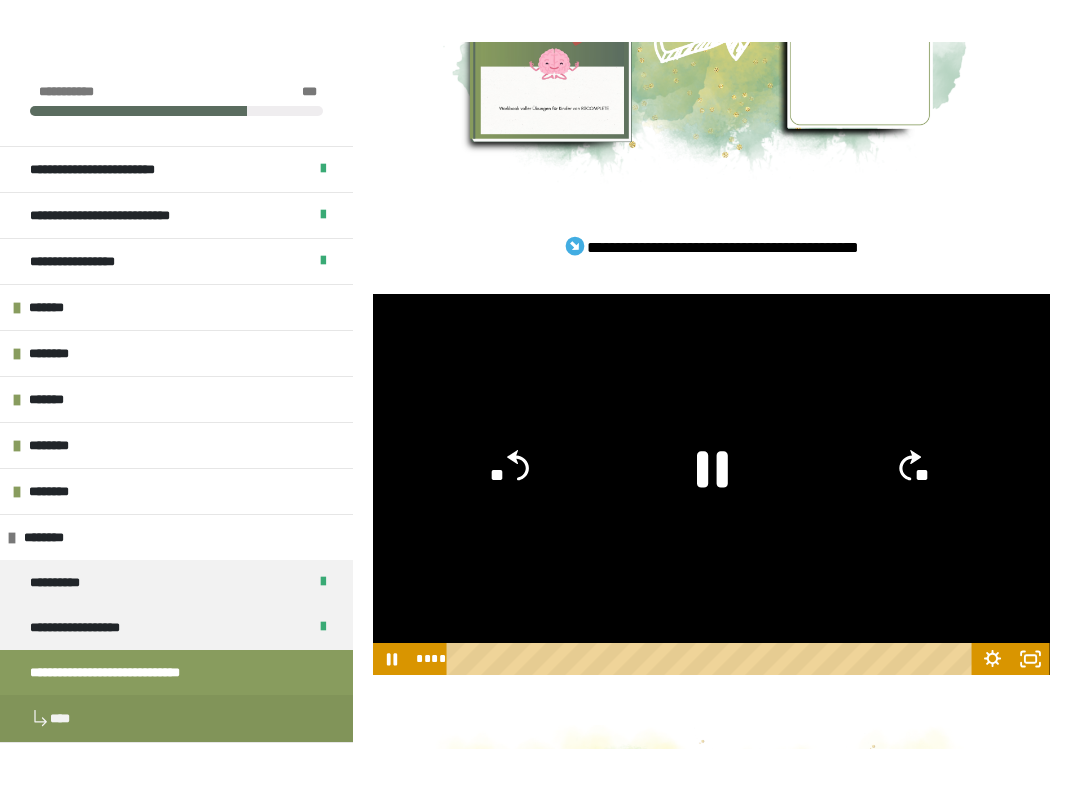 scroll, scrollTop: 20, scrollLeft: 0, axis: vertical 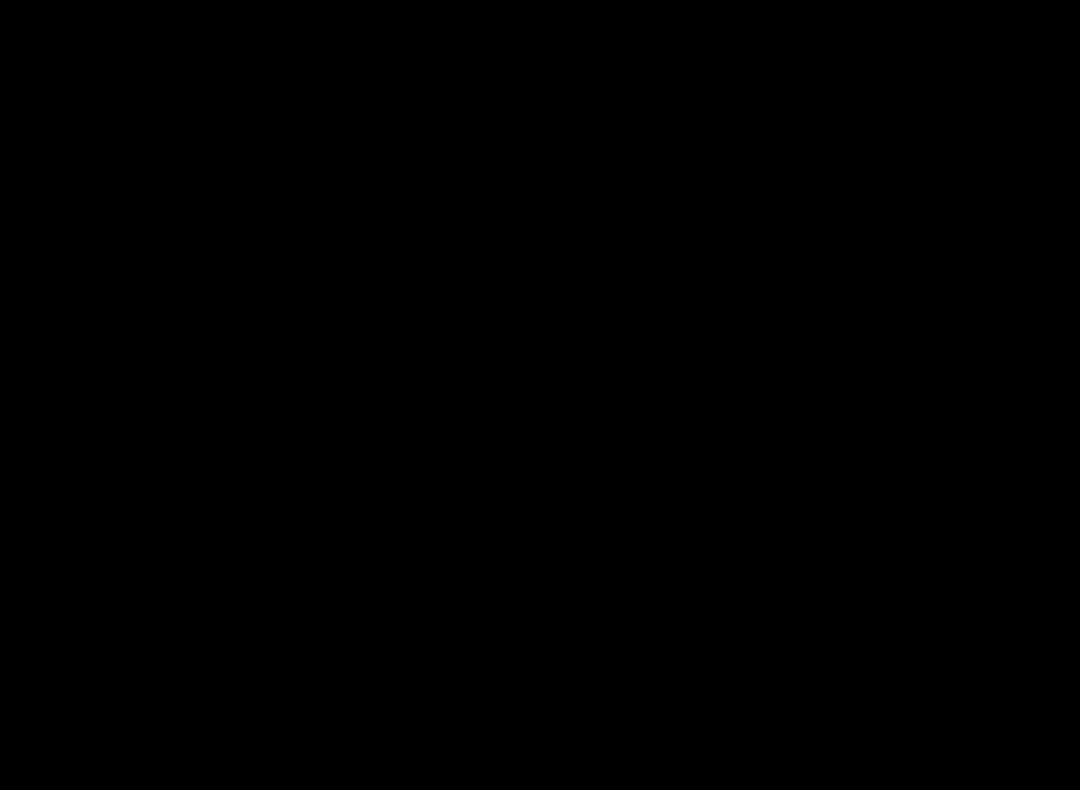 click at bounding box center (540, 395) 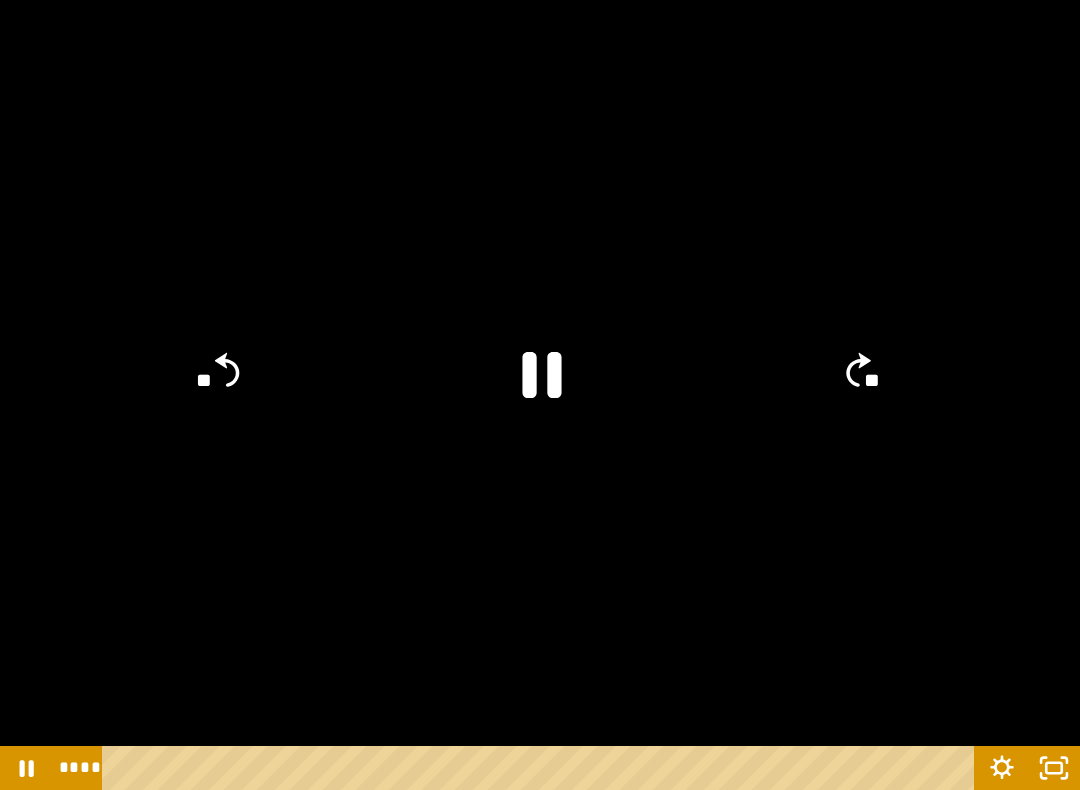 click 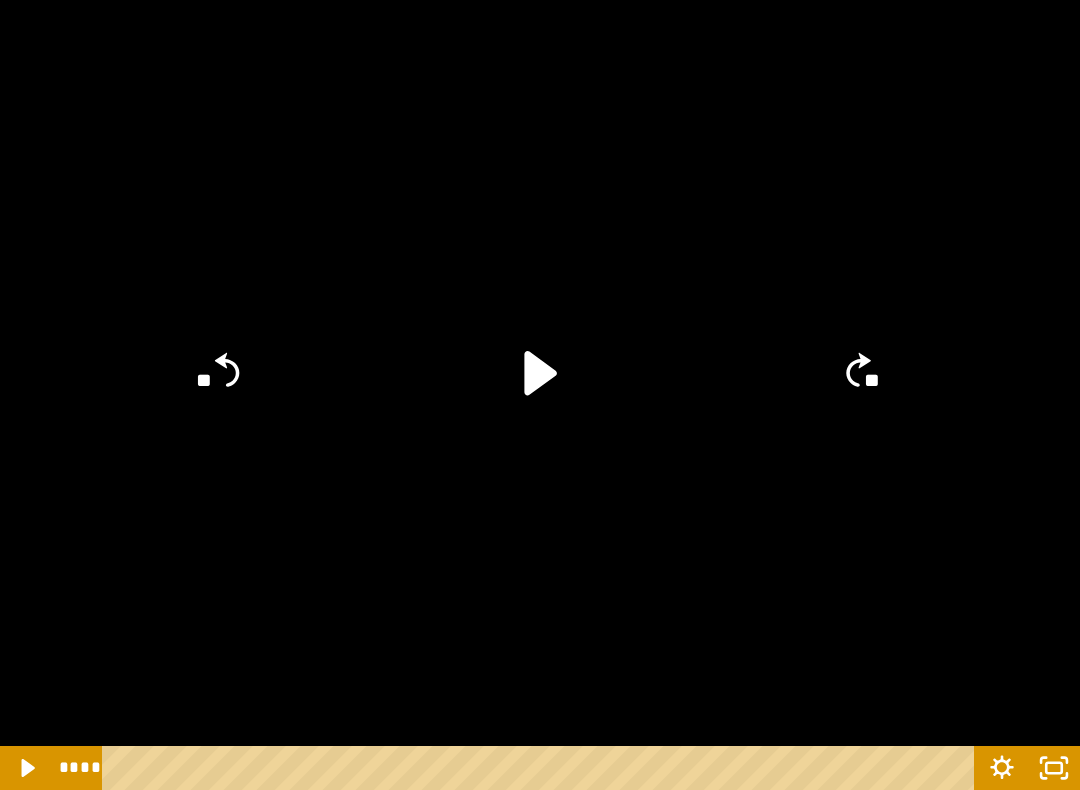 click 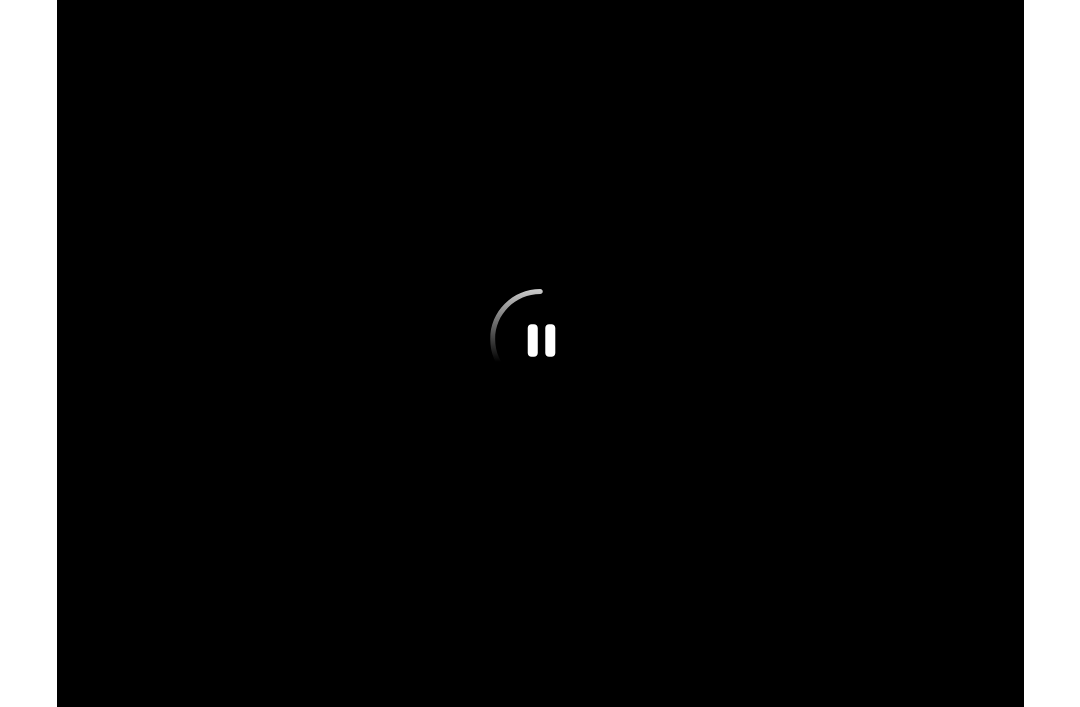 scroll, scrollTop: 6333, scrollLeft: 0, axis: vertical 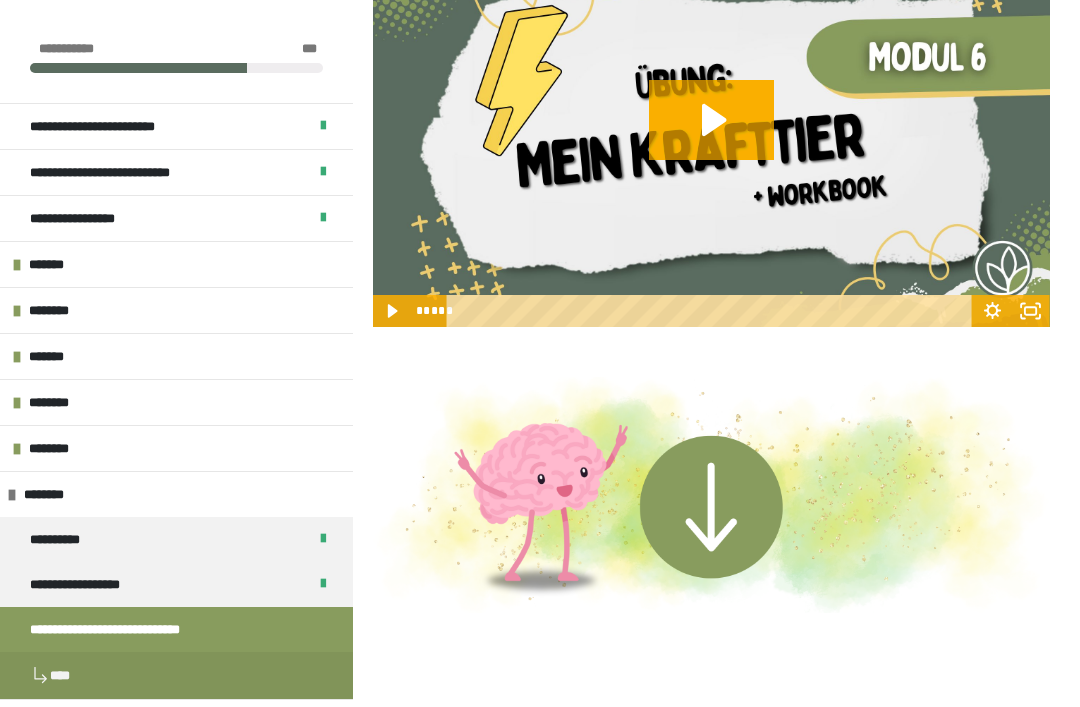 click 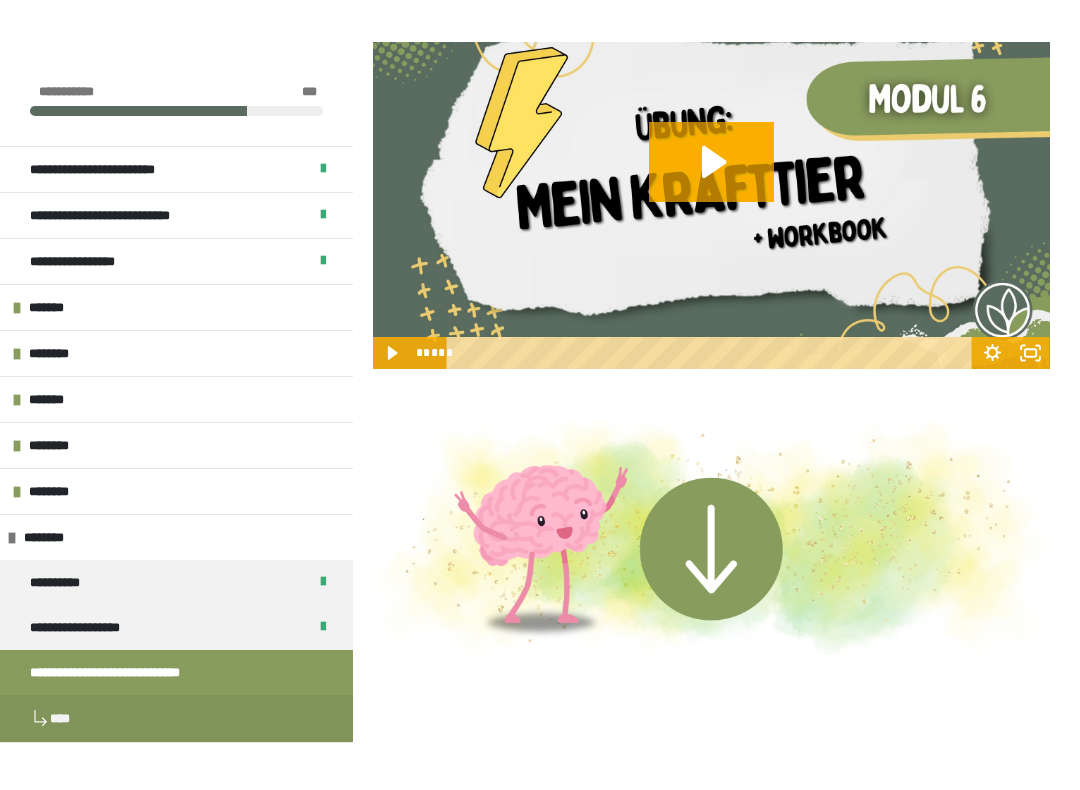 scroll, scrollTop: 20, scrollLeft: 0, axis: vertical 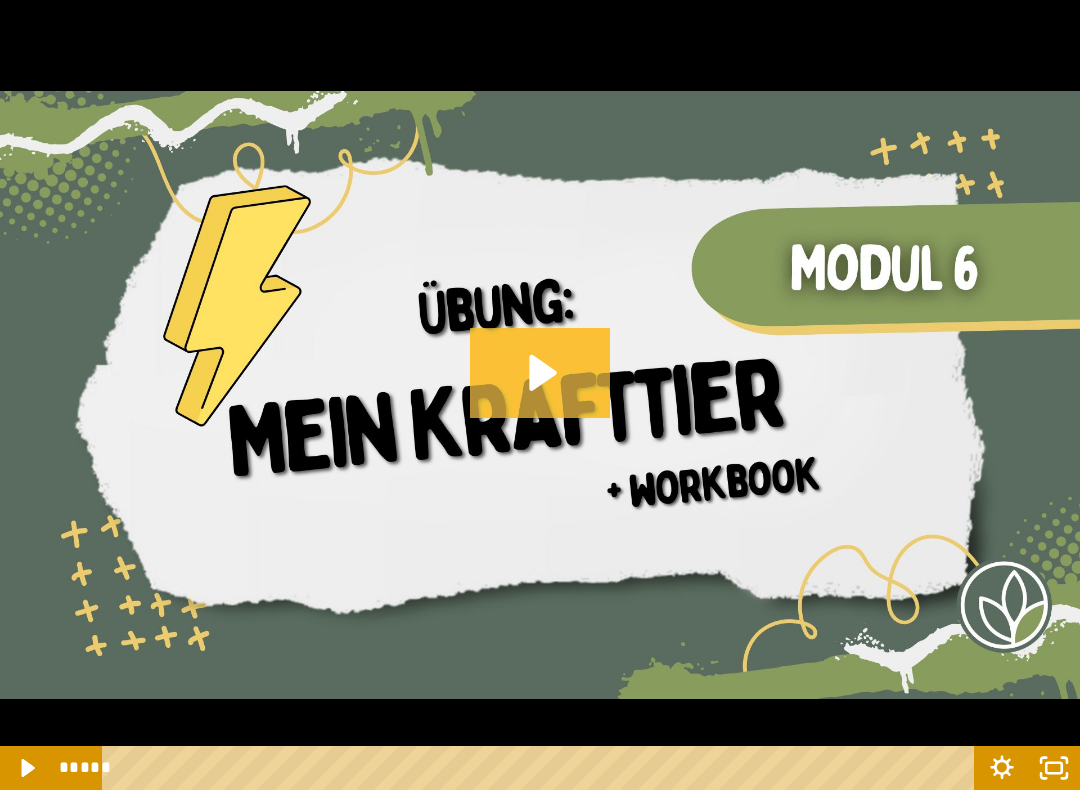 click 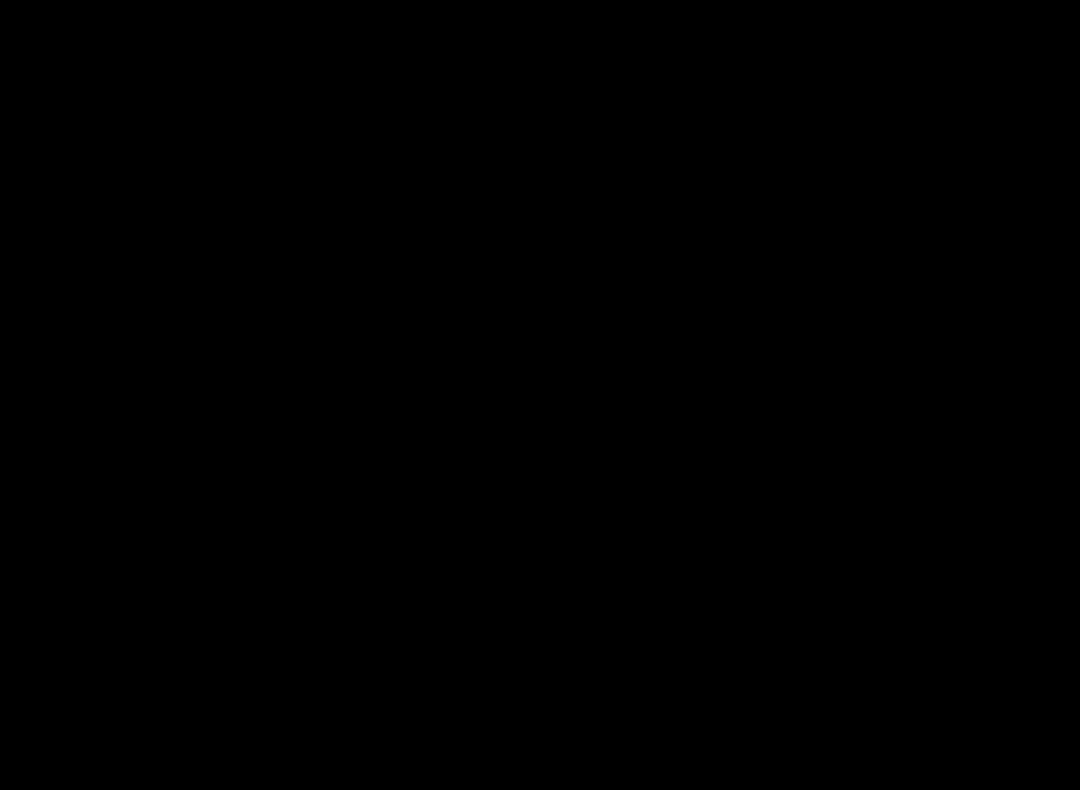 click at bounding box center (540, 395) 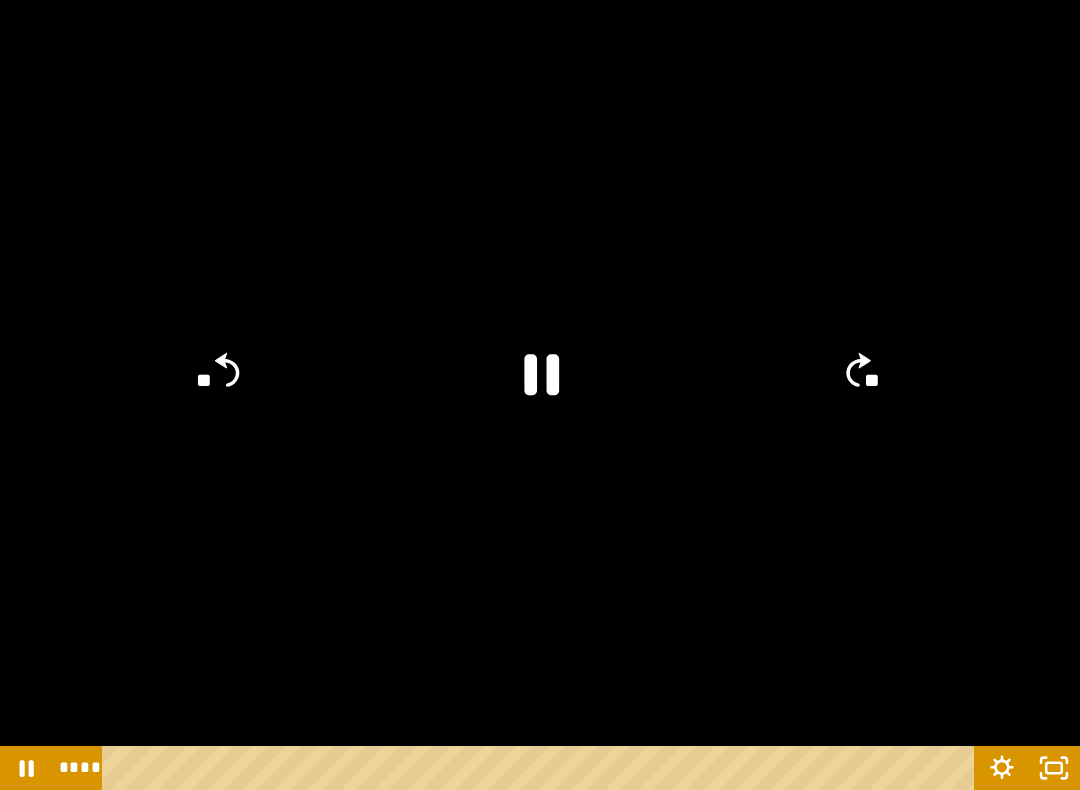 click on "**" 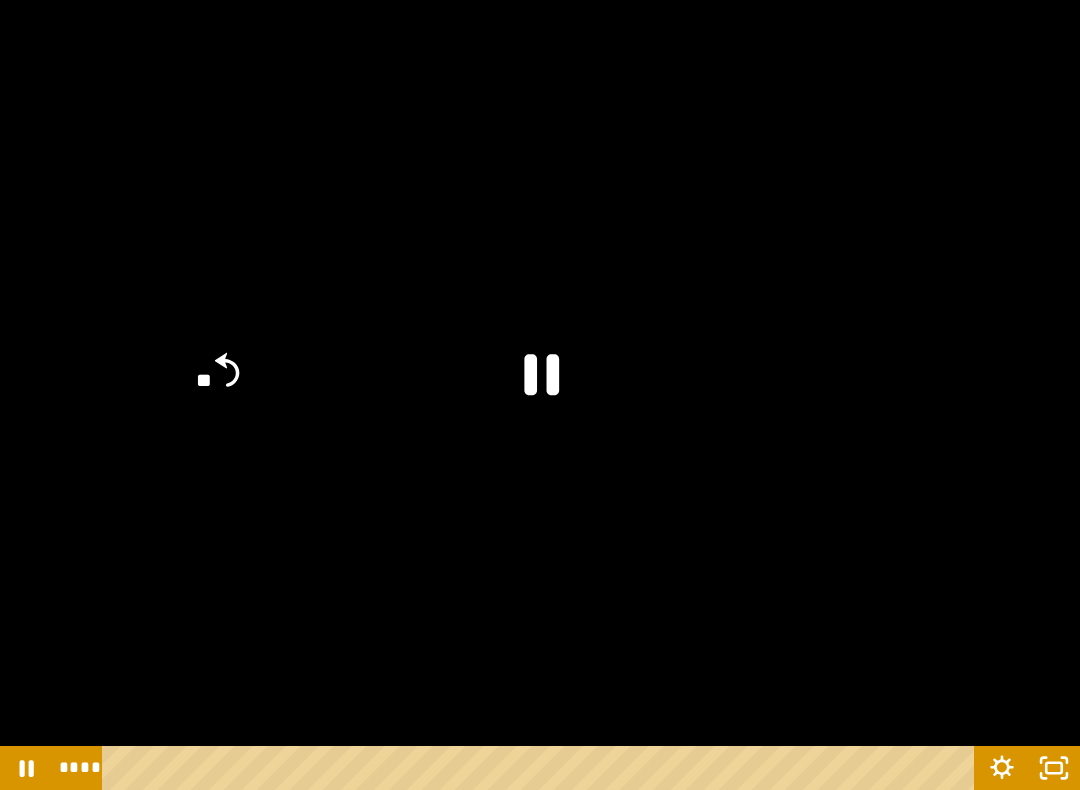 click on "**" 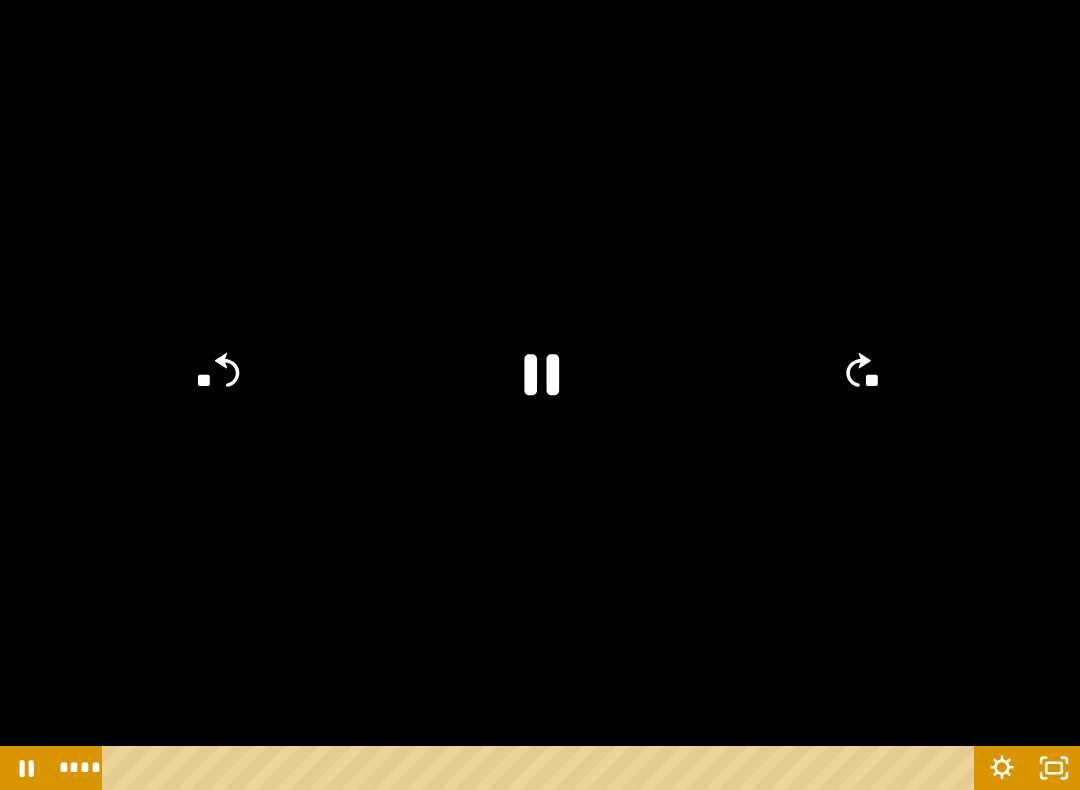 click 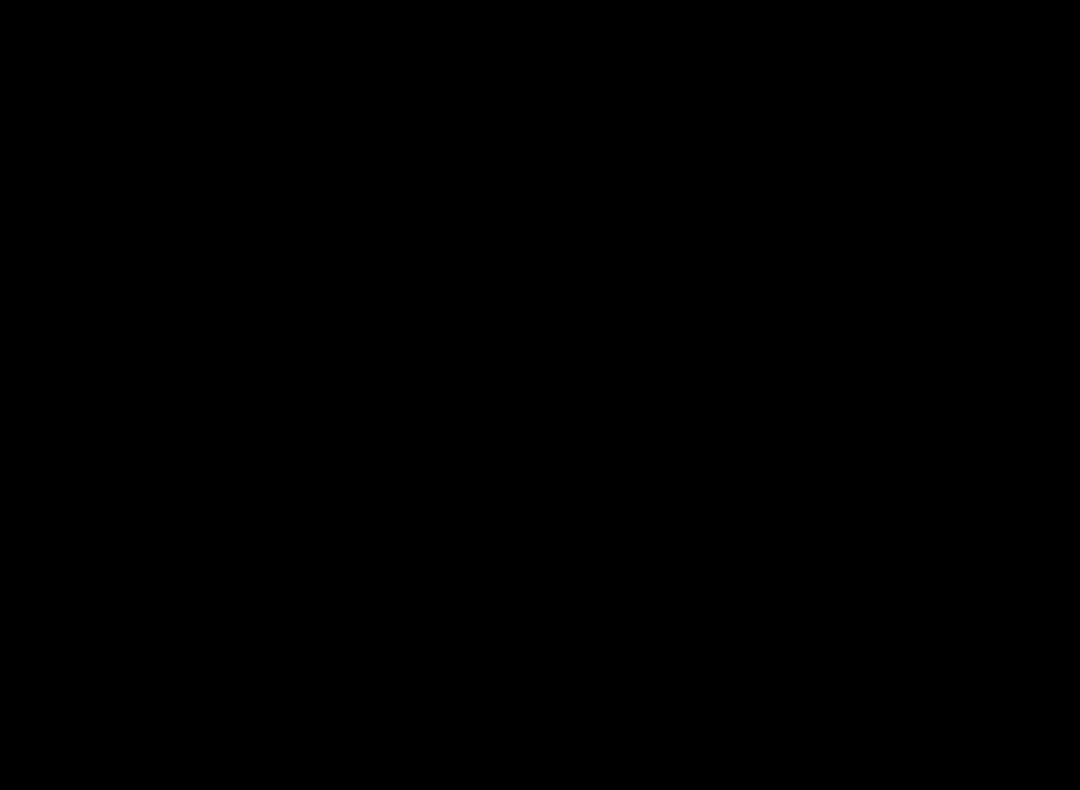 click at bounding box center [540, 395] 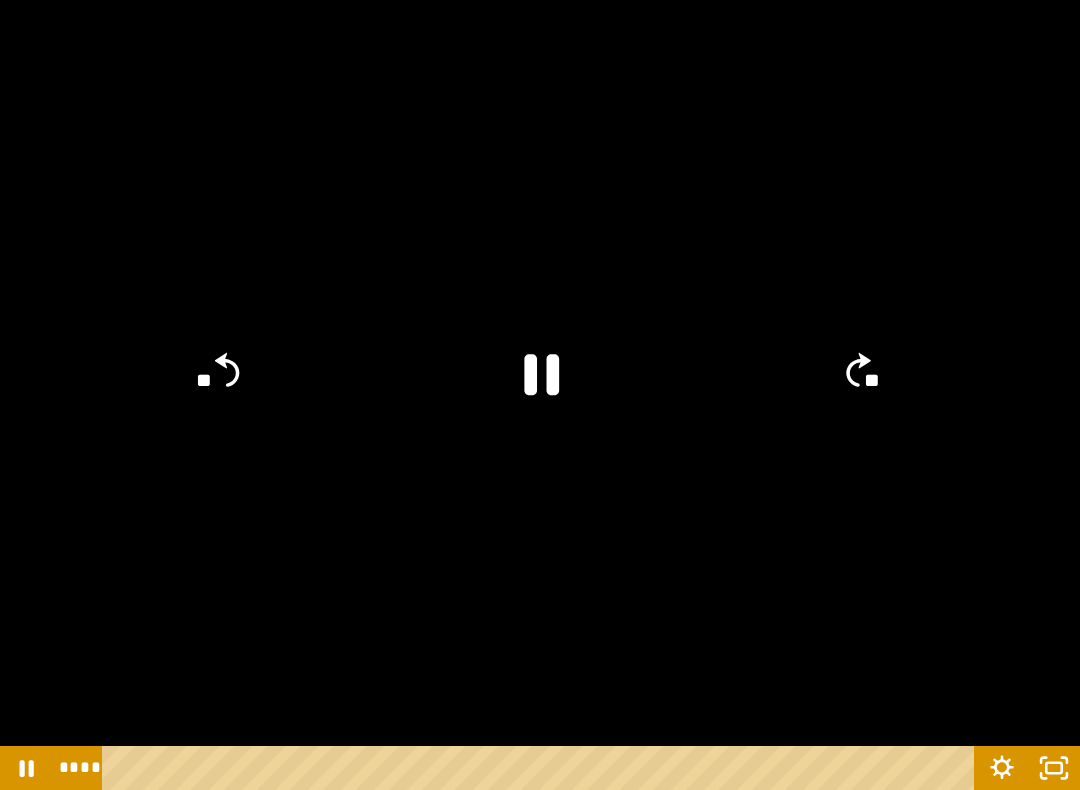 click on "**" 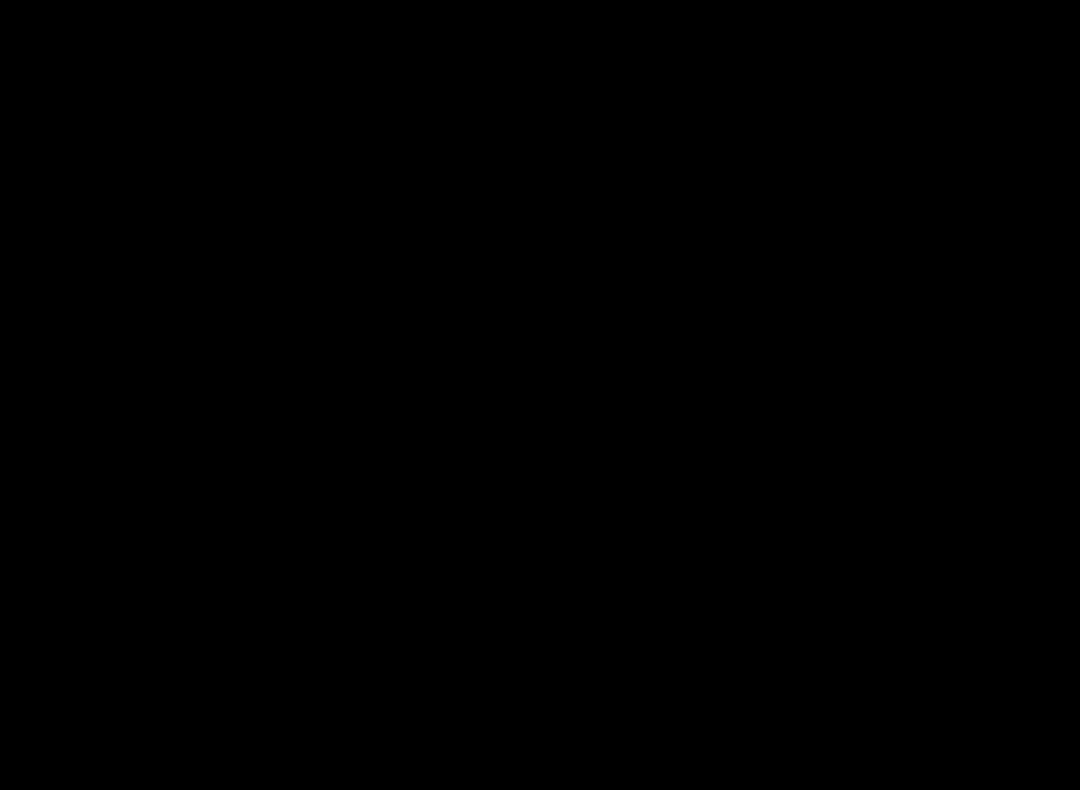 click at bounding box center [540, 395] 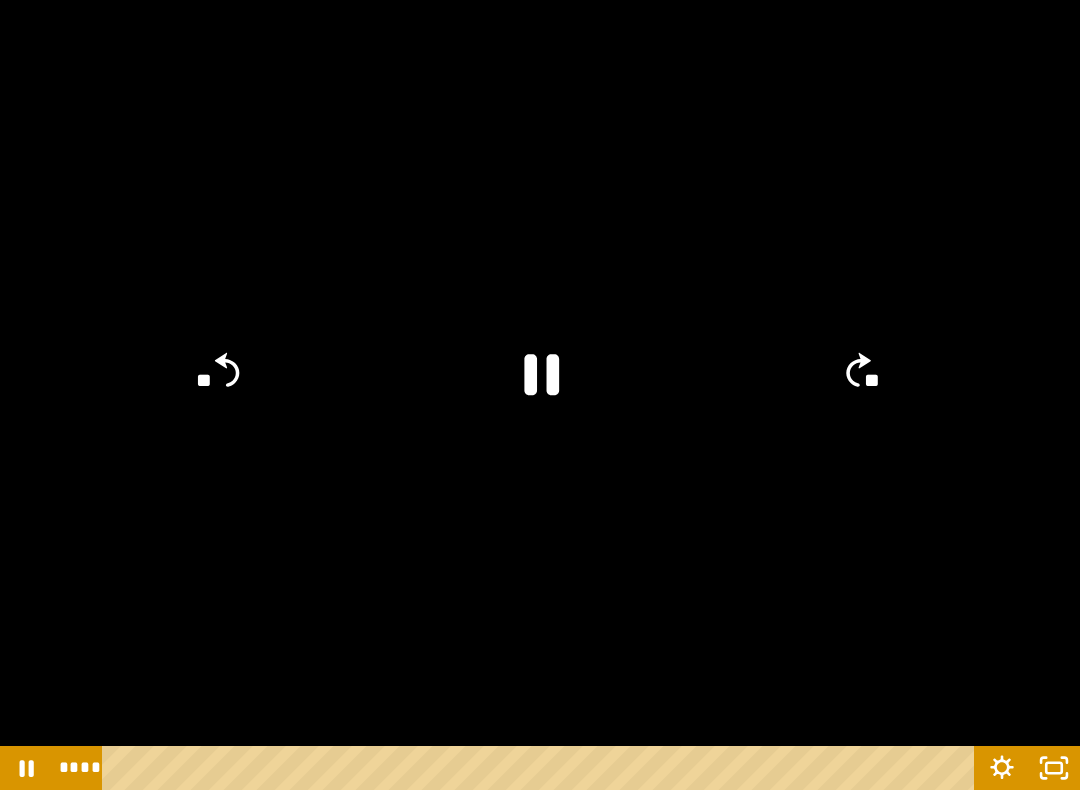 click on "**" 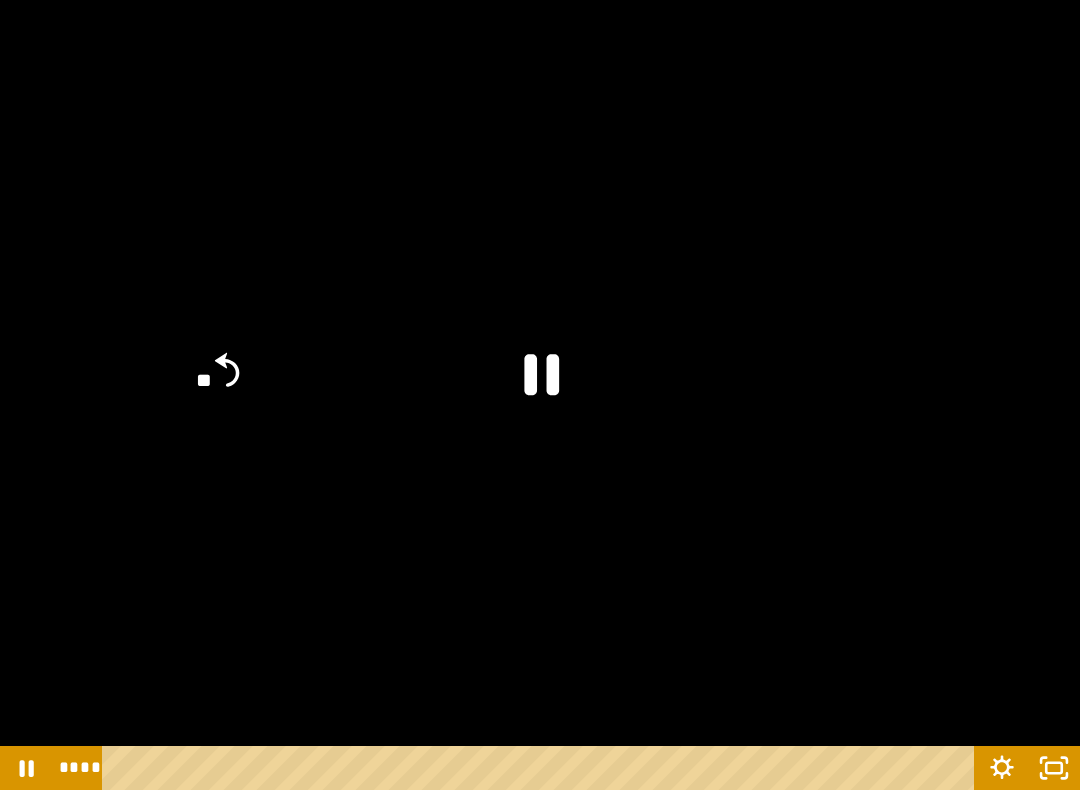 click on "**" 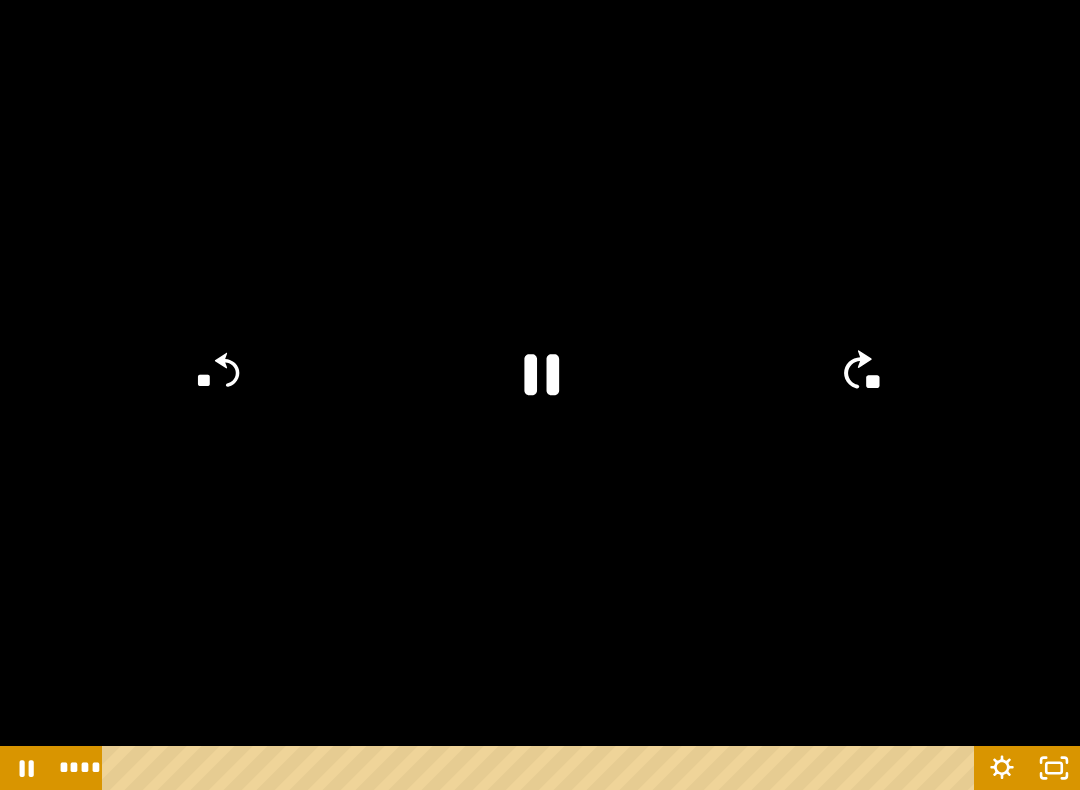 click on "**" 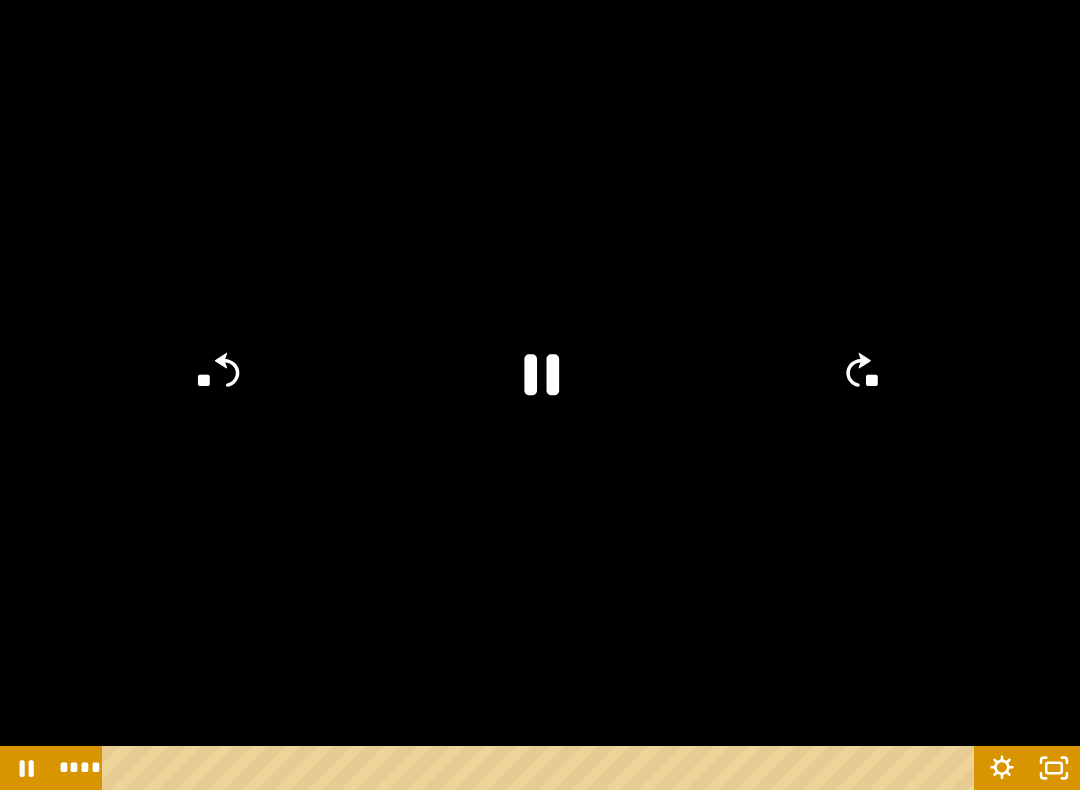 click on "**" 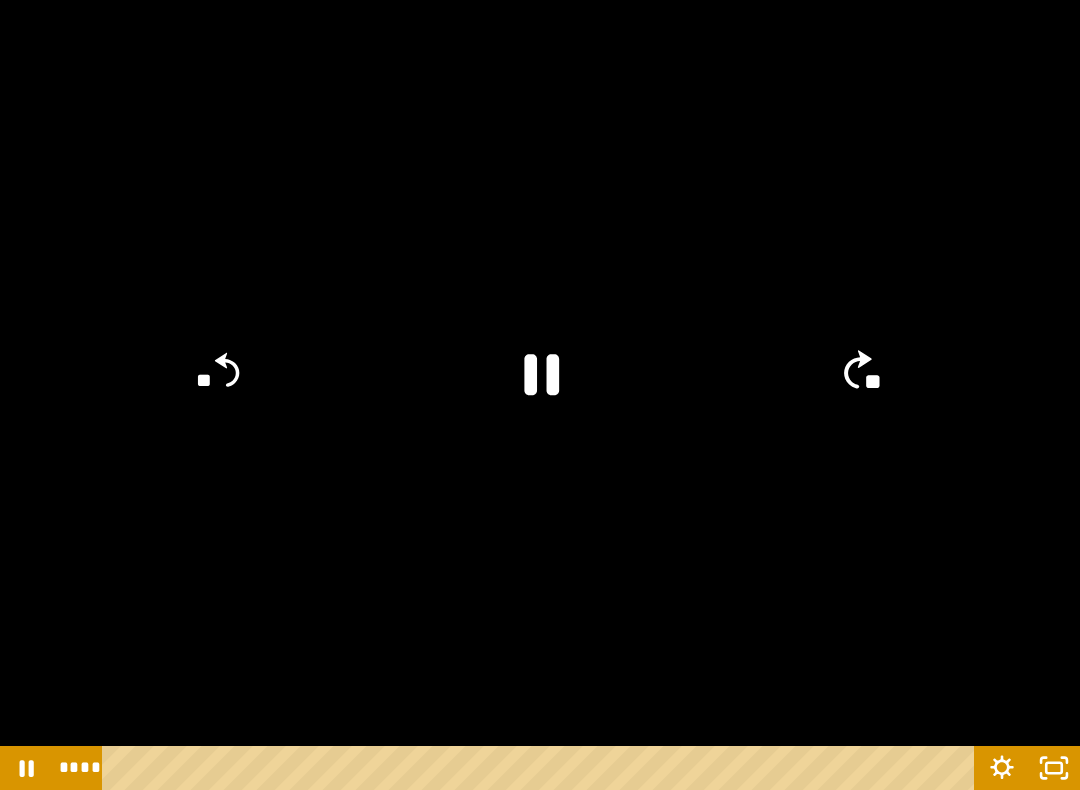click on "**" 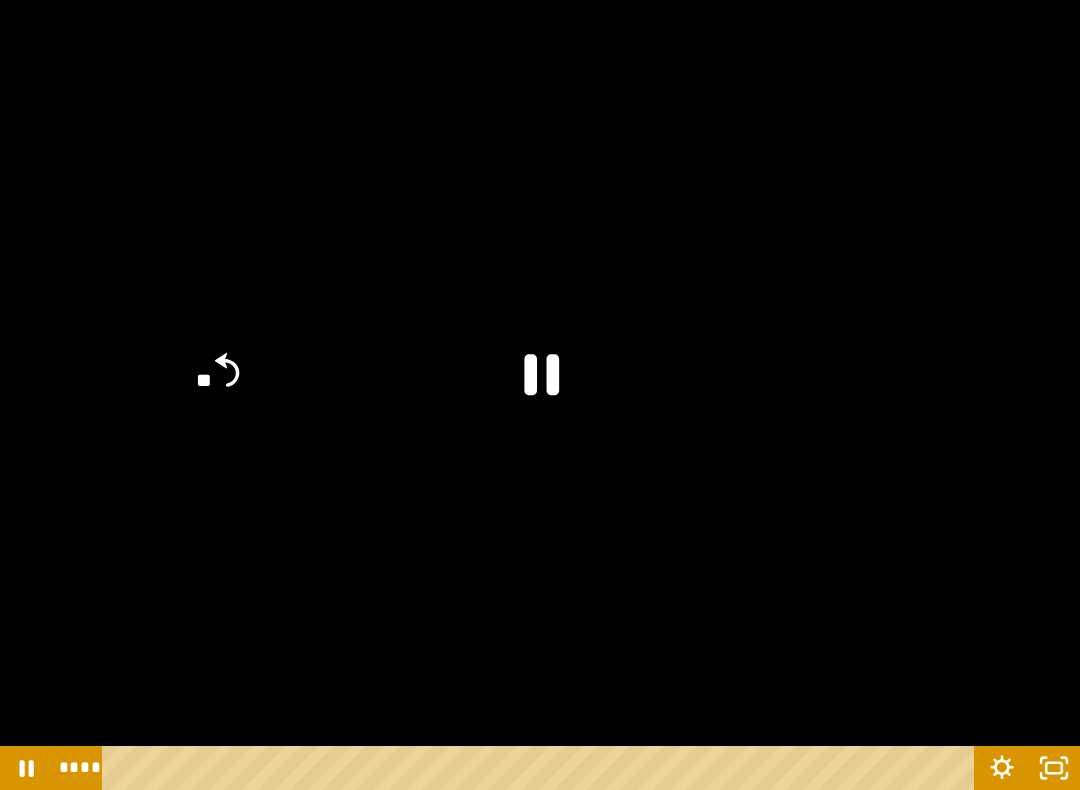click on "**" 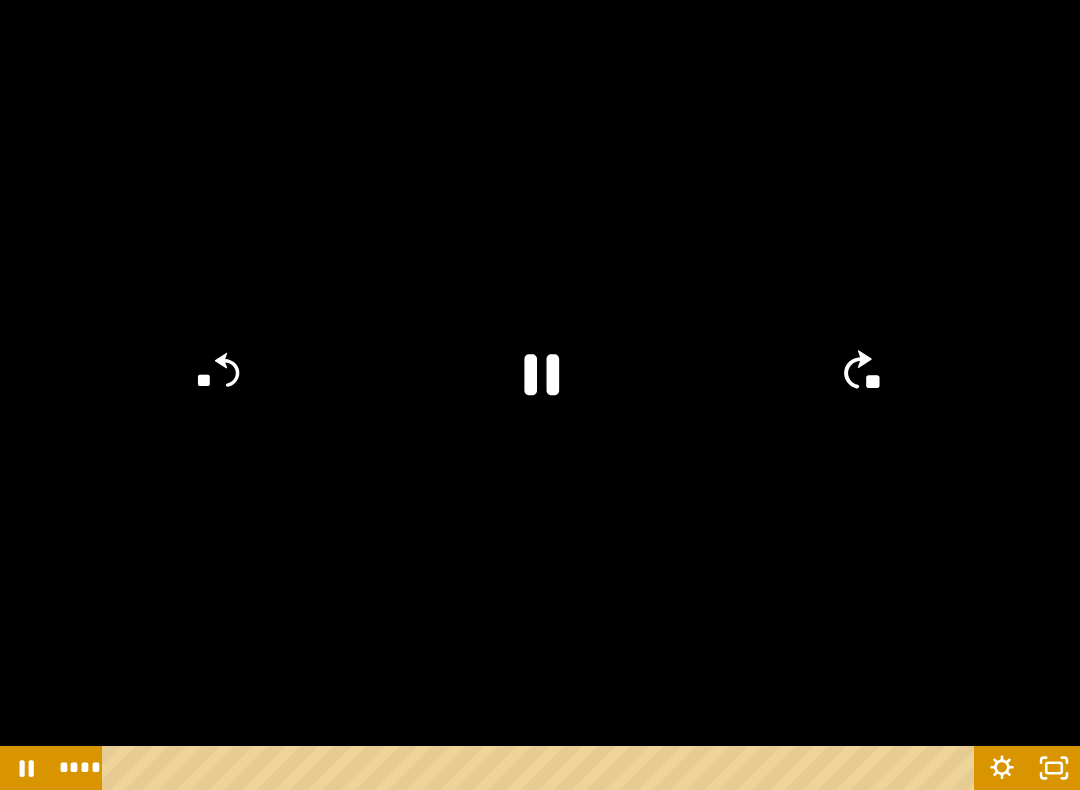 click on "**" 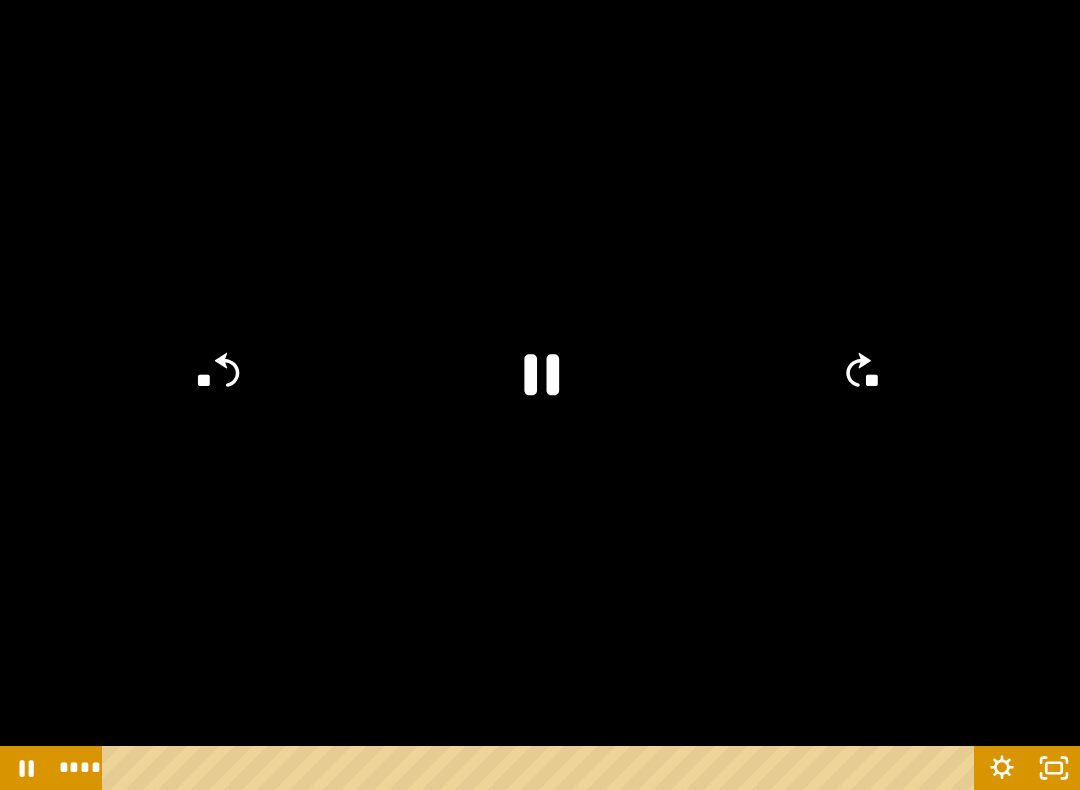 click on "**" 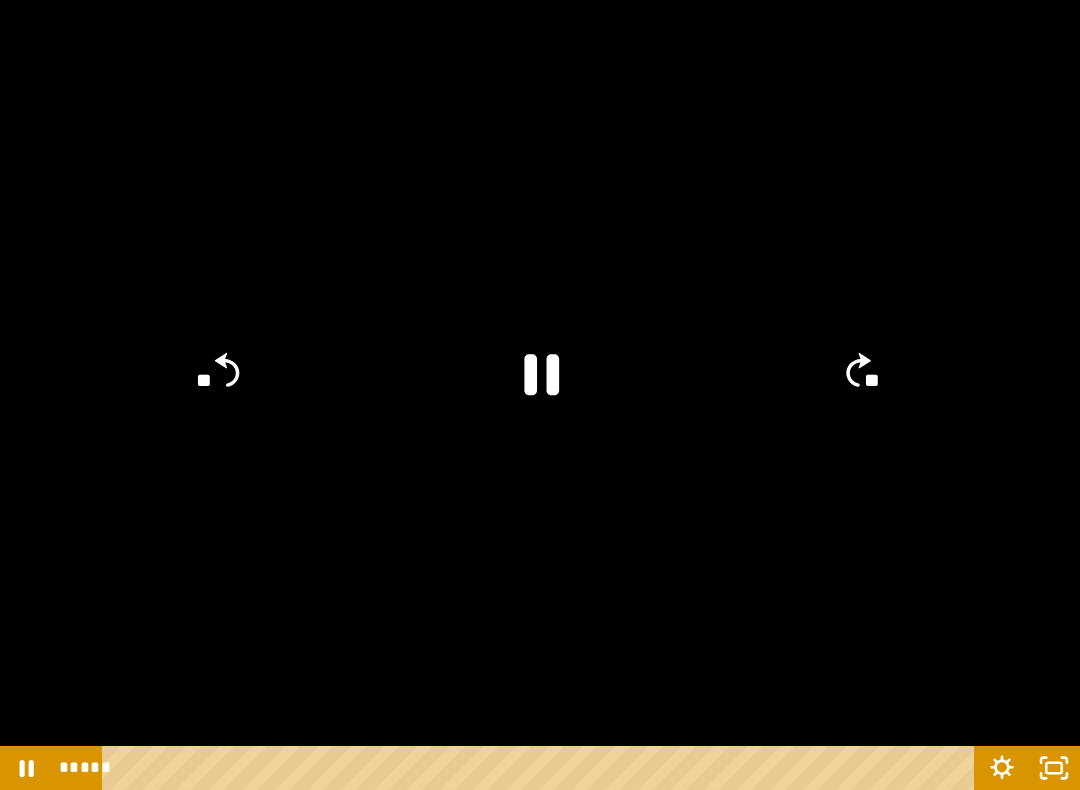 click on "**" 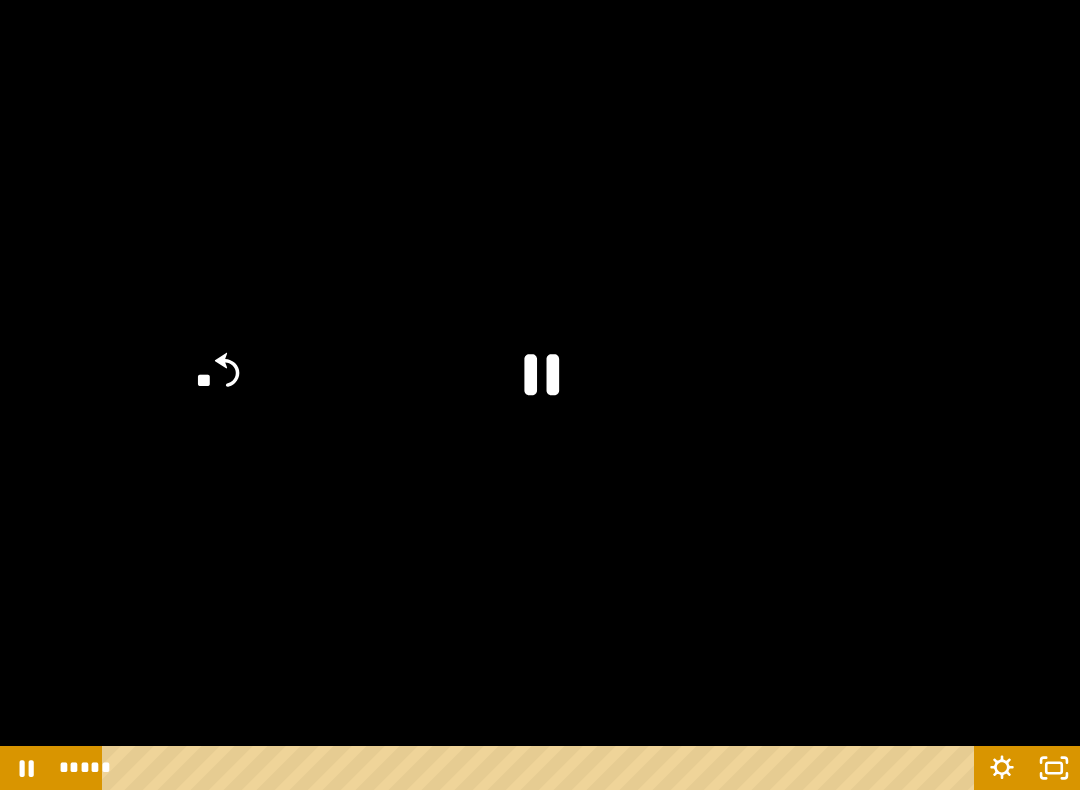 click on "**" 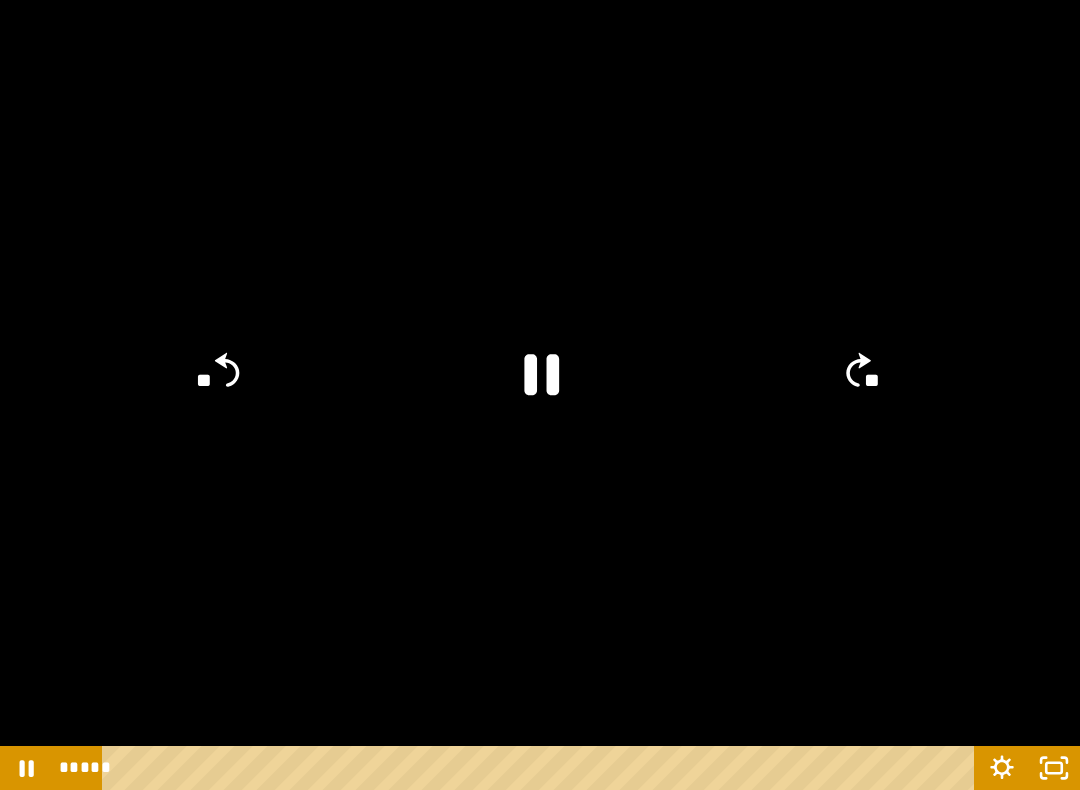 click on "**" 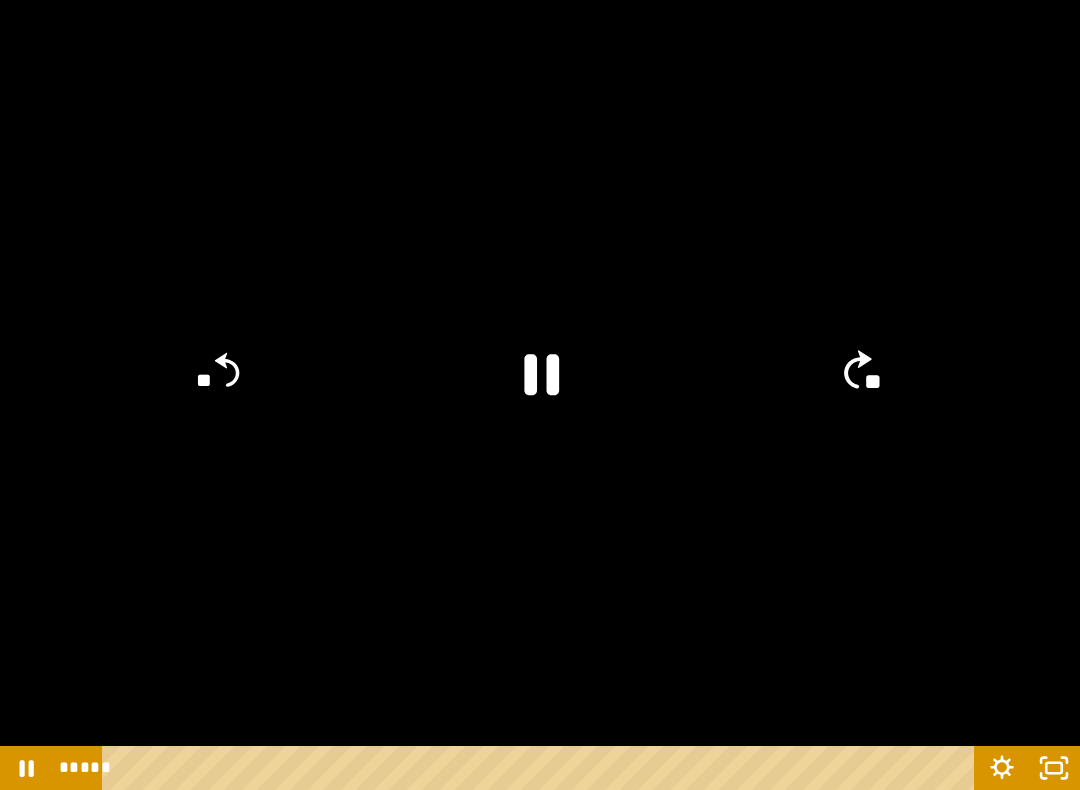 click on "**" 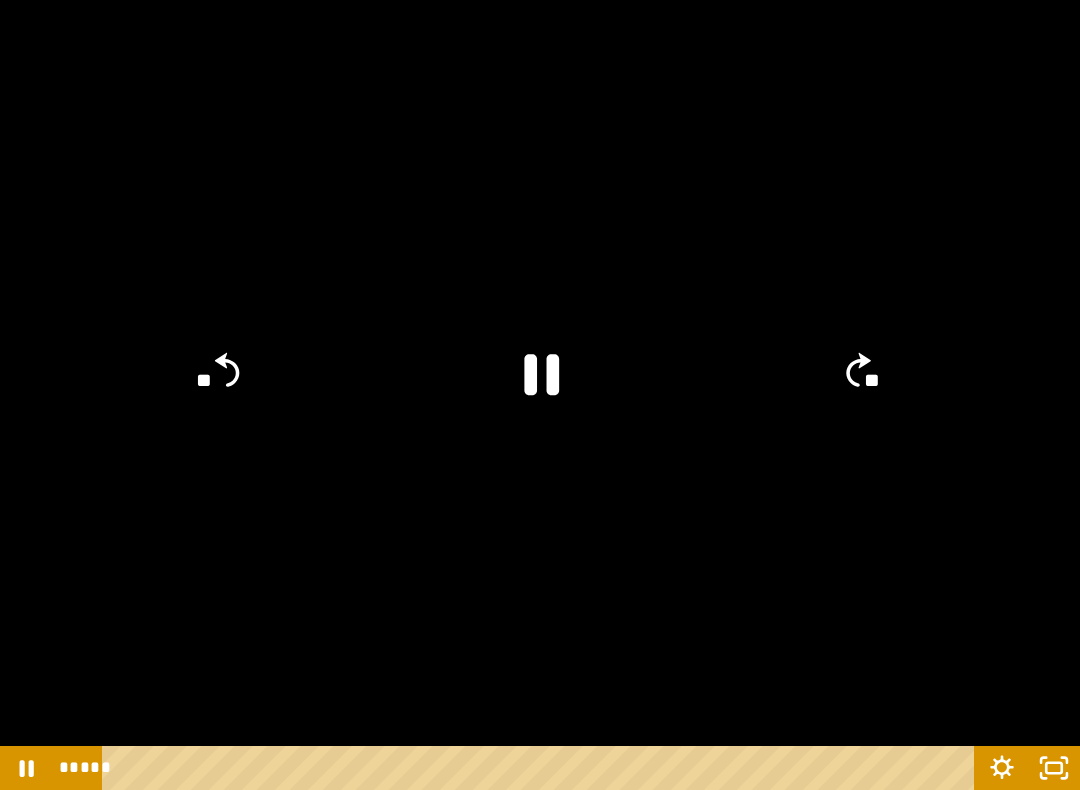 click on "**" 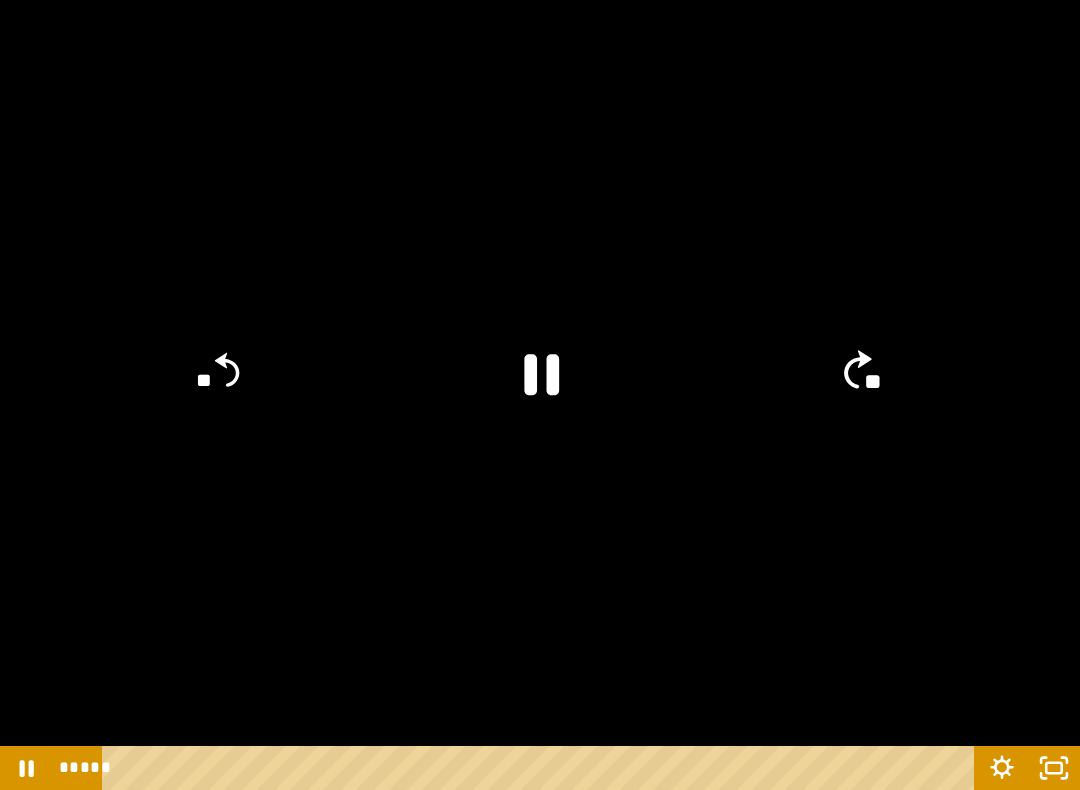 click on "**" 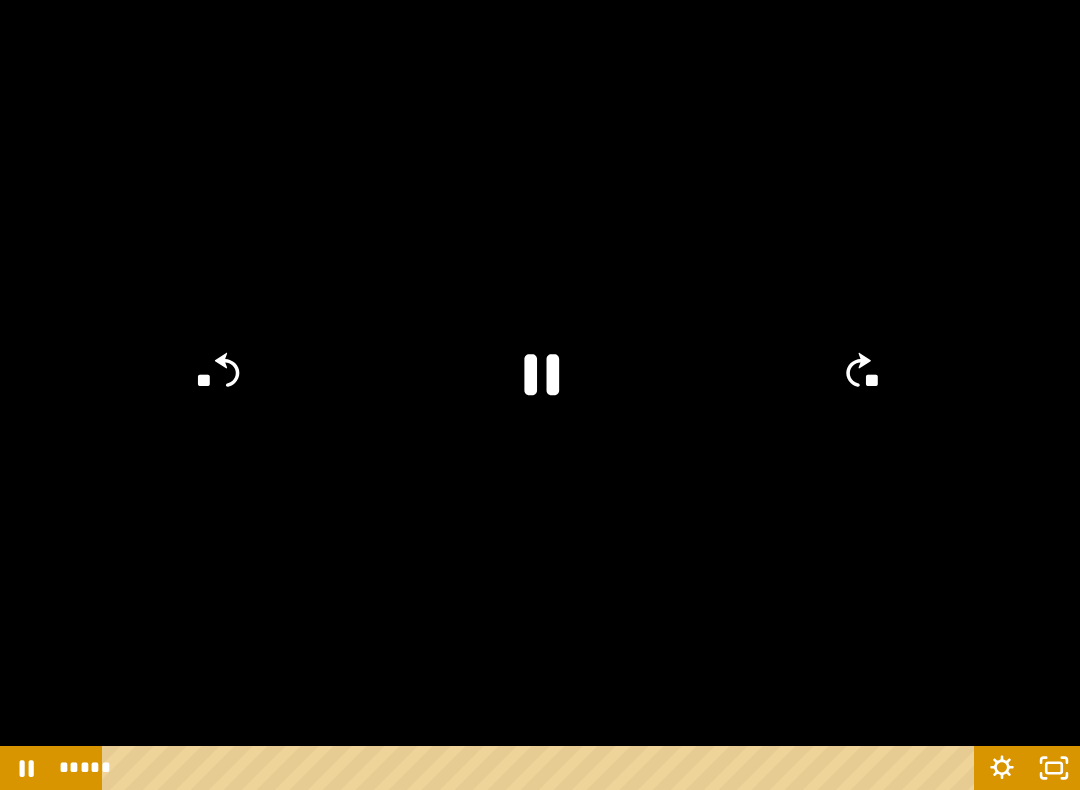 click on "**" 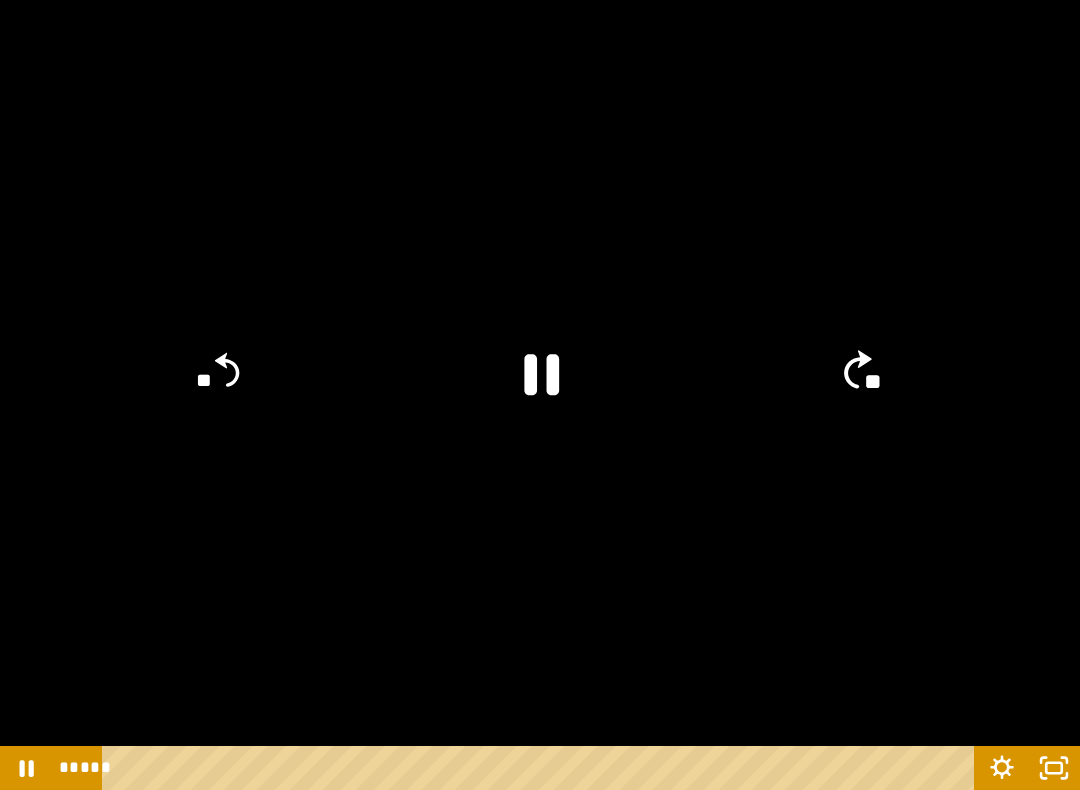 click on "**" 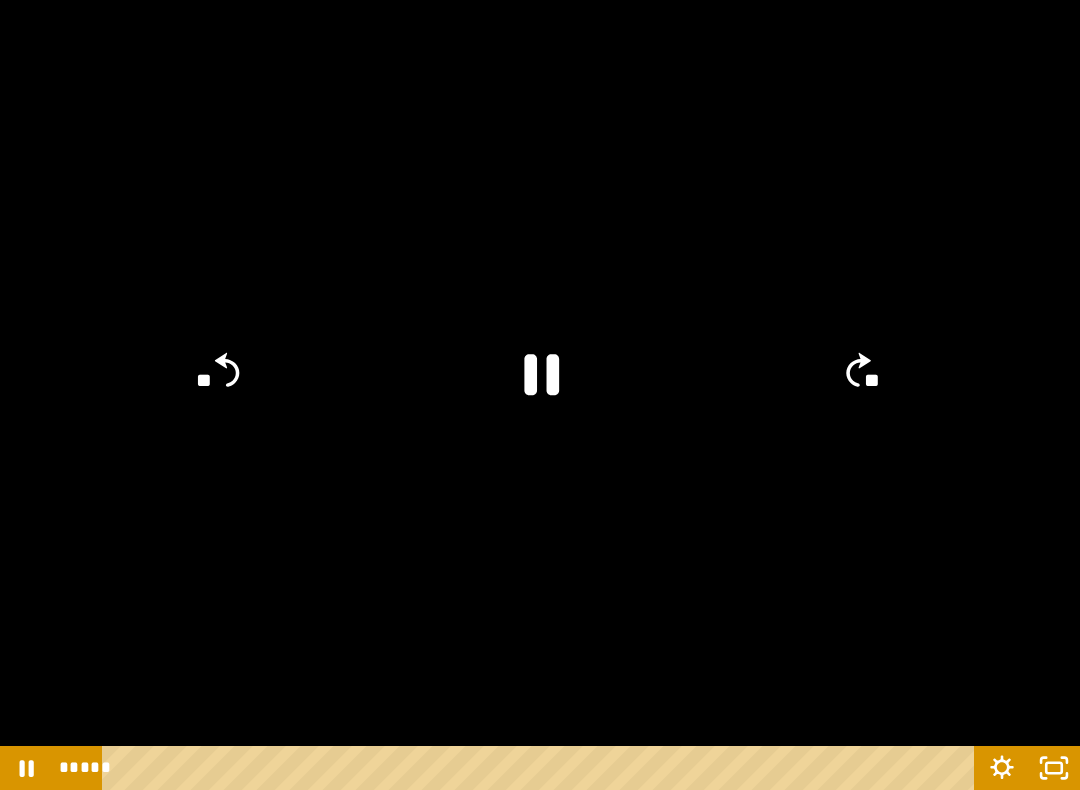 click on "**" 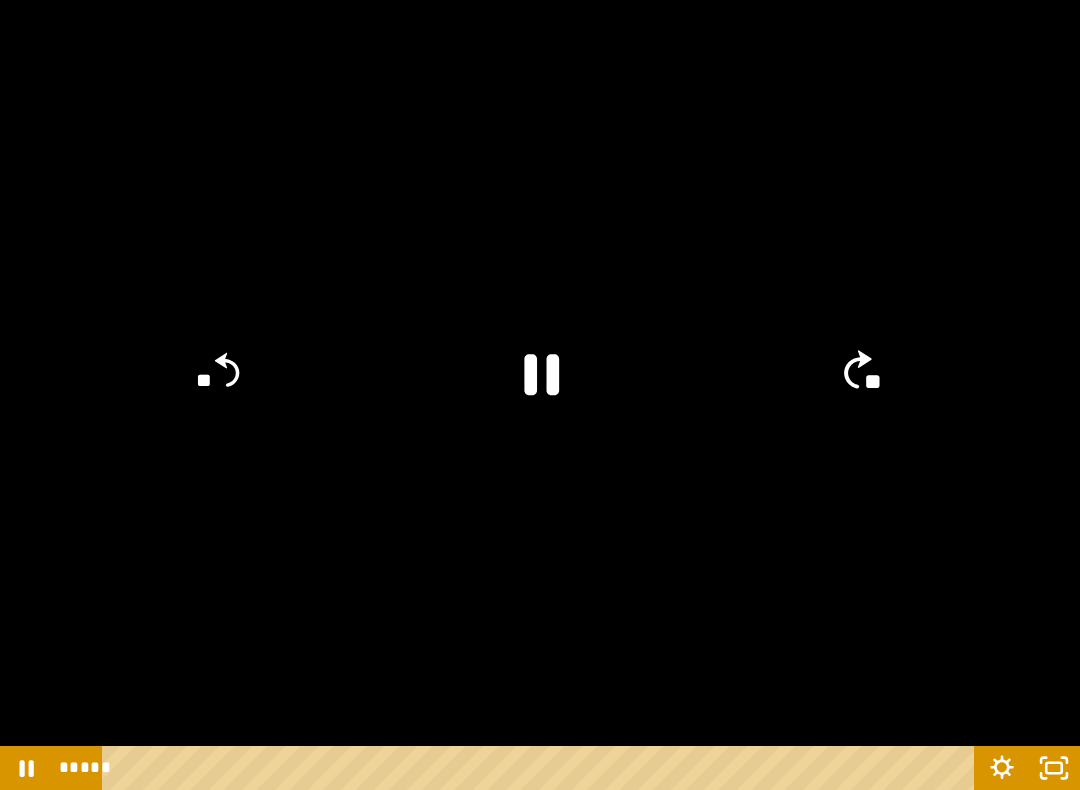 click on "**" 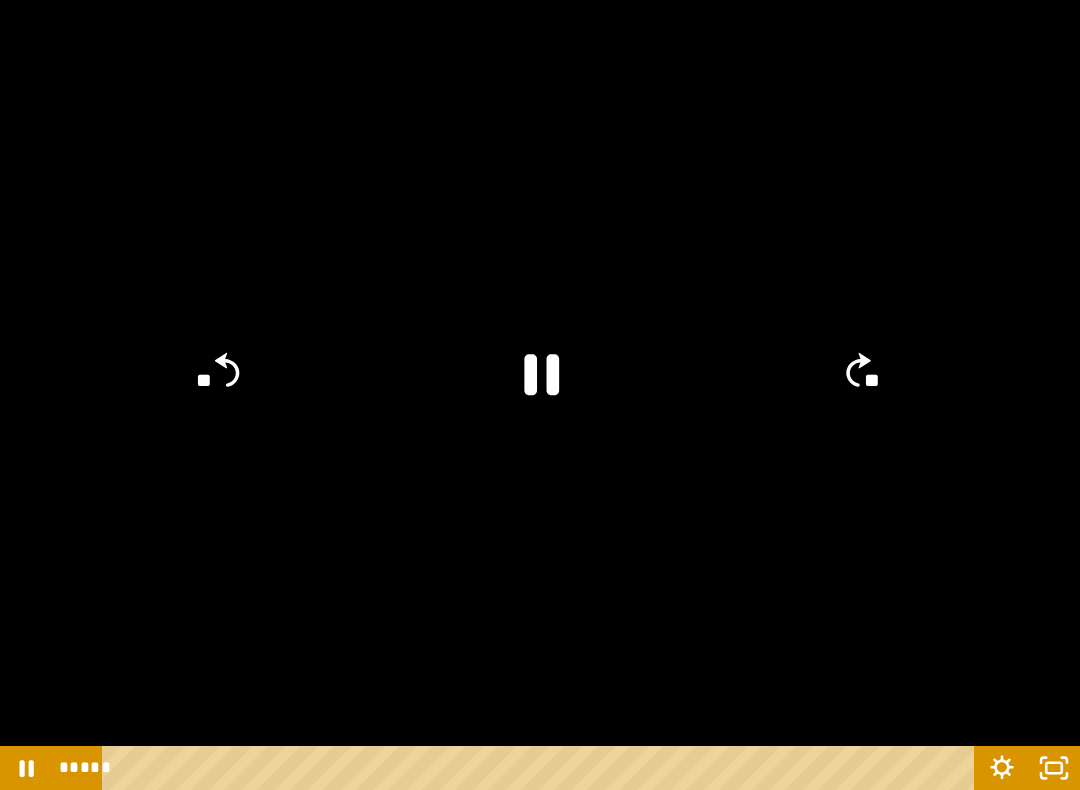 click on "**" 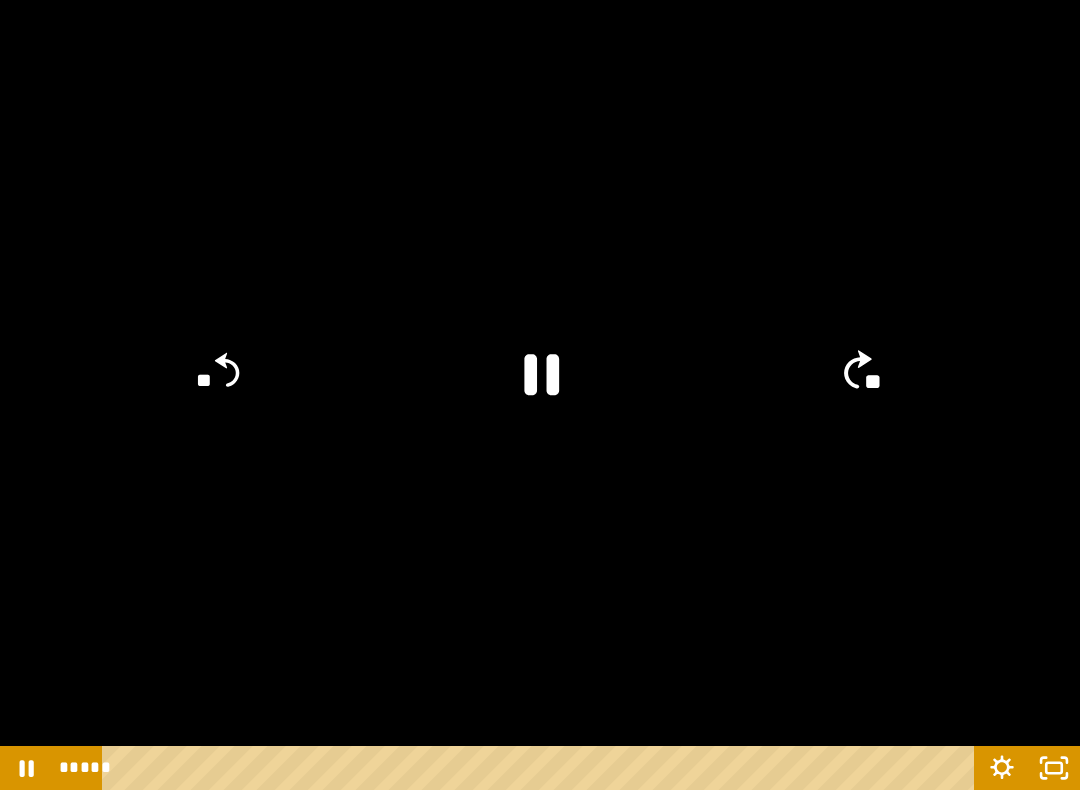 click on "**" 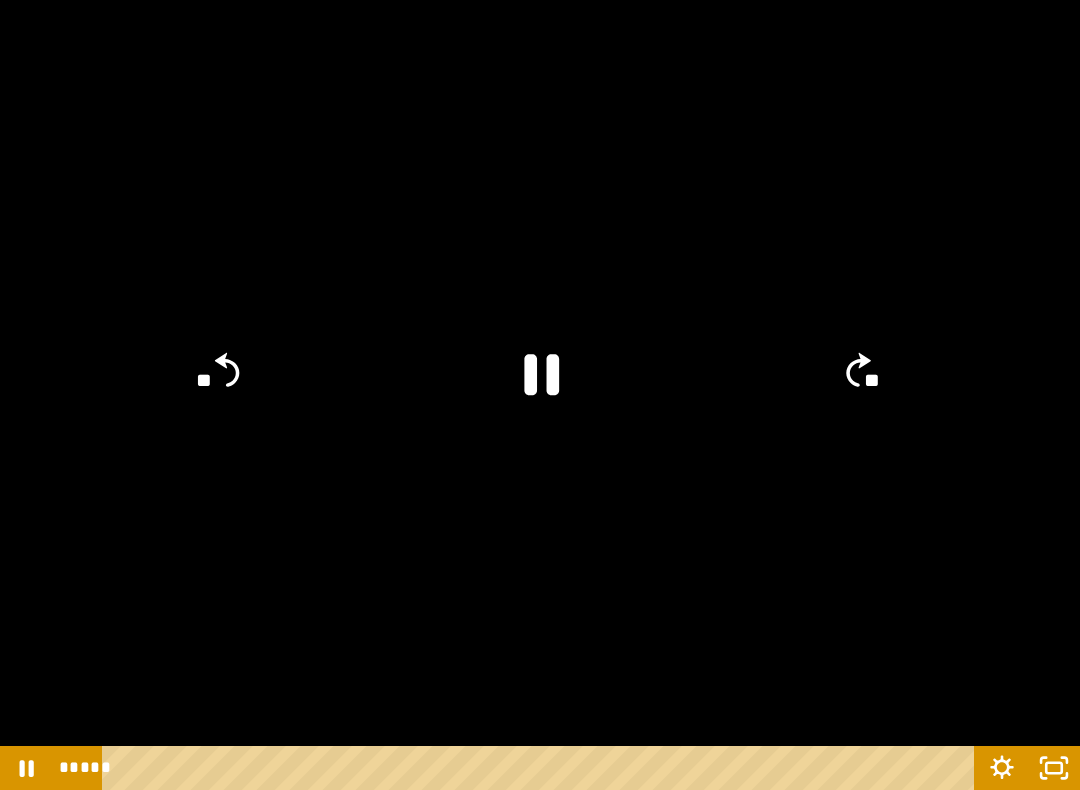 click at bounding box center (540, 395) 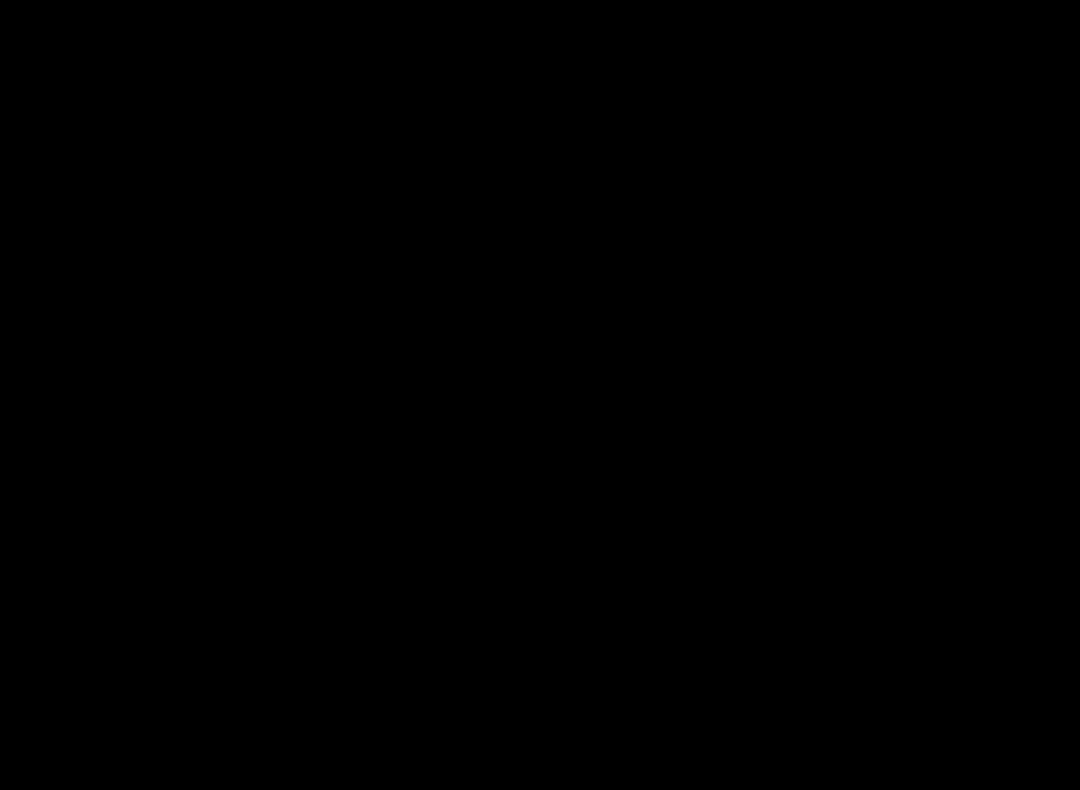 click at bounding box center (540, 395) 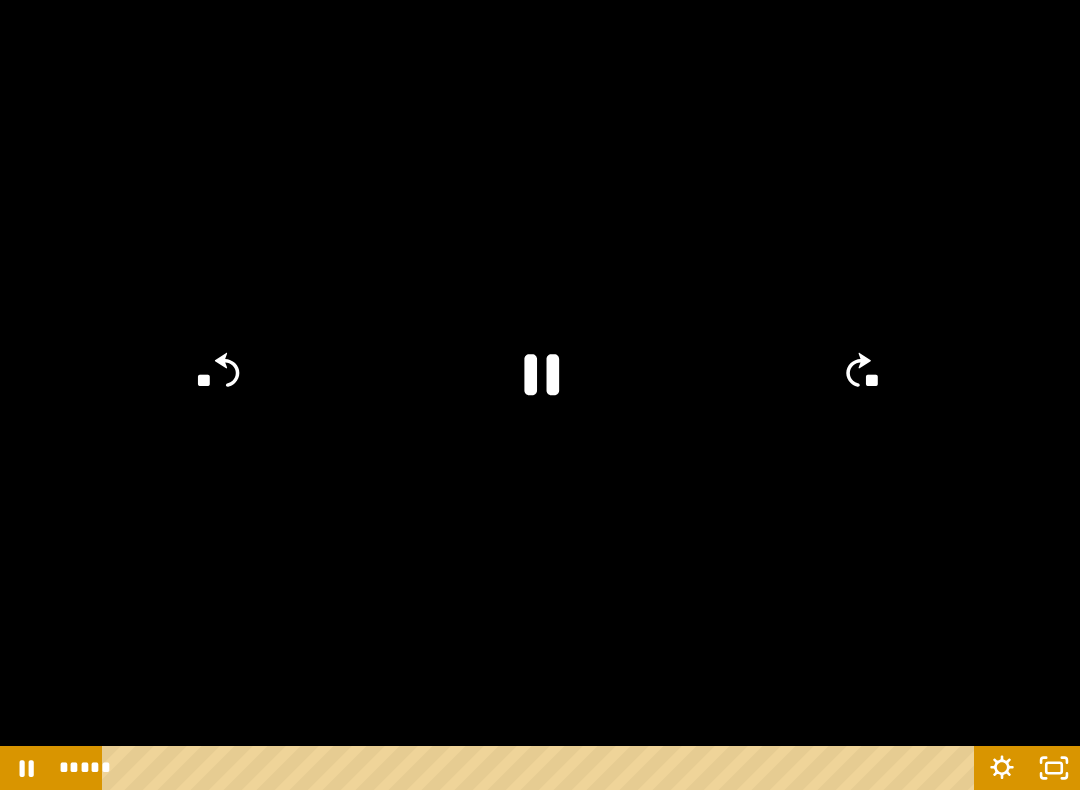 click on "**" 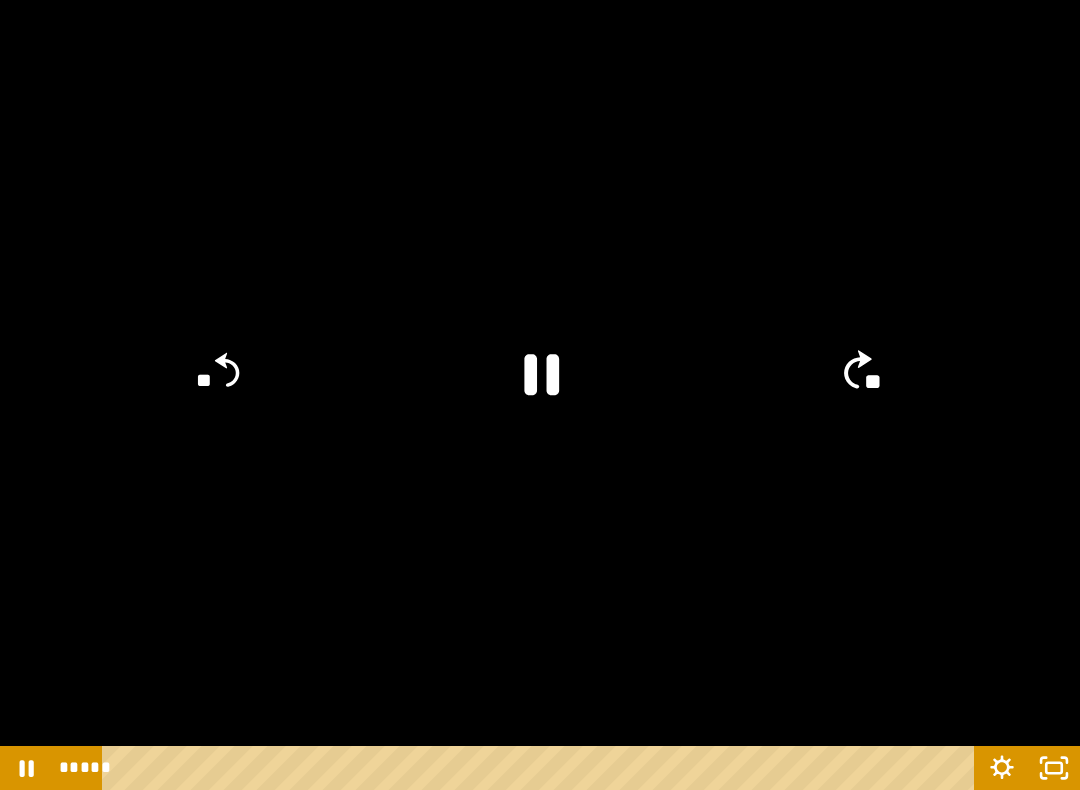 click on "**" 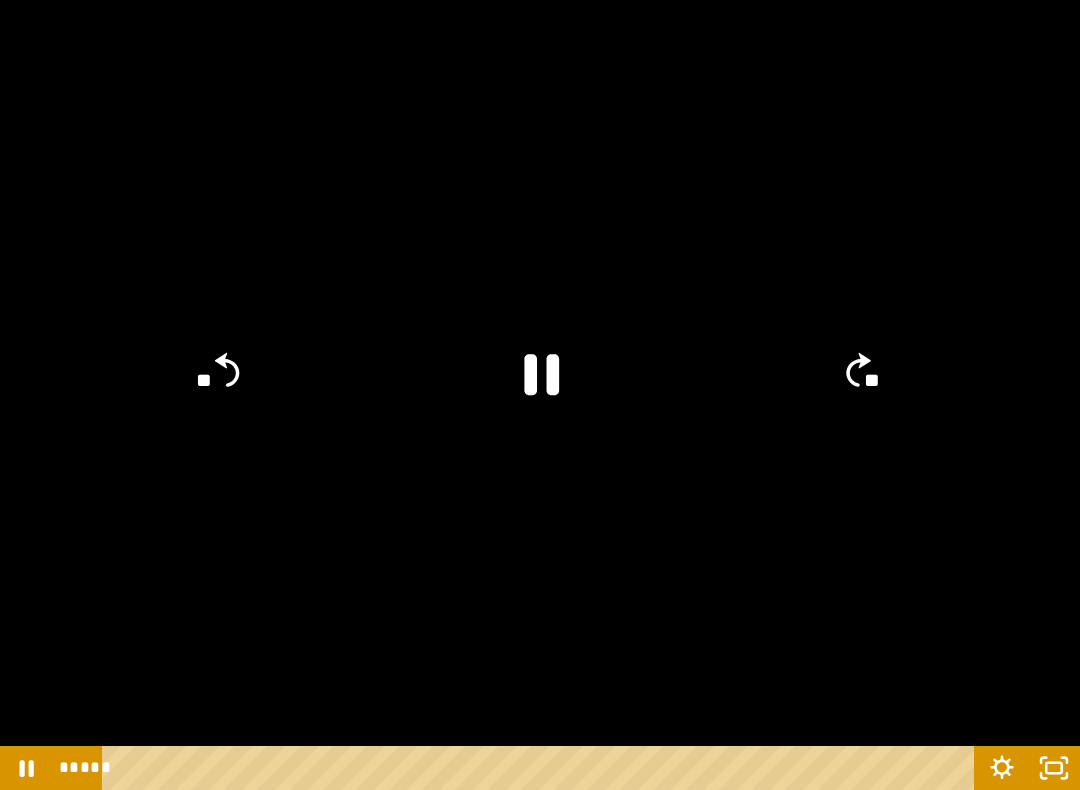 click 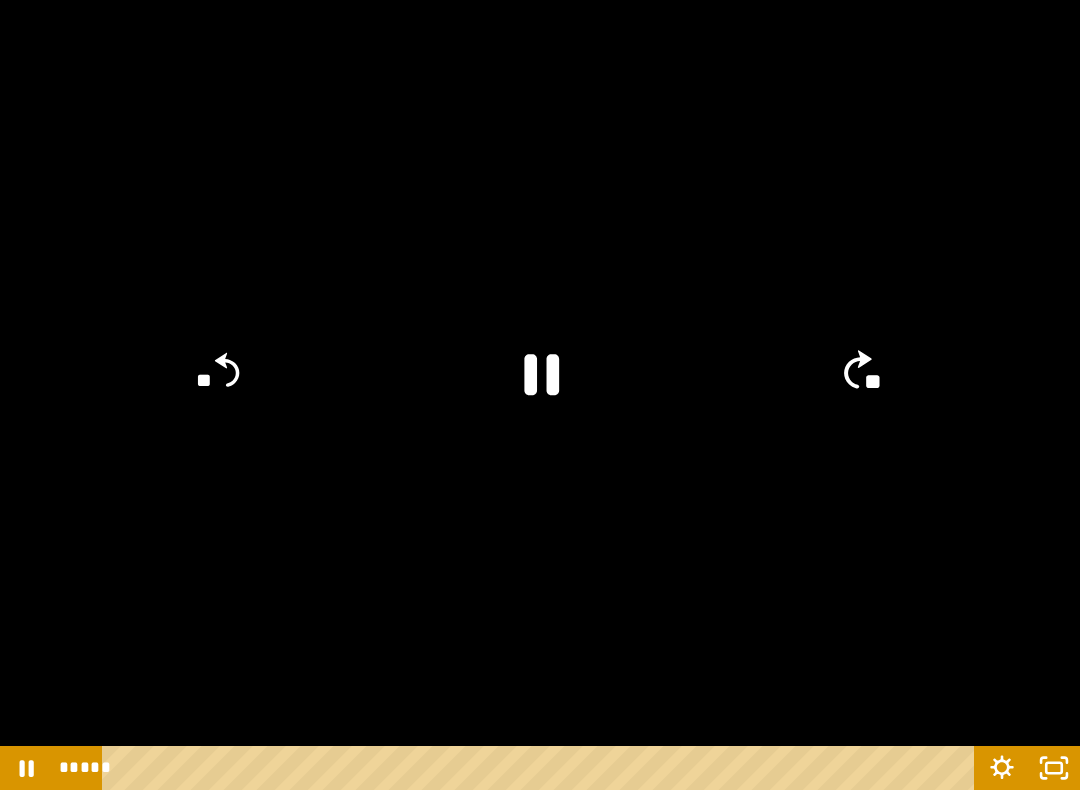 click on "**" 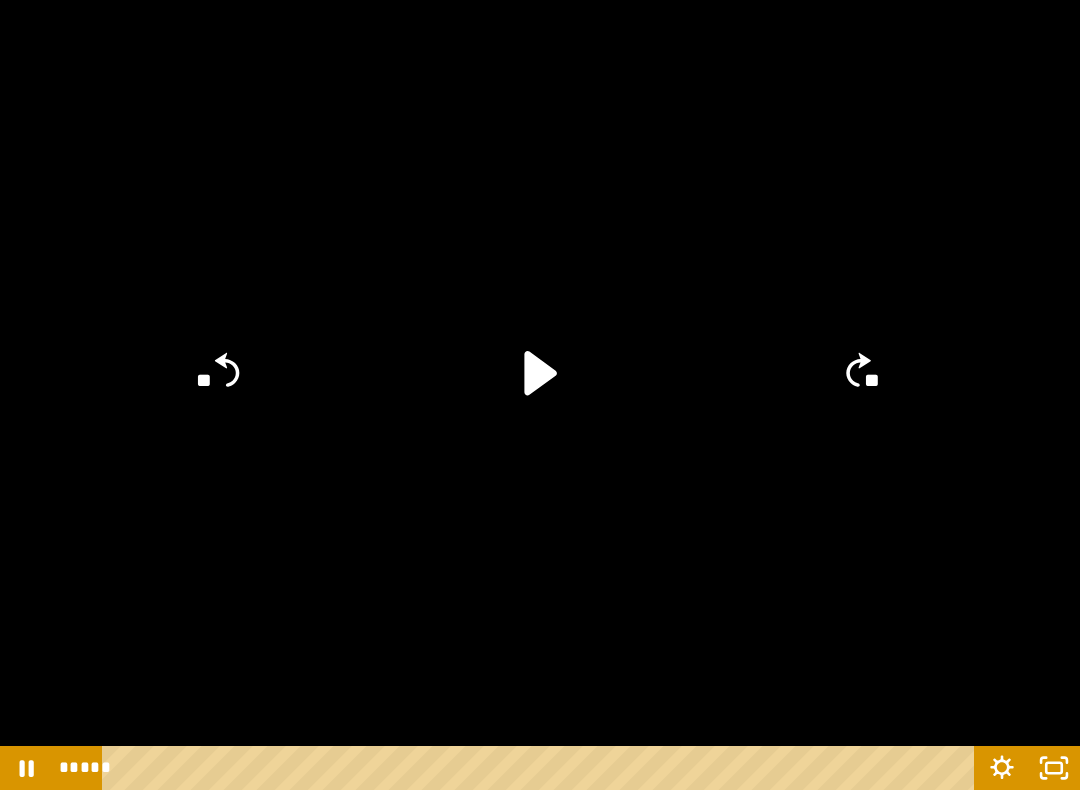 click on "**" 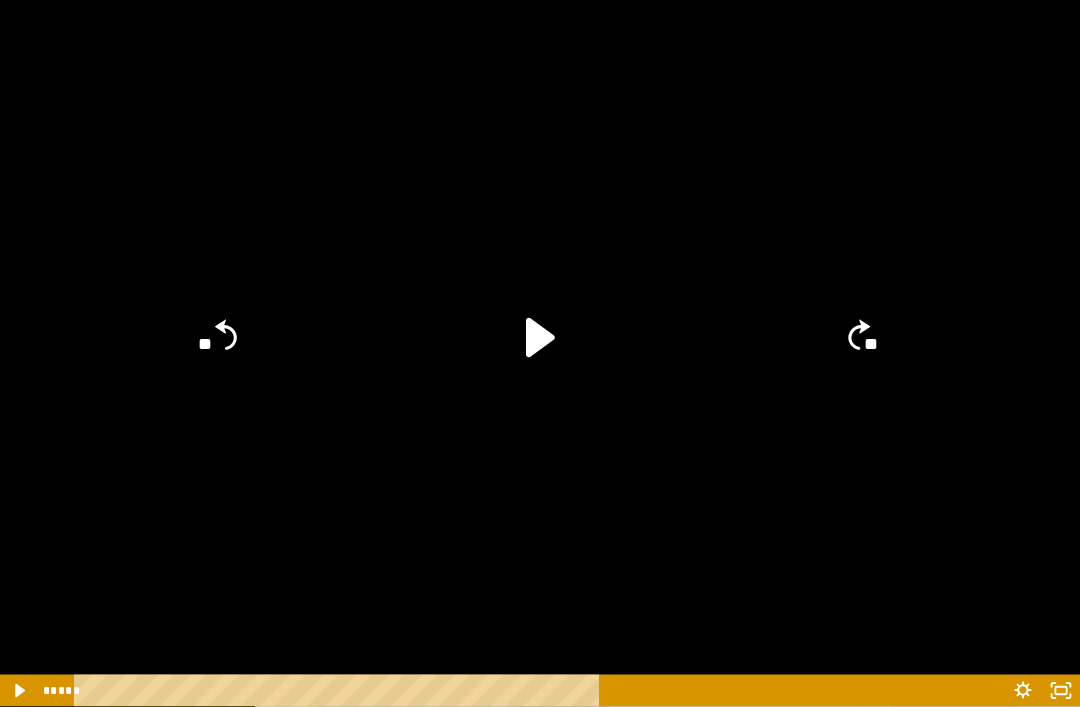 scroll, scrollTop: 9983, scrollLeft: 0, axis: vertical 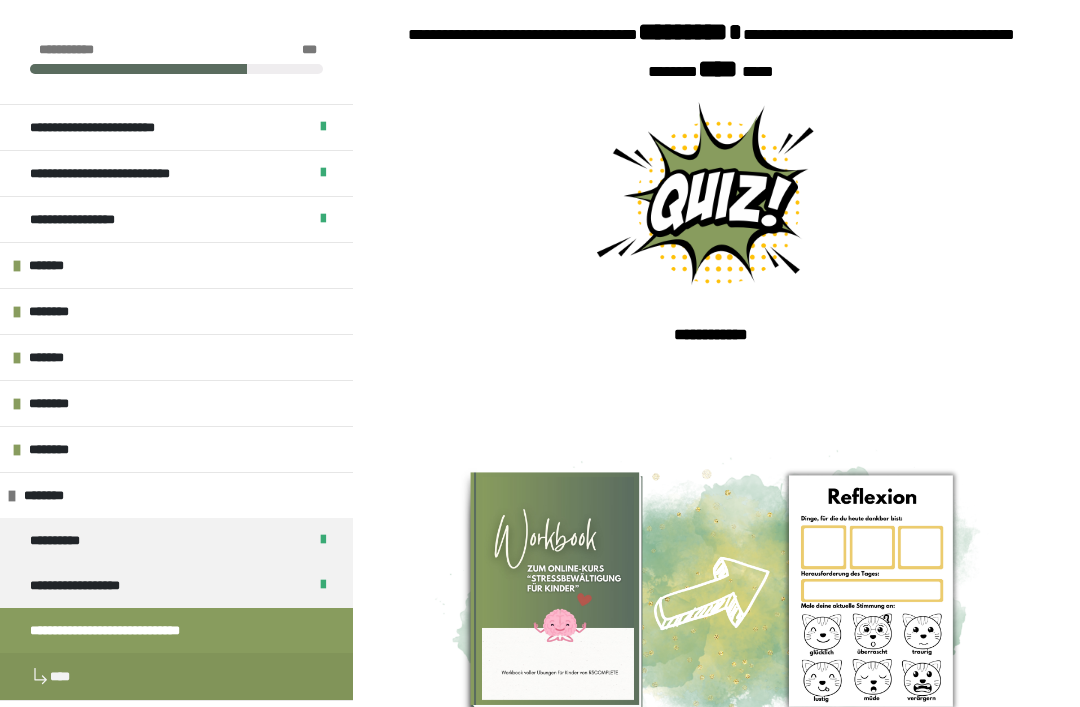 click on "**********" at bounding box center (176, 585) 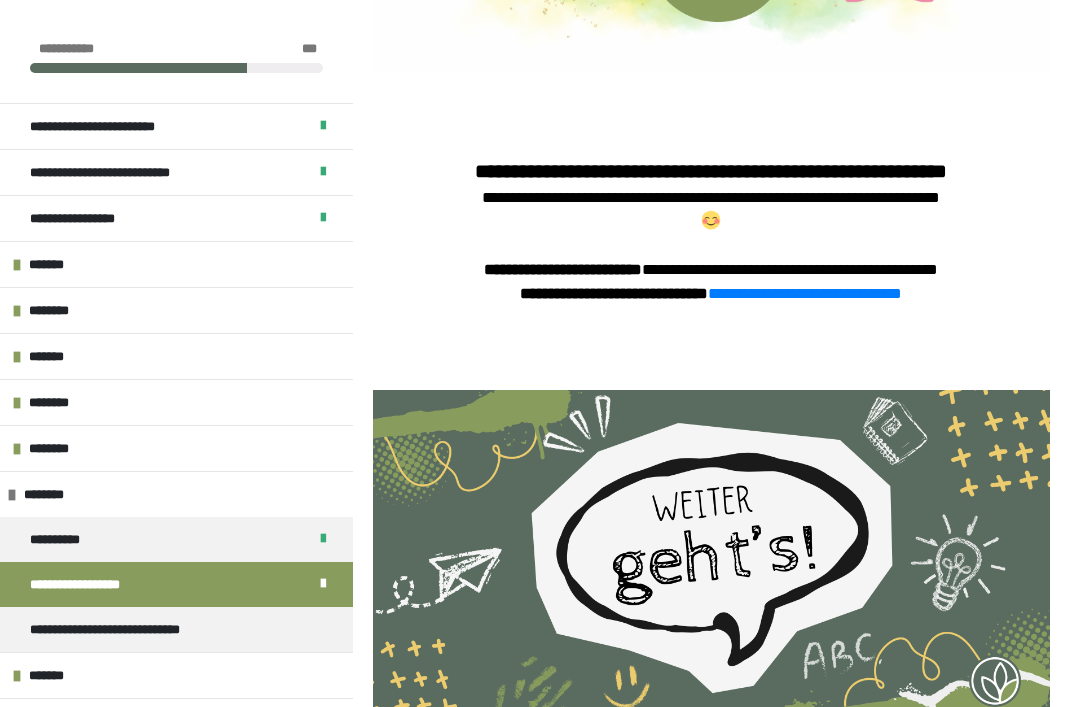 scroll, scrollTop: 3793, scrollLeft: 0, axis: vertical 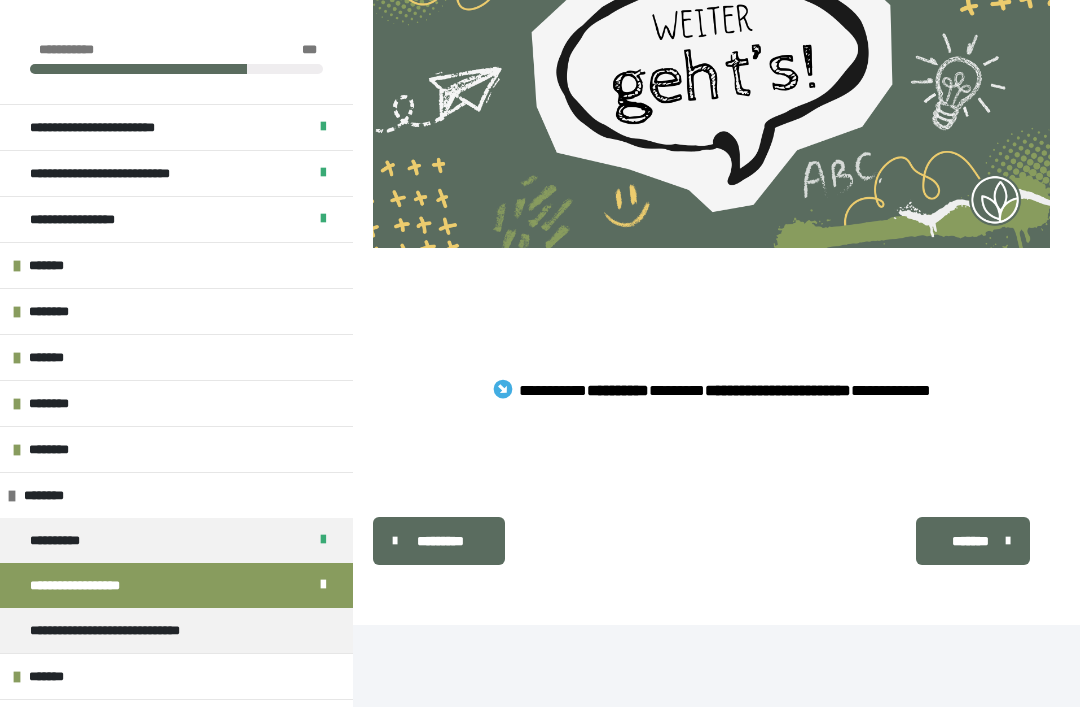 click on "*******" at bounding box center (971, 541) 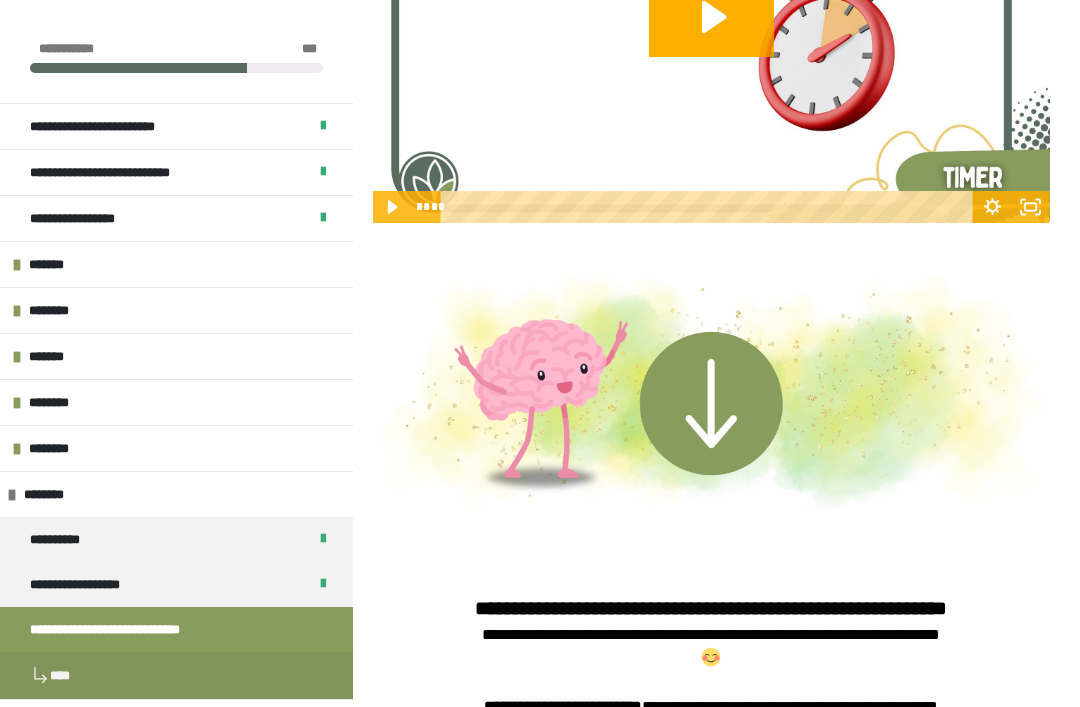 scroll, scrollTop: 9612, scrollLeft: 0, axis: vertical 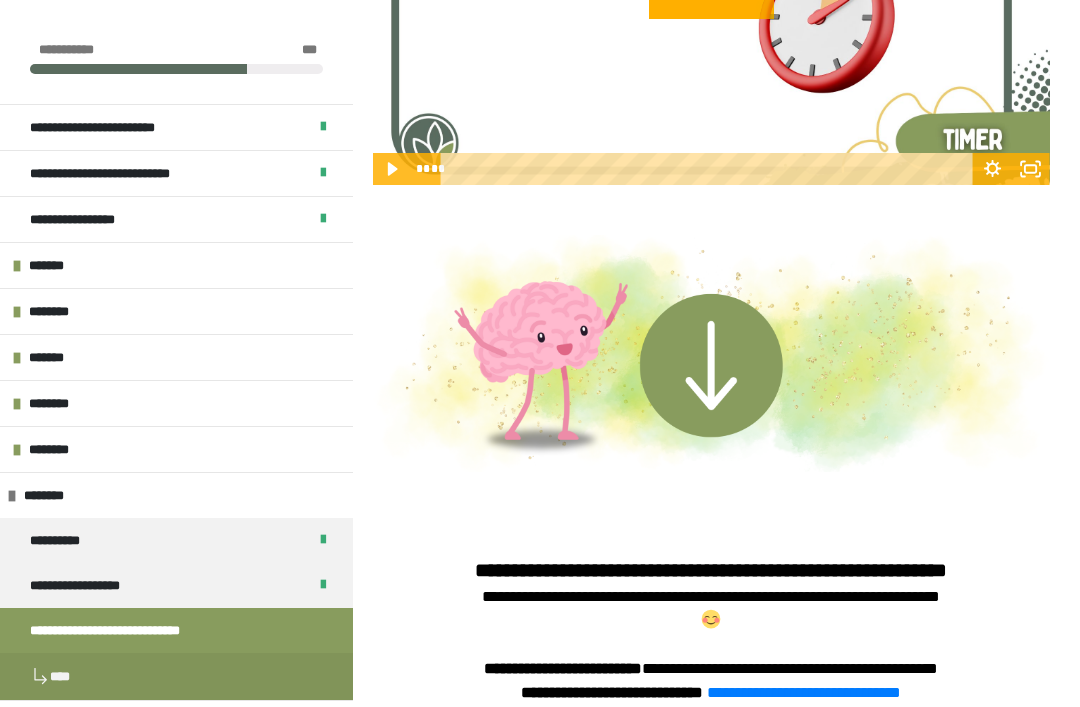 click 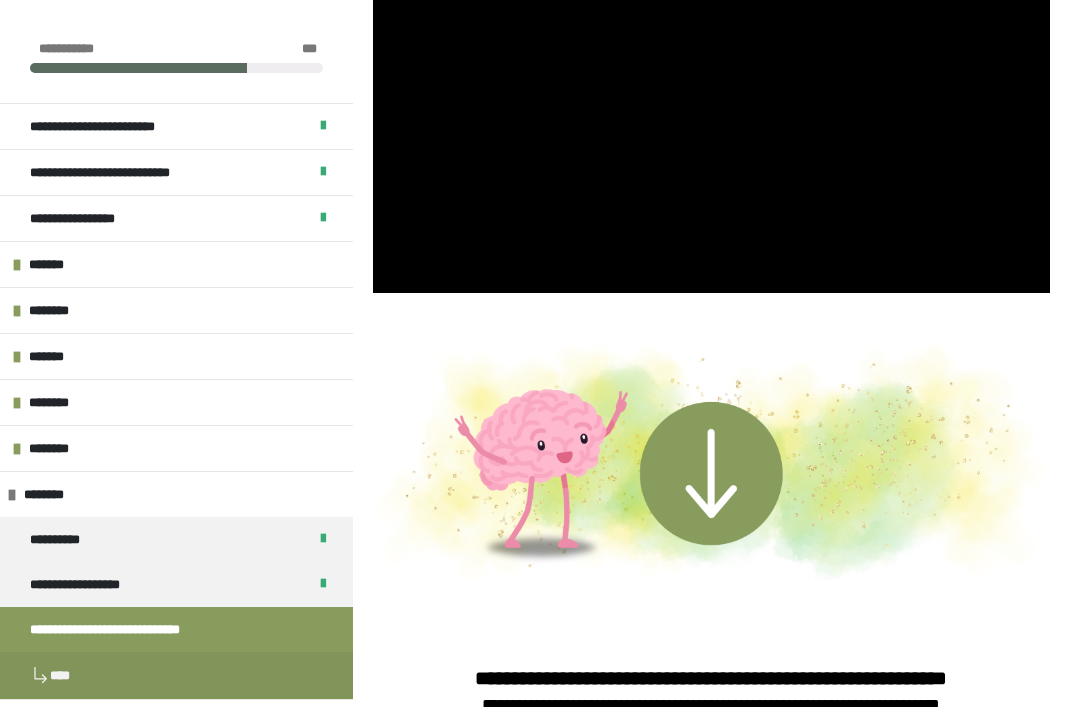 scroll, scrollTop: 9504, scrollLeft: 0, axis: vertical 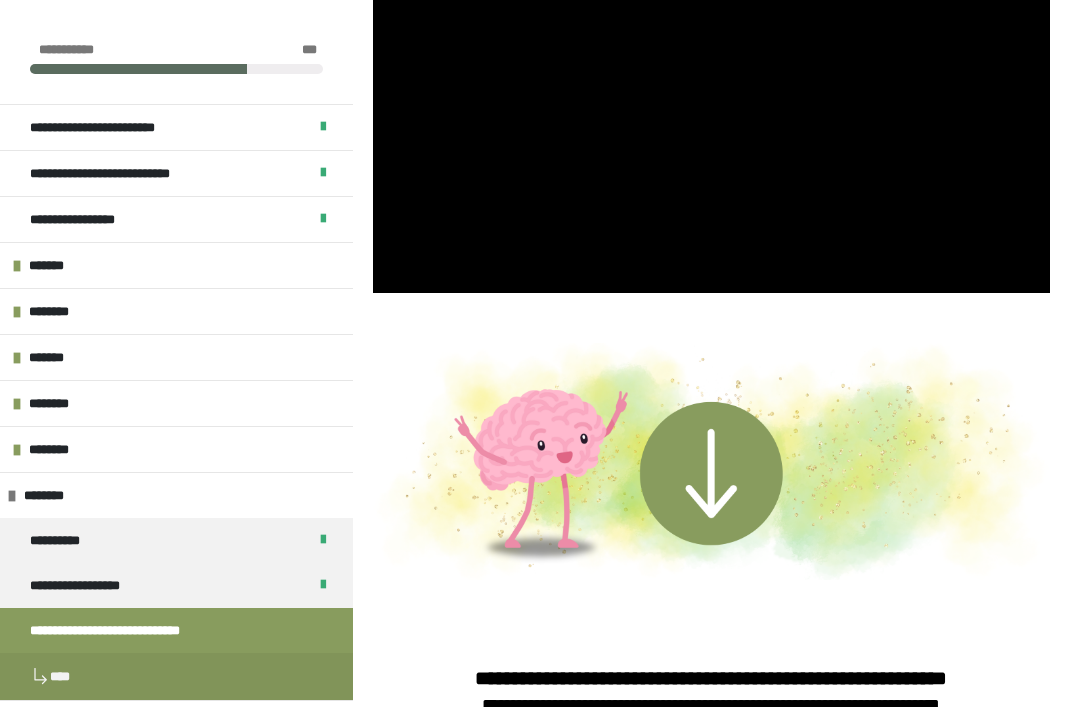 click at bounding box center [711, 102] 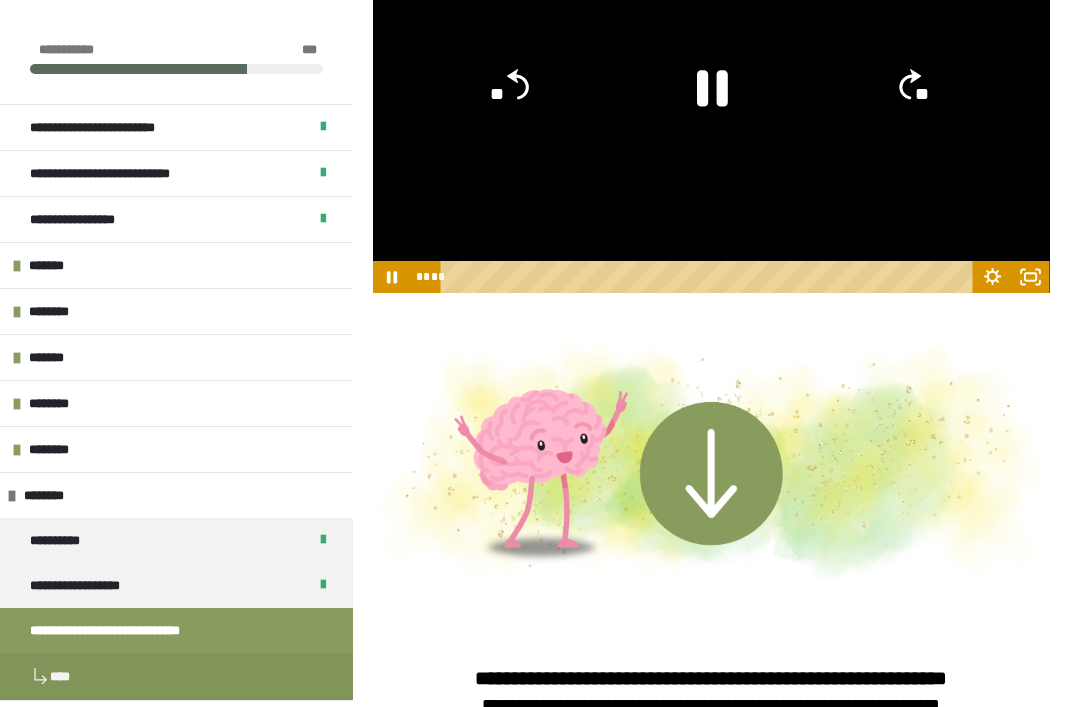 click 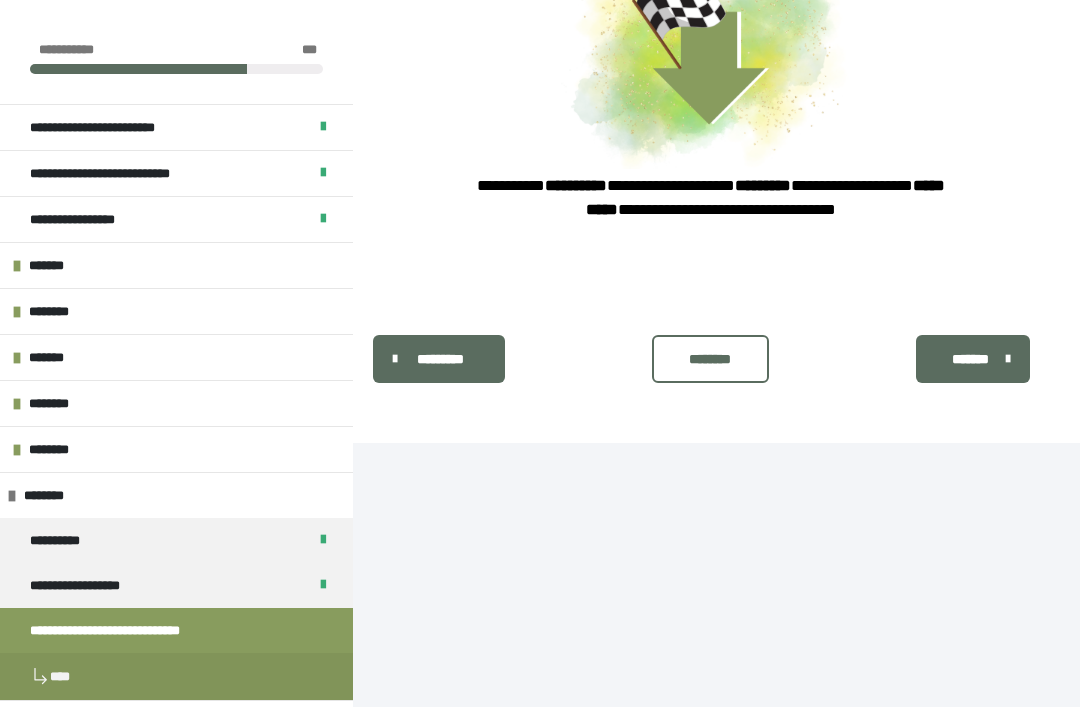 scroll, scrollTop: 11094, scrollLeft: 0, axis: vertical 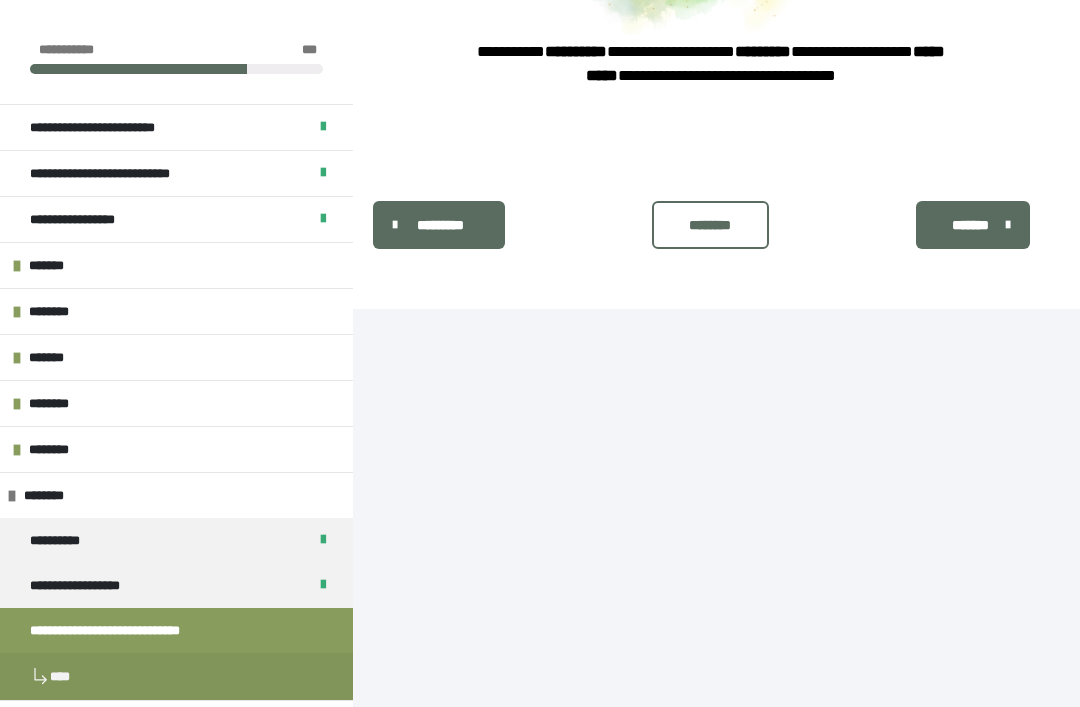 click on "********" at bounding box center (710, 225) 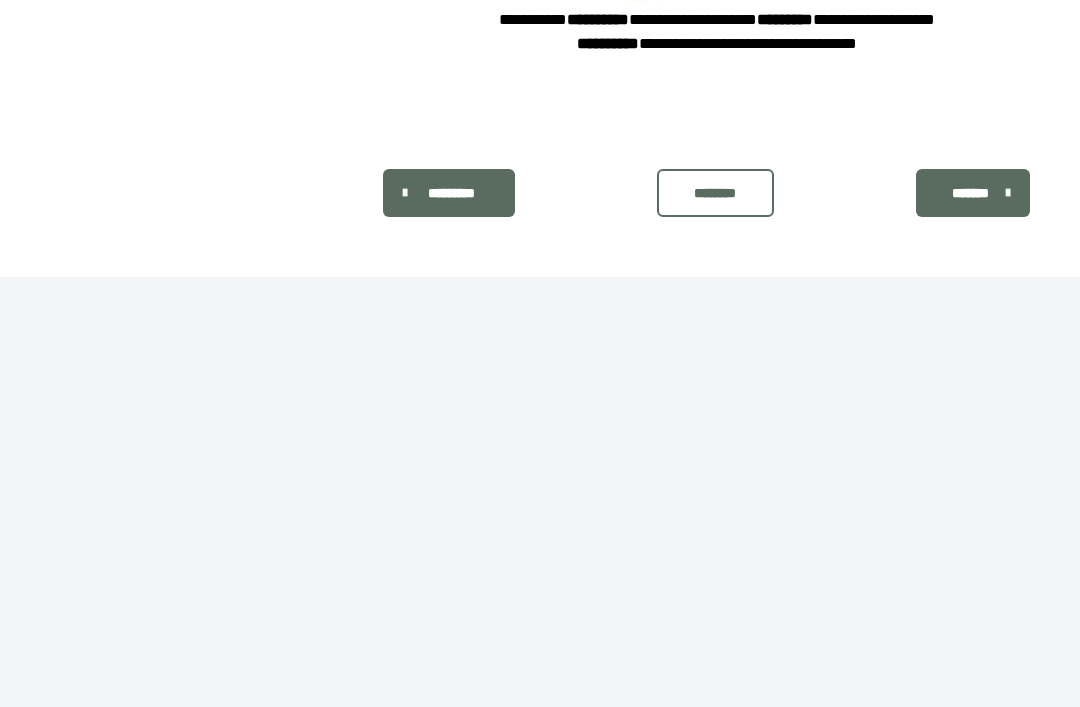 scroll, scrollTop: 0, scrollLeft: 0, axis: both 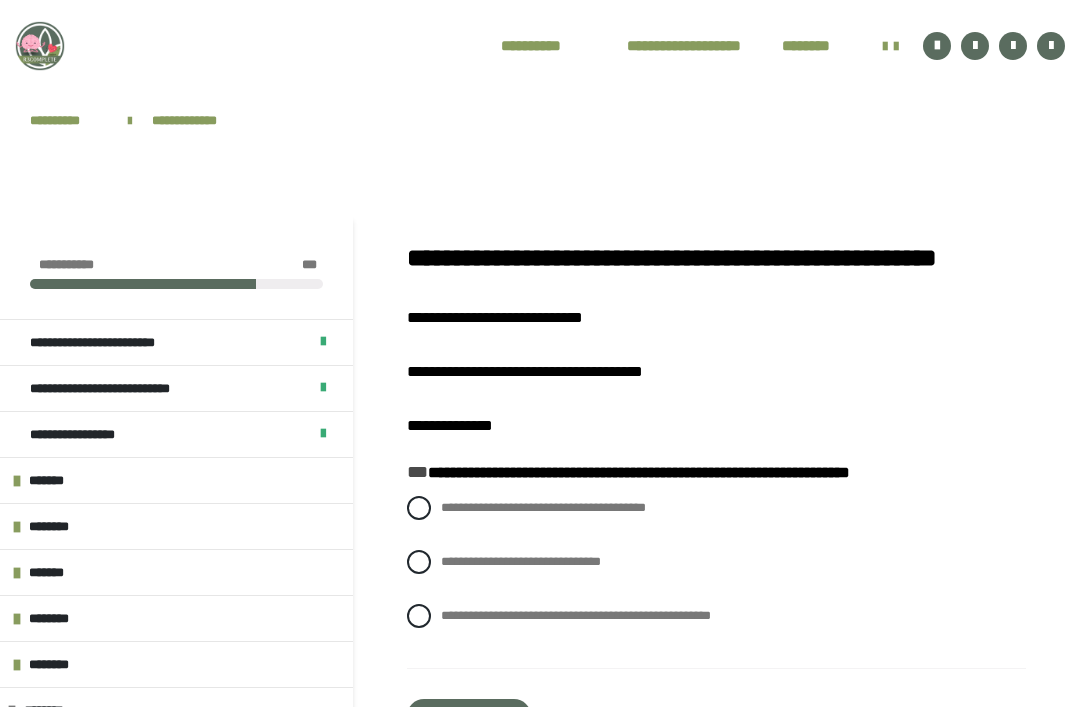 click at bounding box center (419, 616) 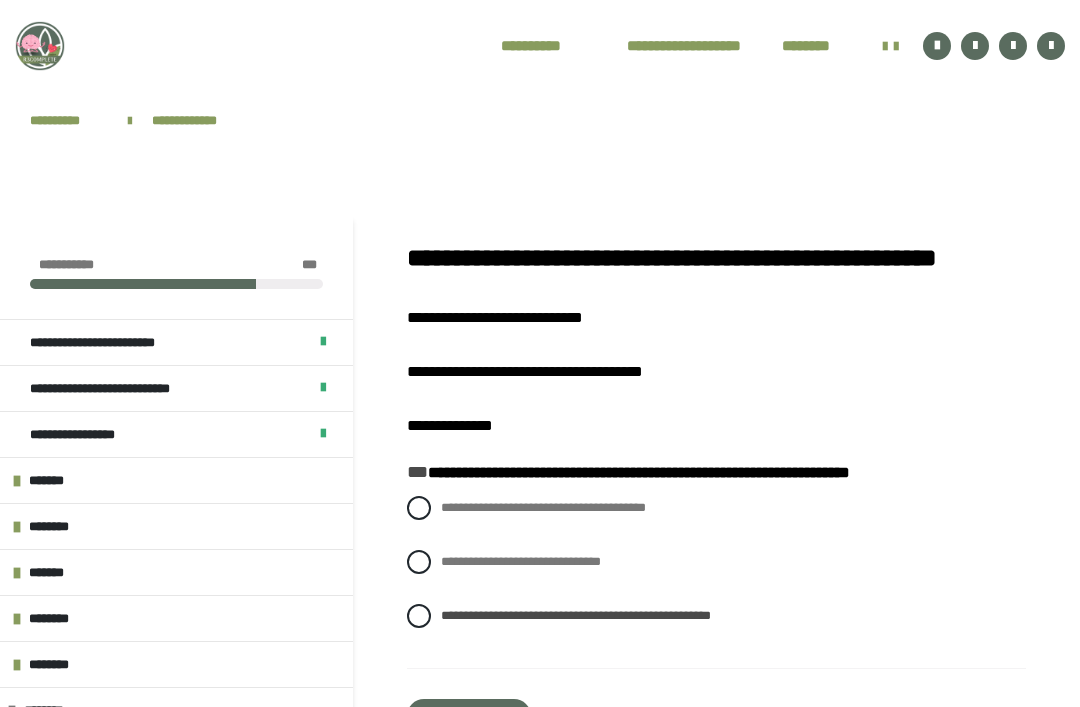 click on "**********" at bounding box center (469, 716) 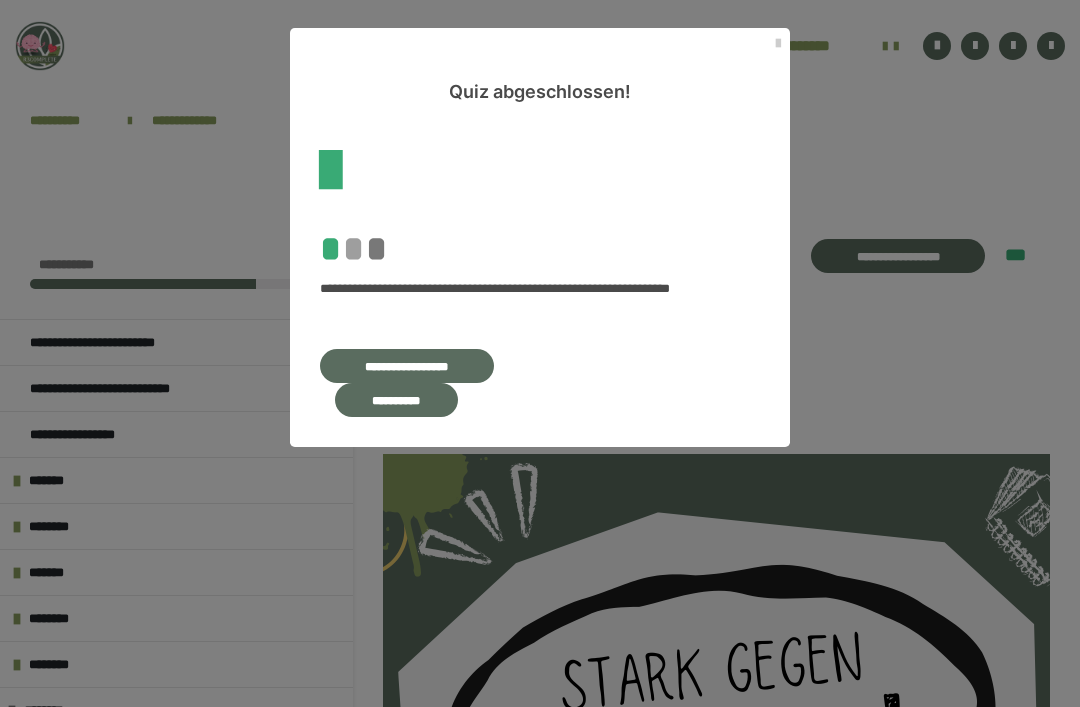 click on "**********" at bounding box center (396, 400) 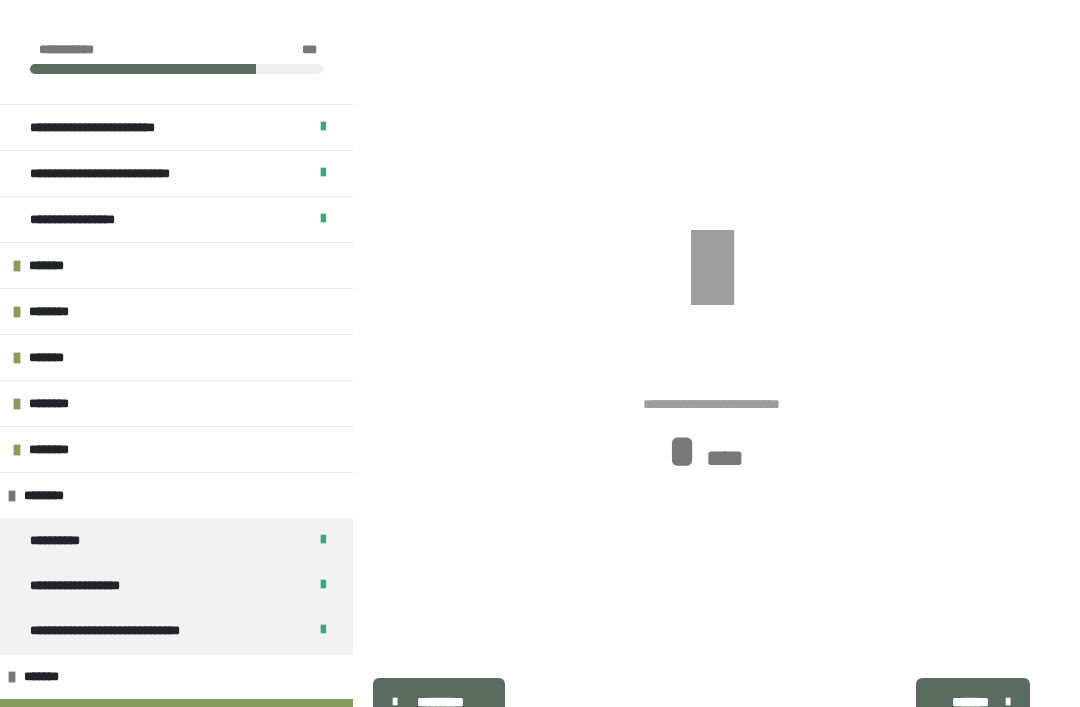 scroll, scrollTop: 245, scrollLeft: 0, axis: vertical 